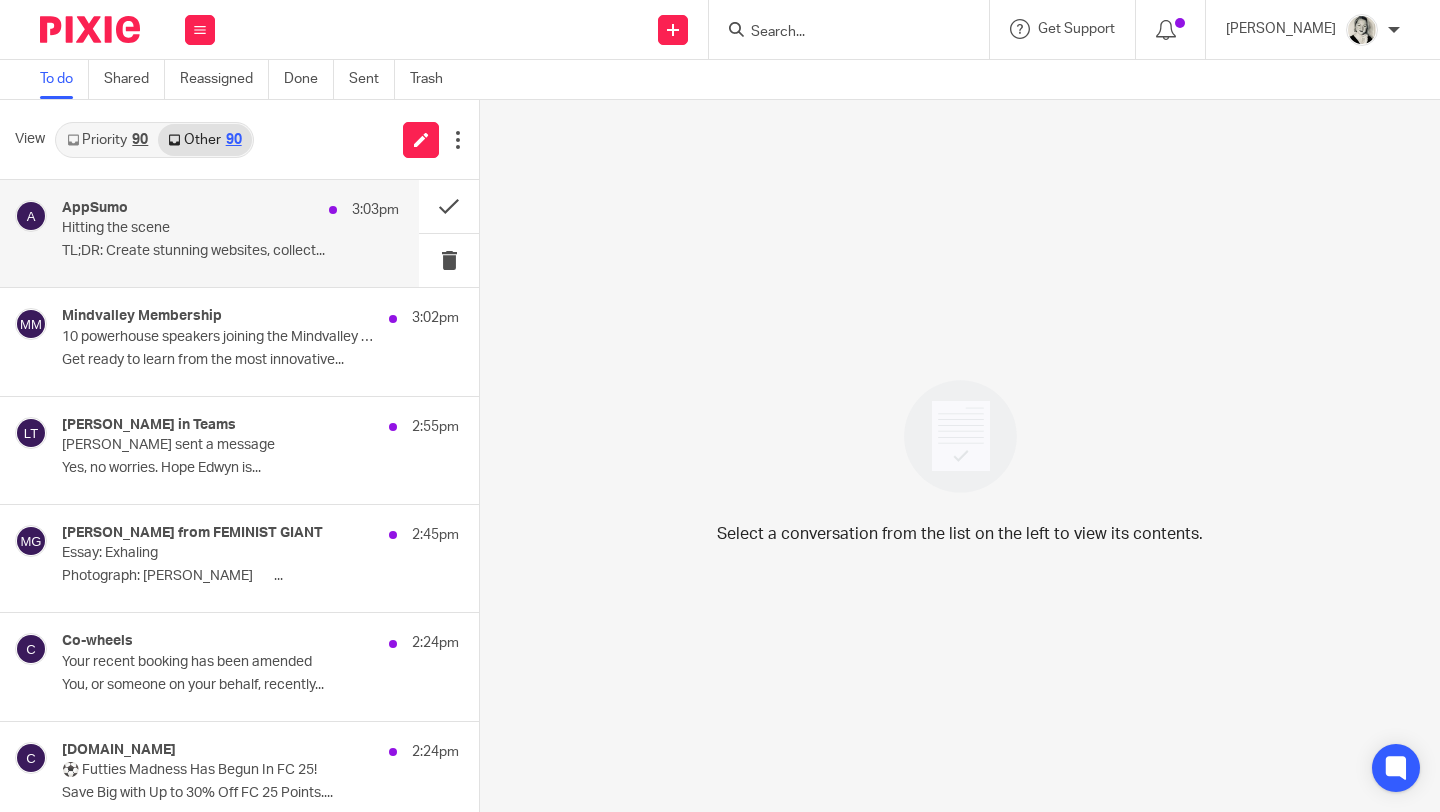 scroll, scrollTop: 0, scrollLeft: 0, axis: both 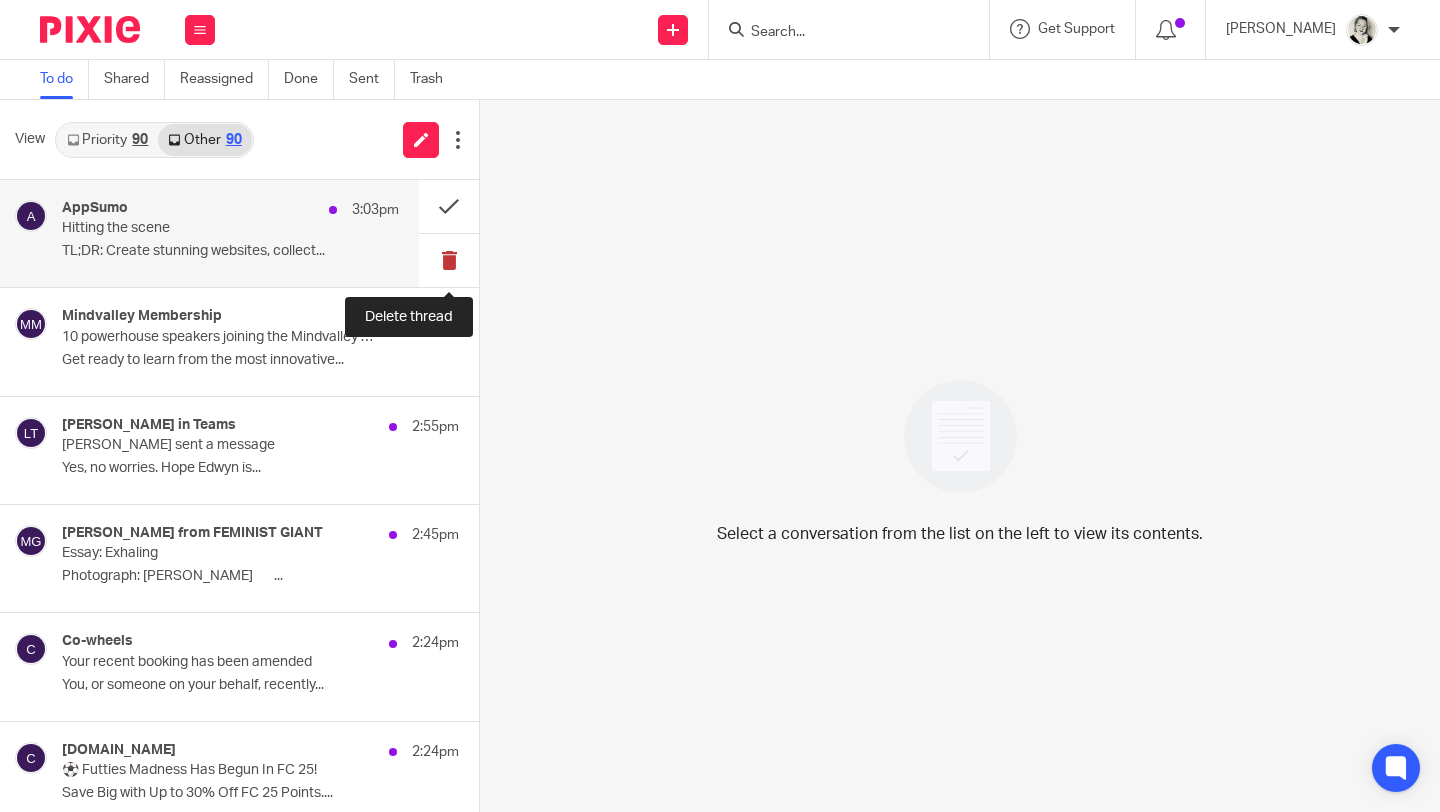 click at bounding box center [449, 260] 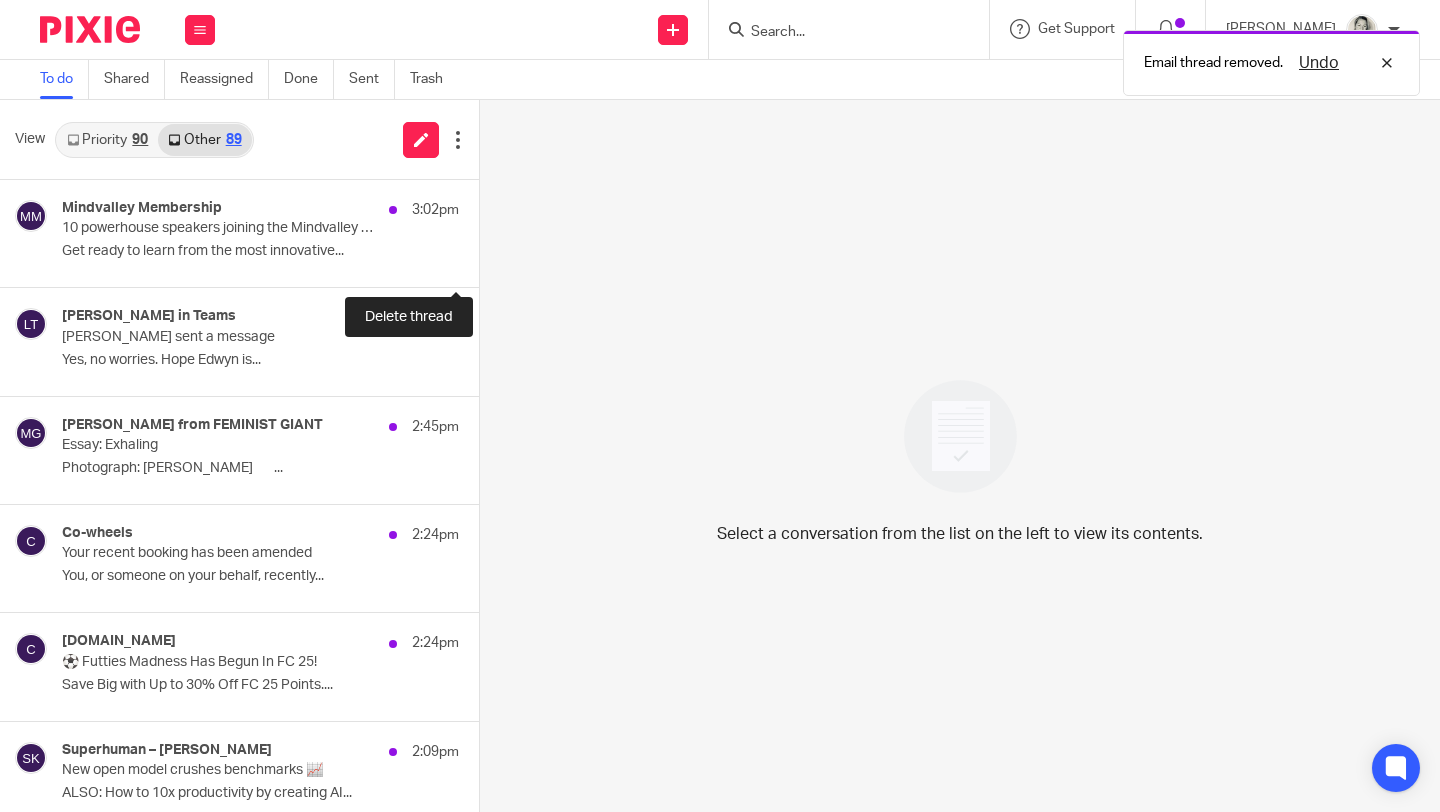 click at bounding box center (487, 260) 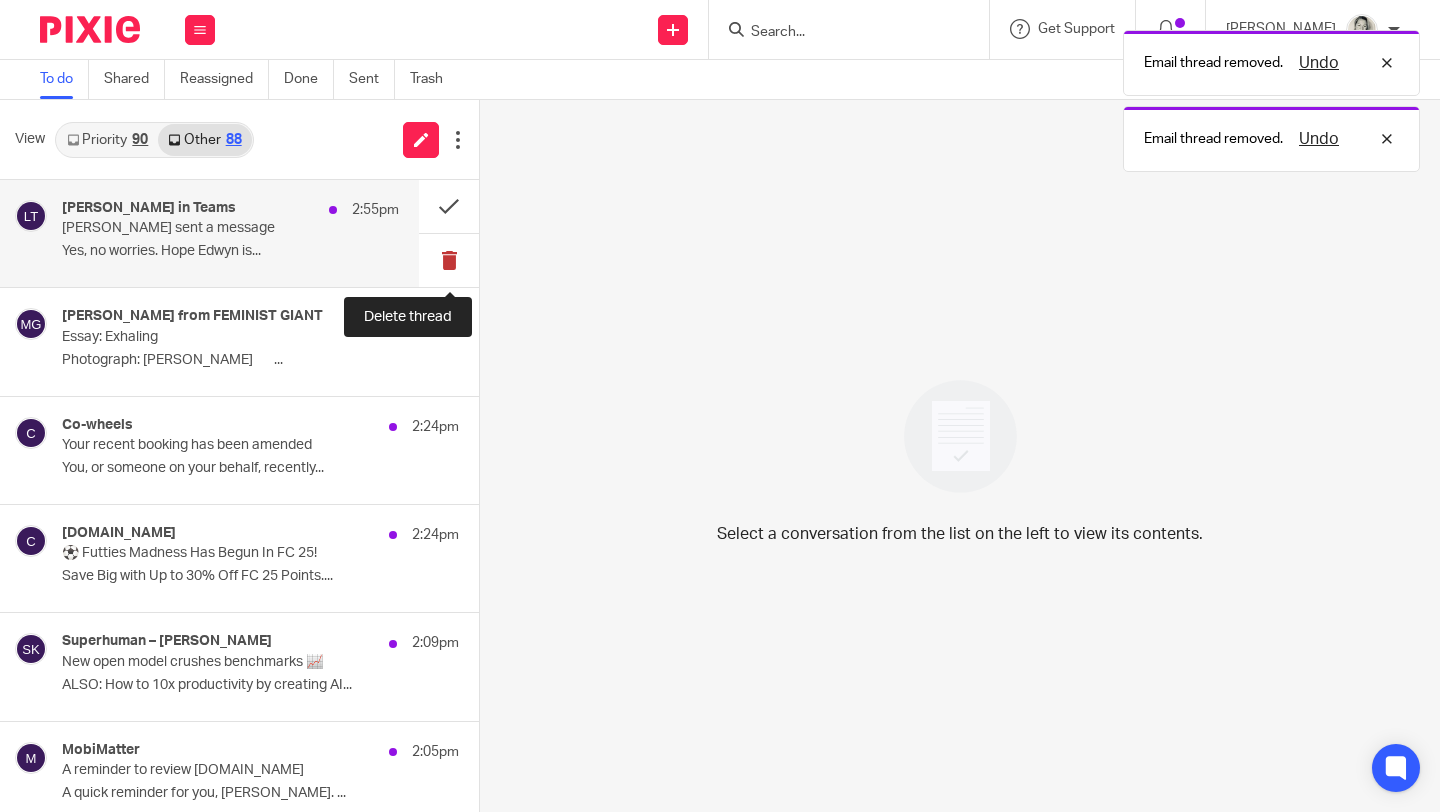 click at bounding box center [449, 260] 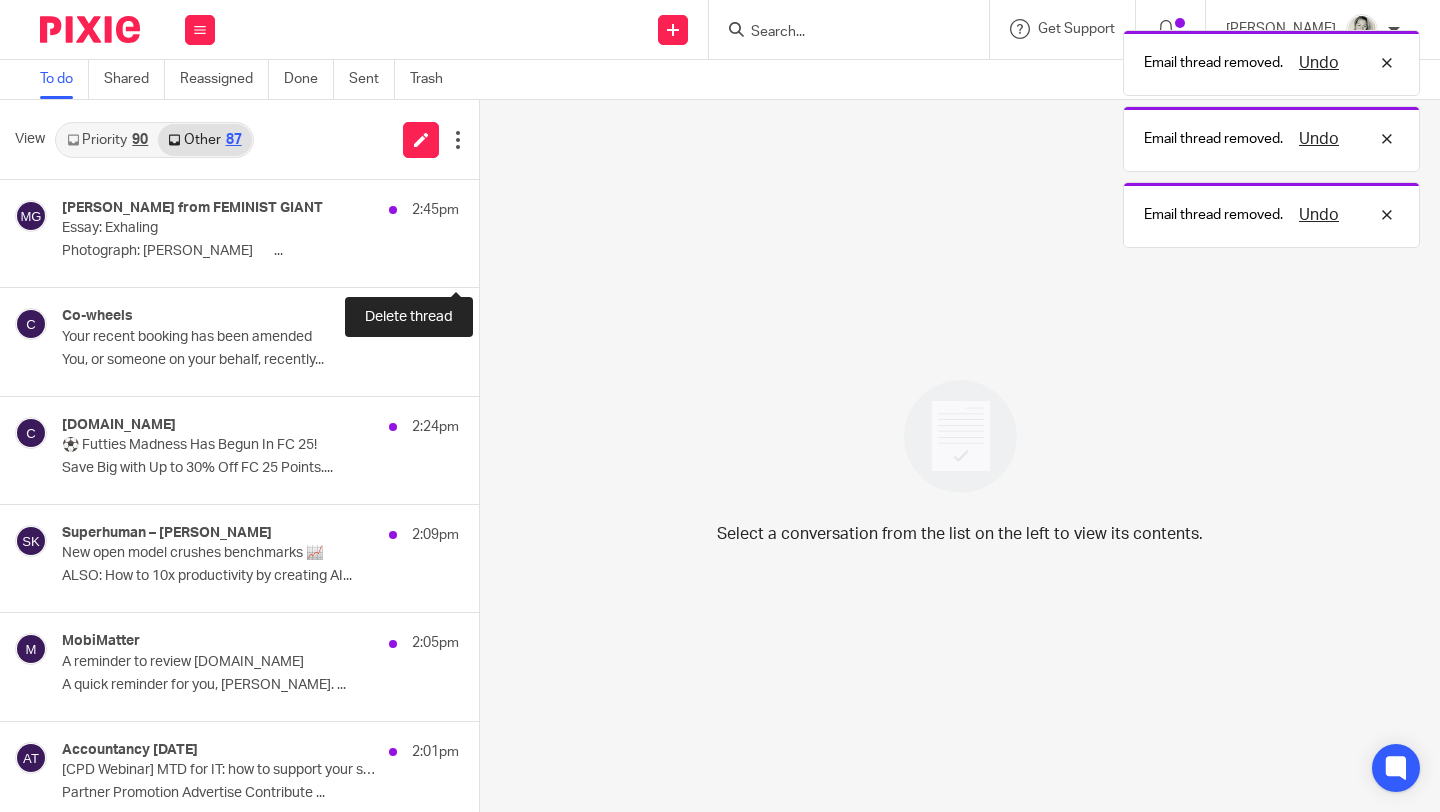 click at bounding box center (487, 260) 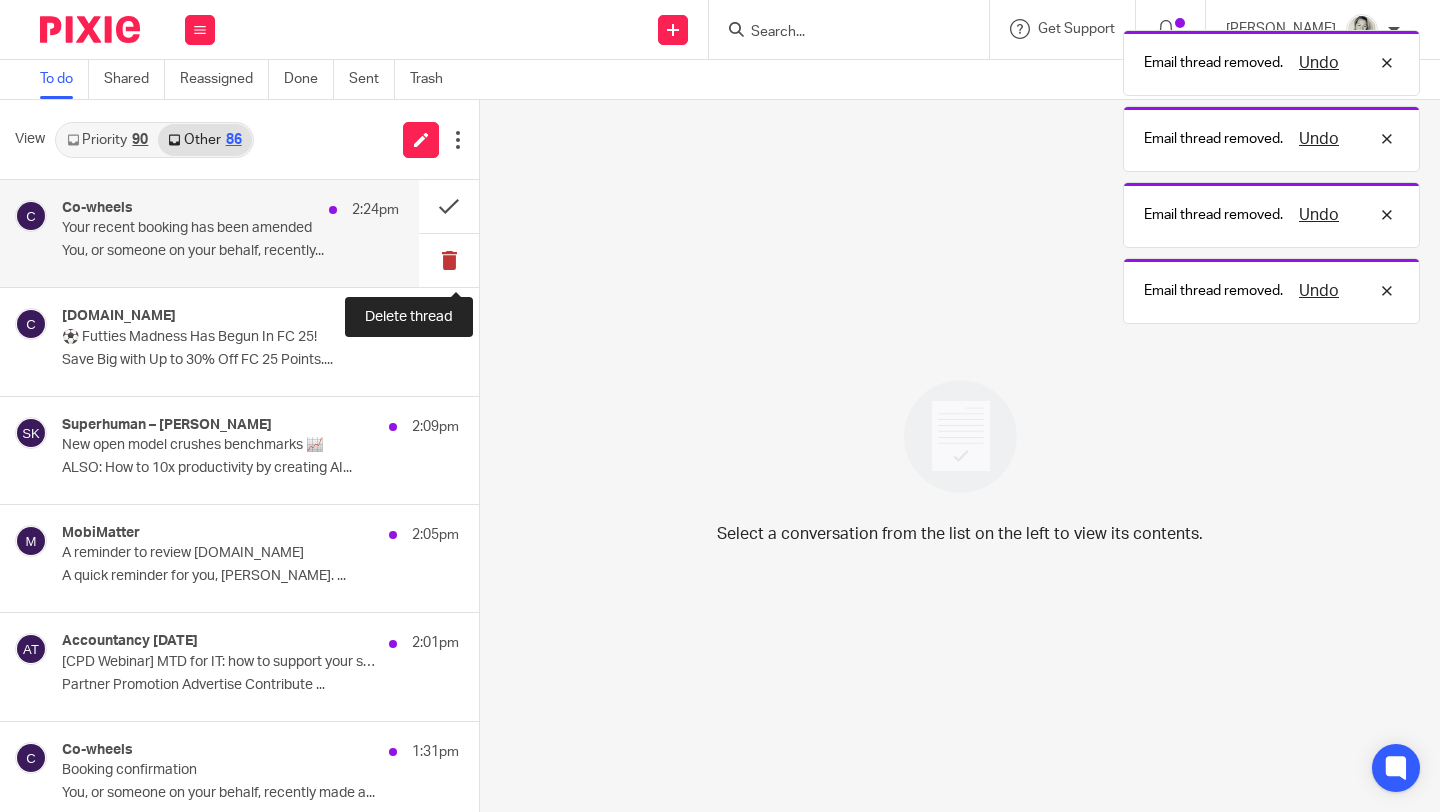 click at bounding box center (449, 260) 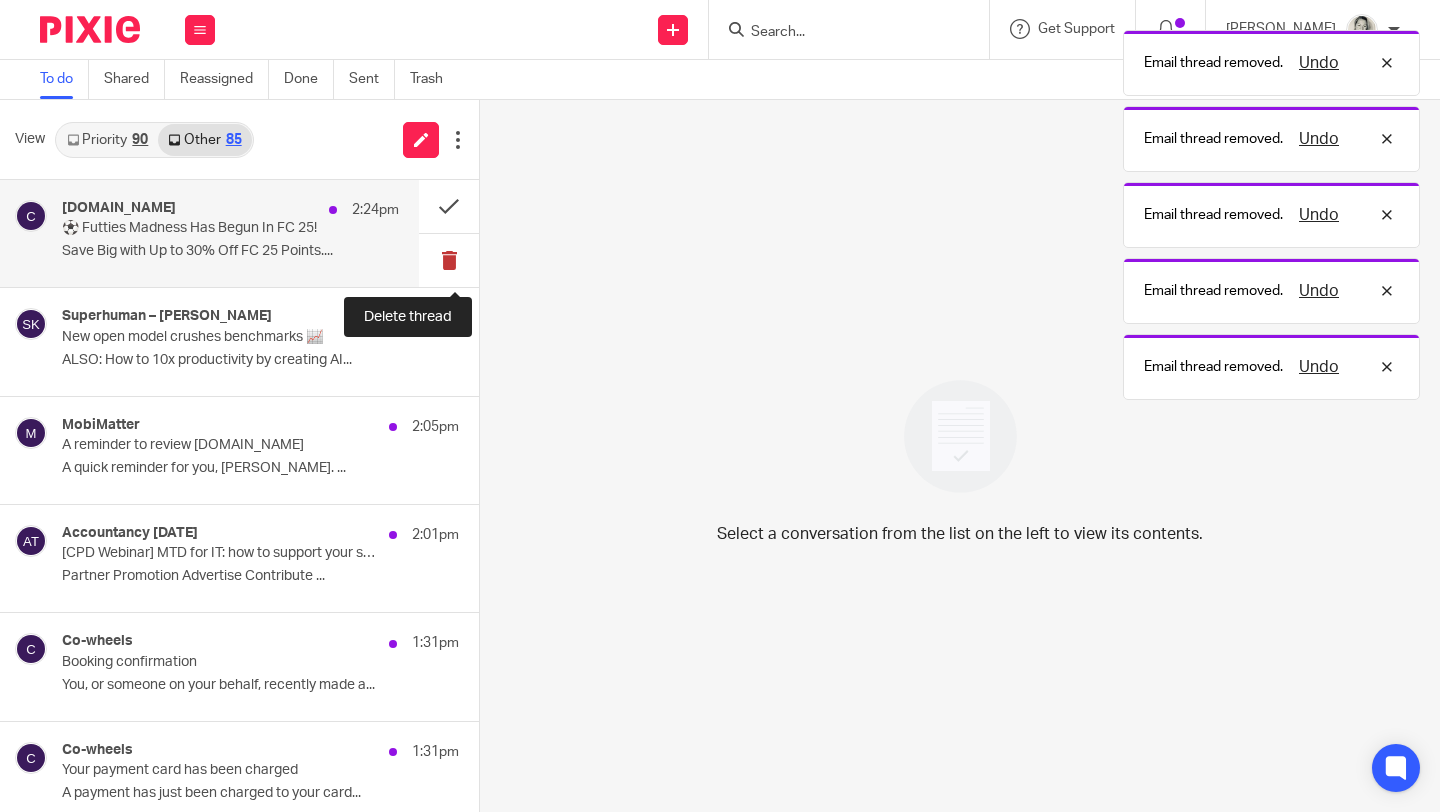 click at bounding box center [449, 260] 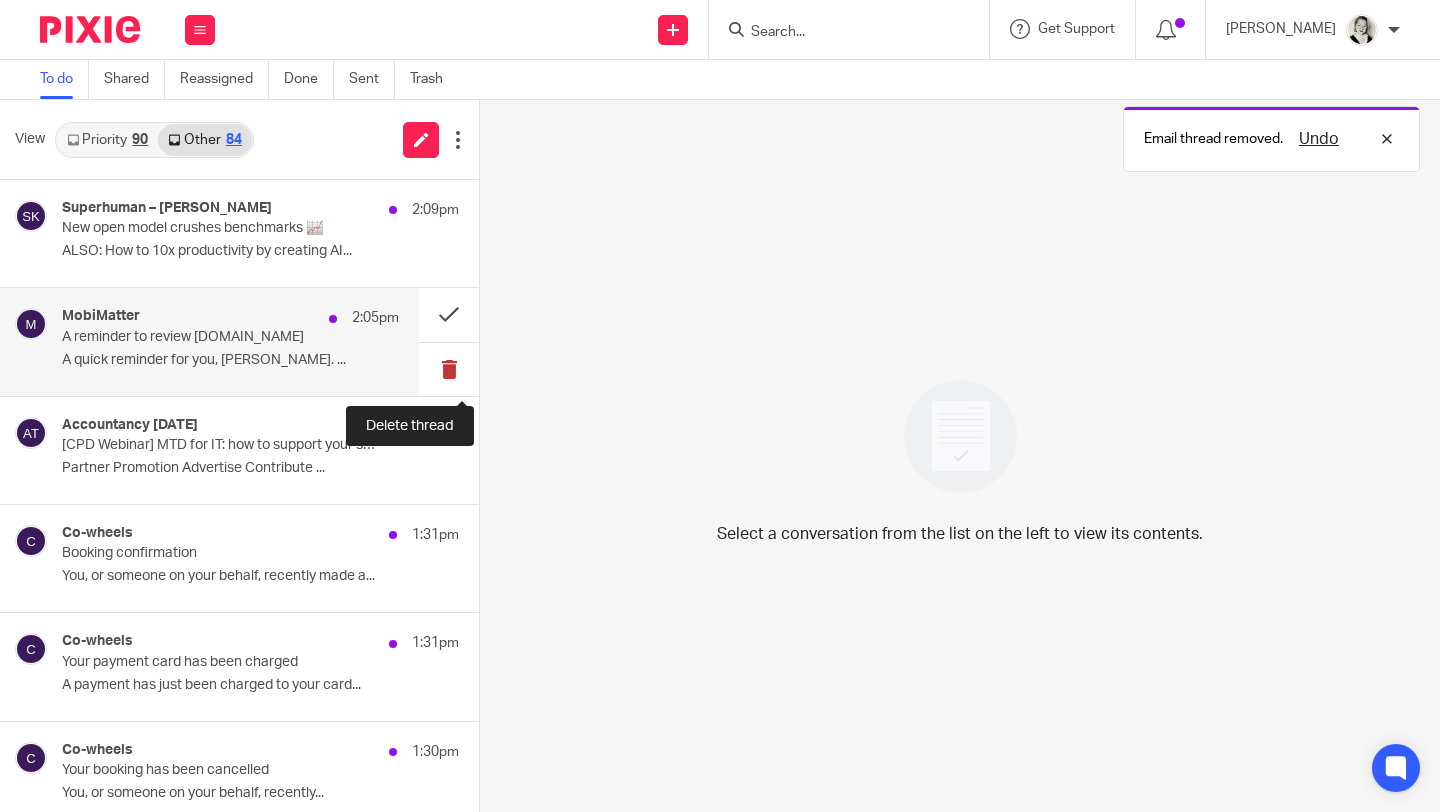 click at bounding box center [449, 369] 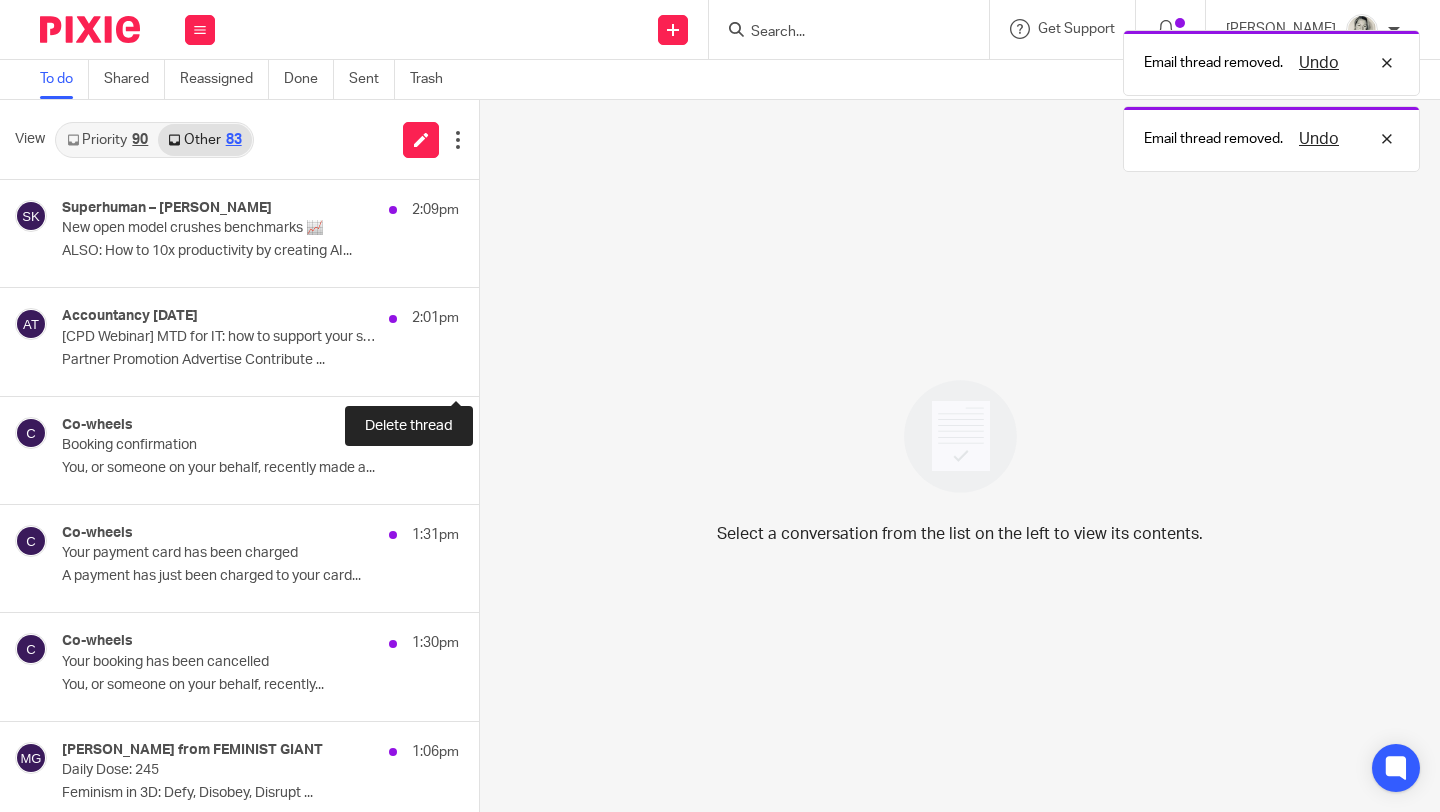 click at bounding box center [487, 369] 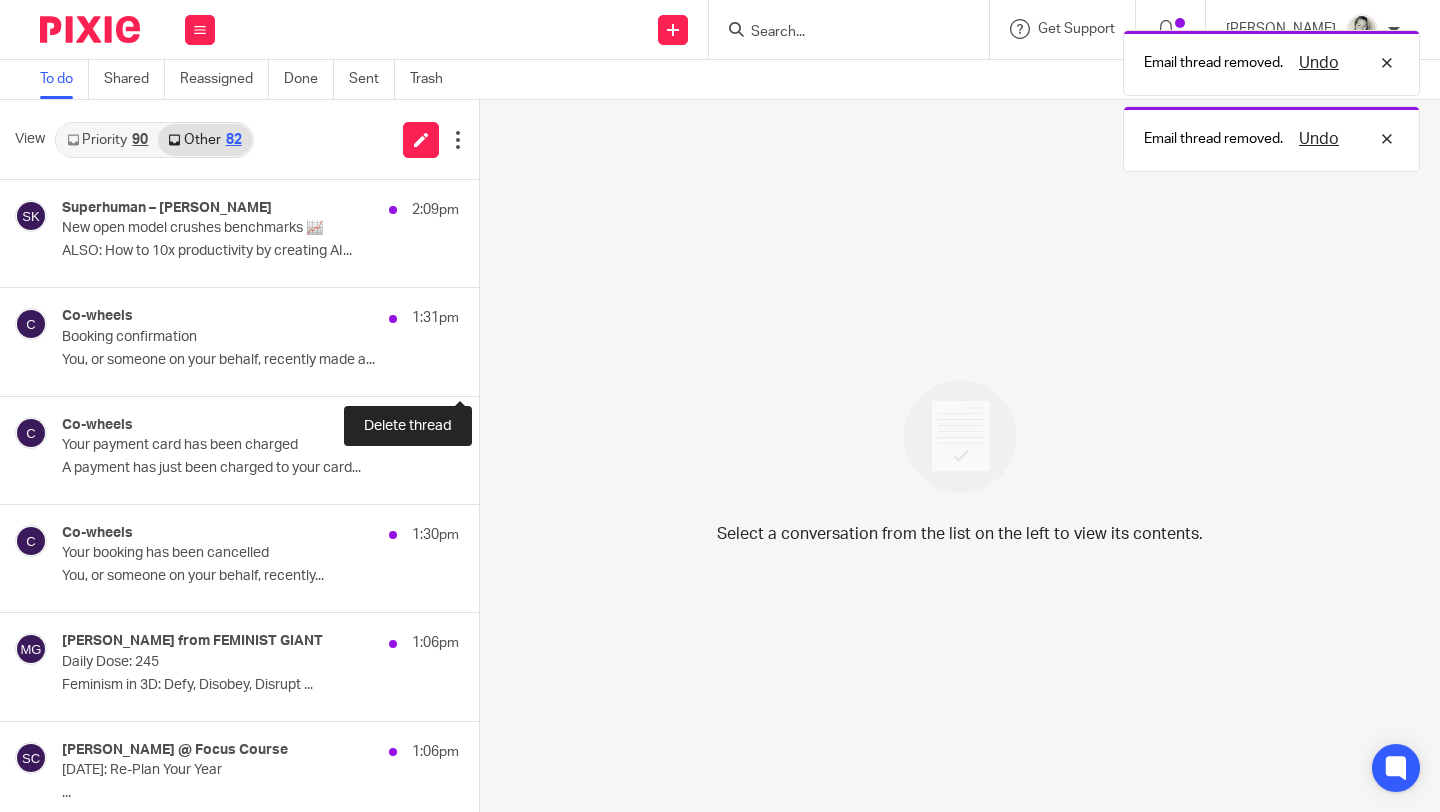 click at bounding box center [487, 369] 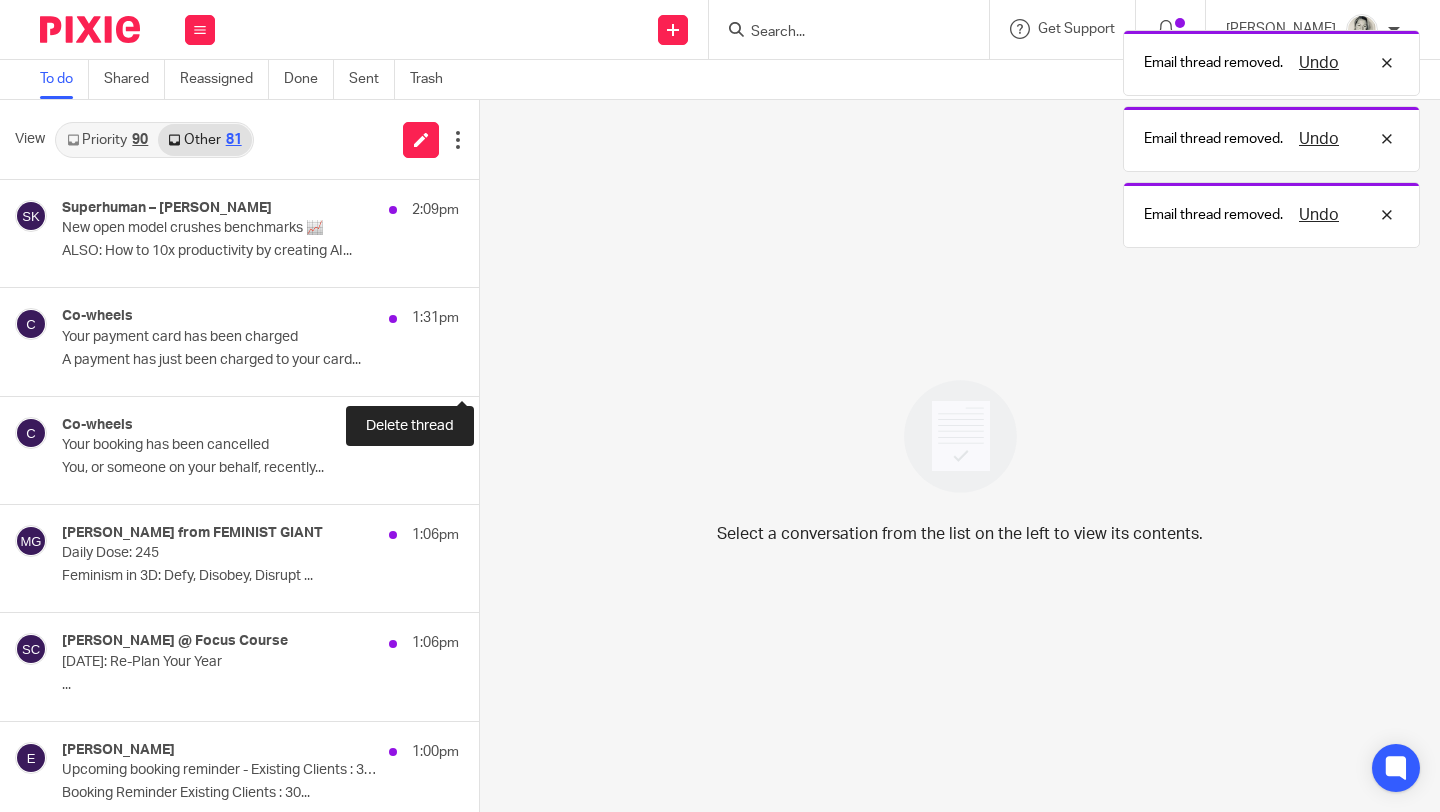 click at bounding box center (487, 369) 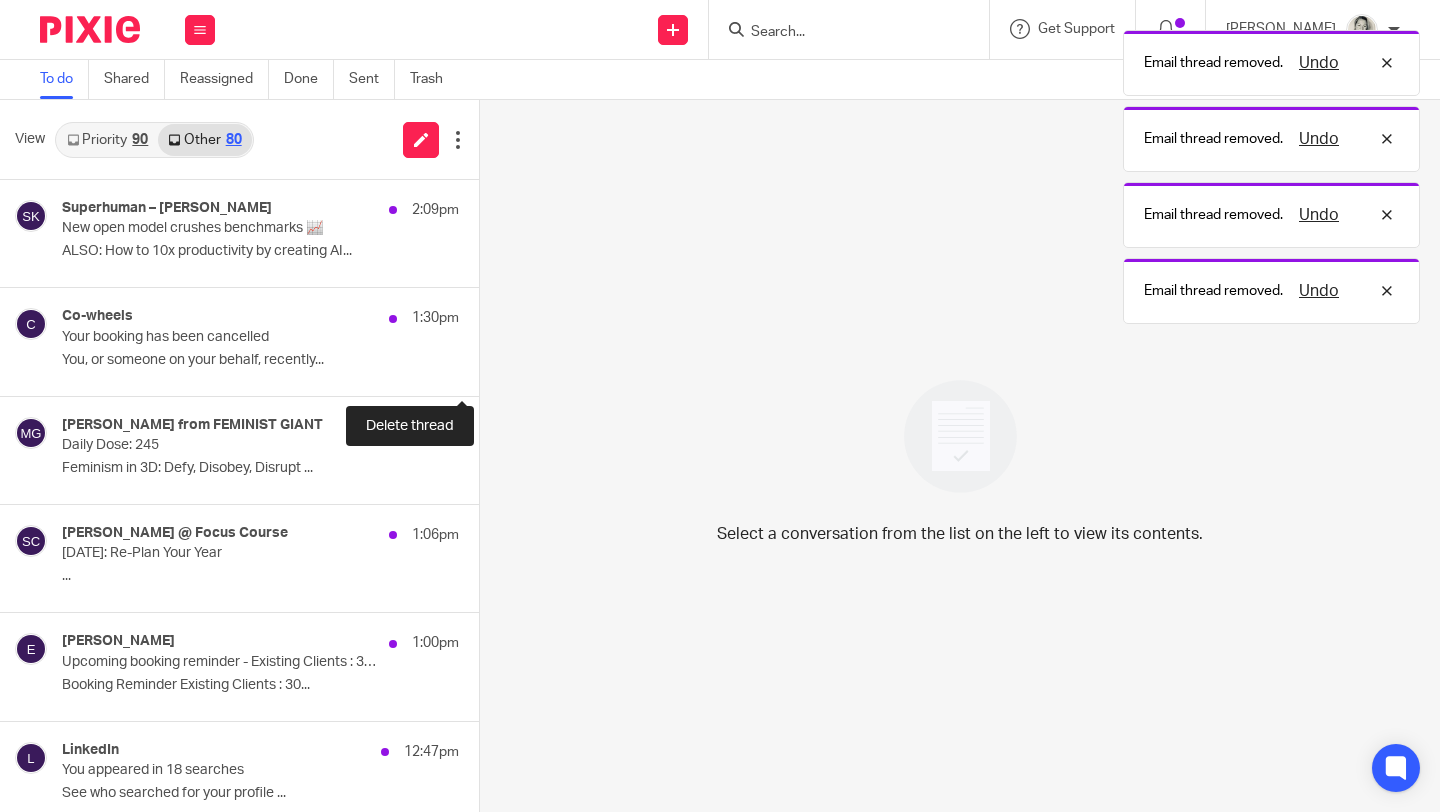 click at bounding box center (487, 369) 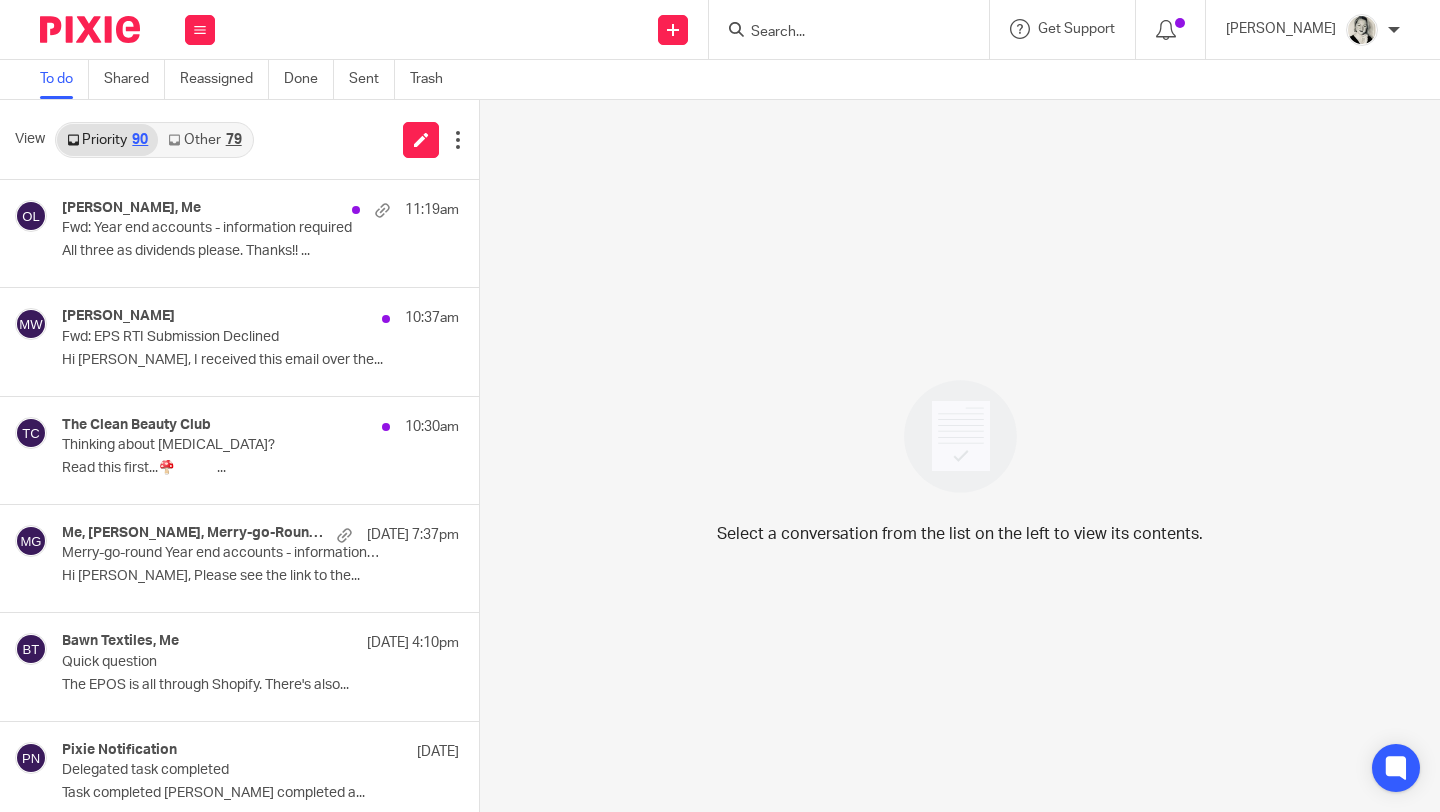 scroll, scrollTop: 0, scrollLeft: 0, axis: both 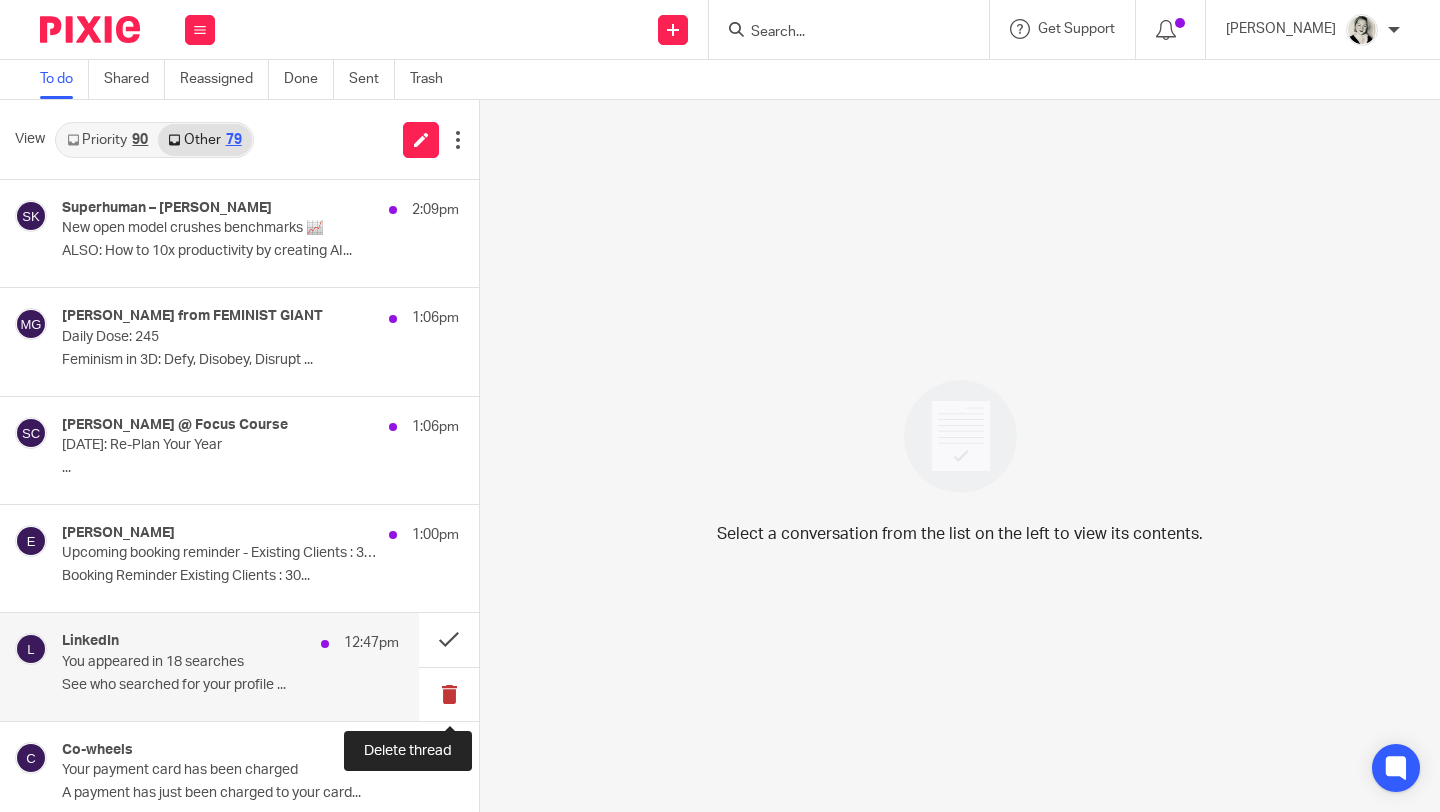click at bounding box center [449, 694] 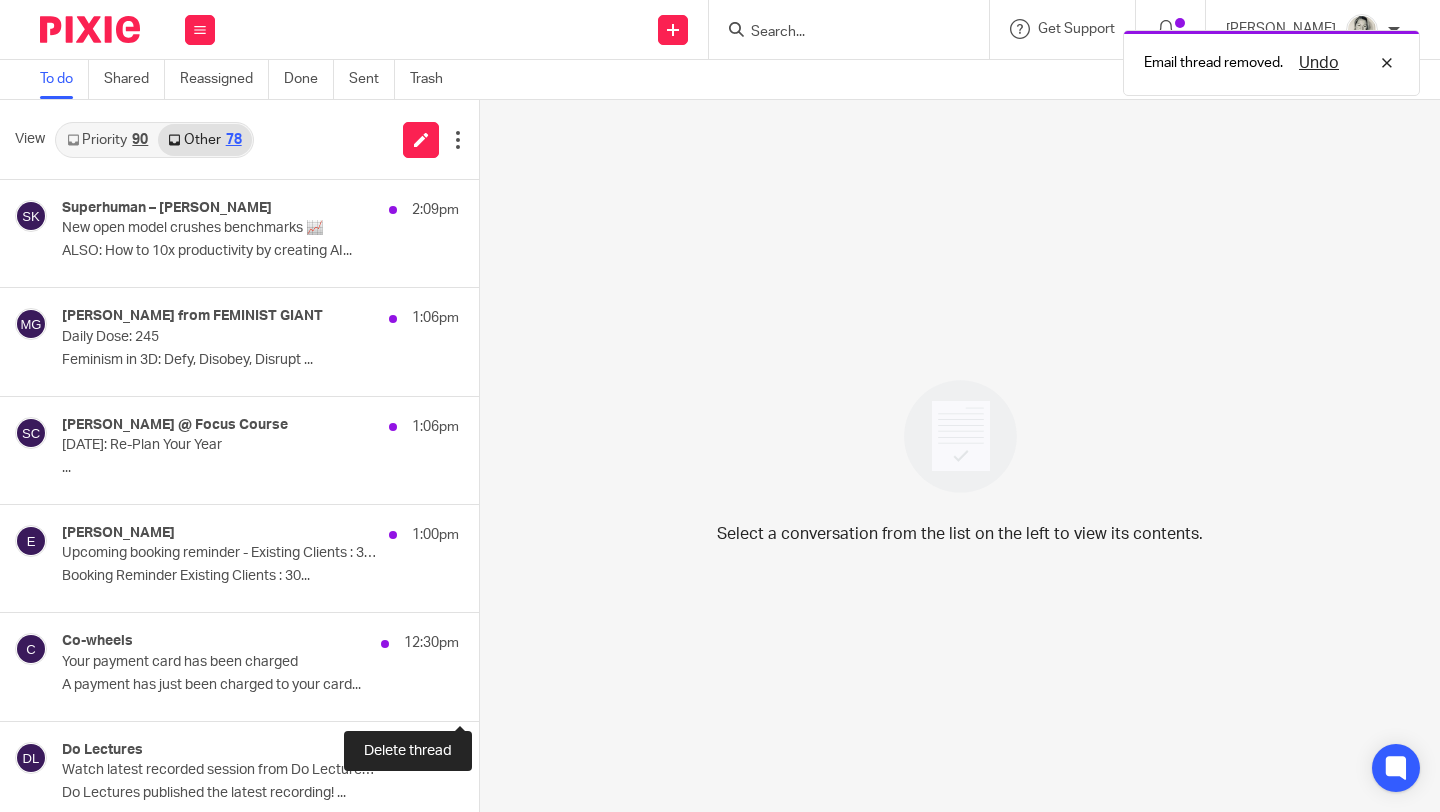 click at bounding box center (487, 694) 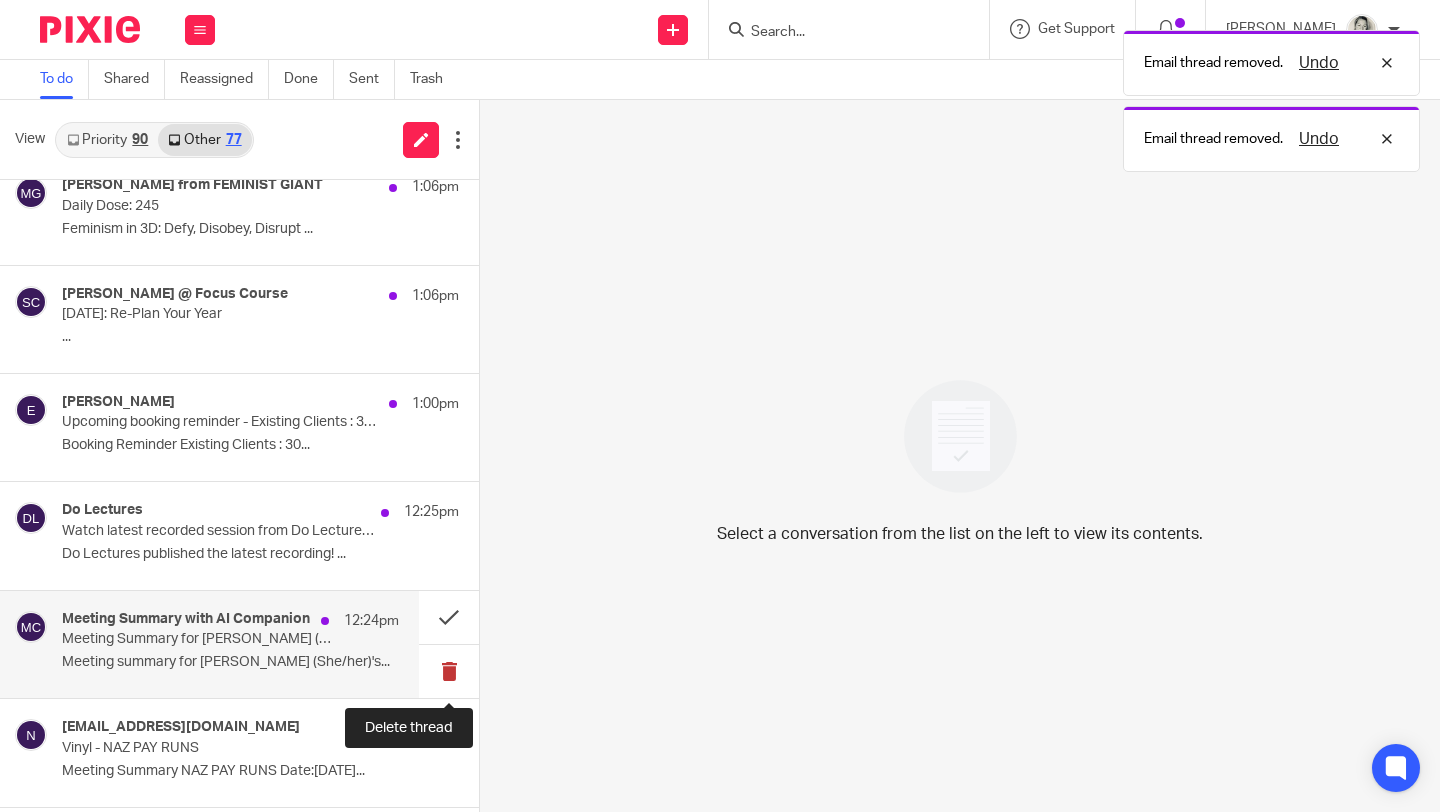 scroll, scrollTop: 371, scrollLeft: 0, axis: vertical 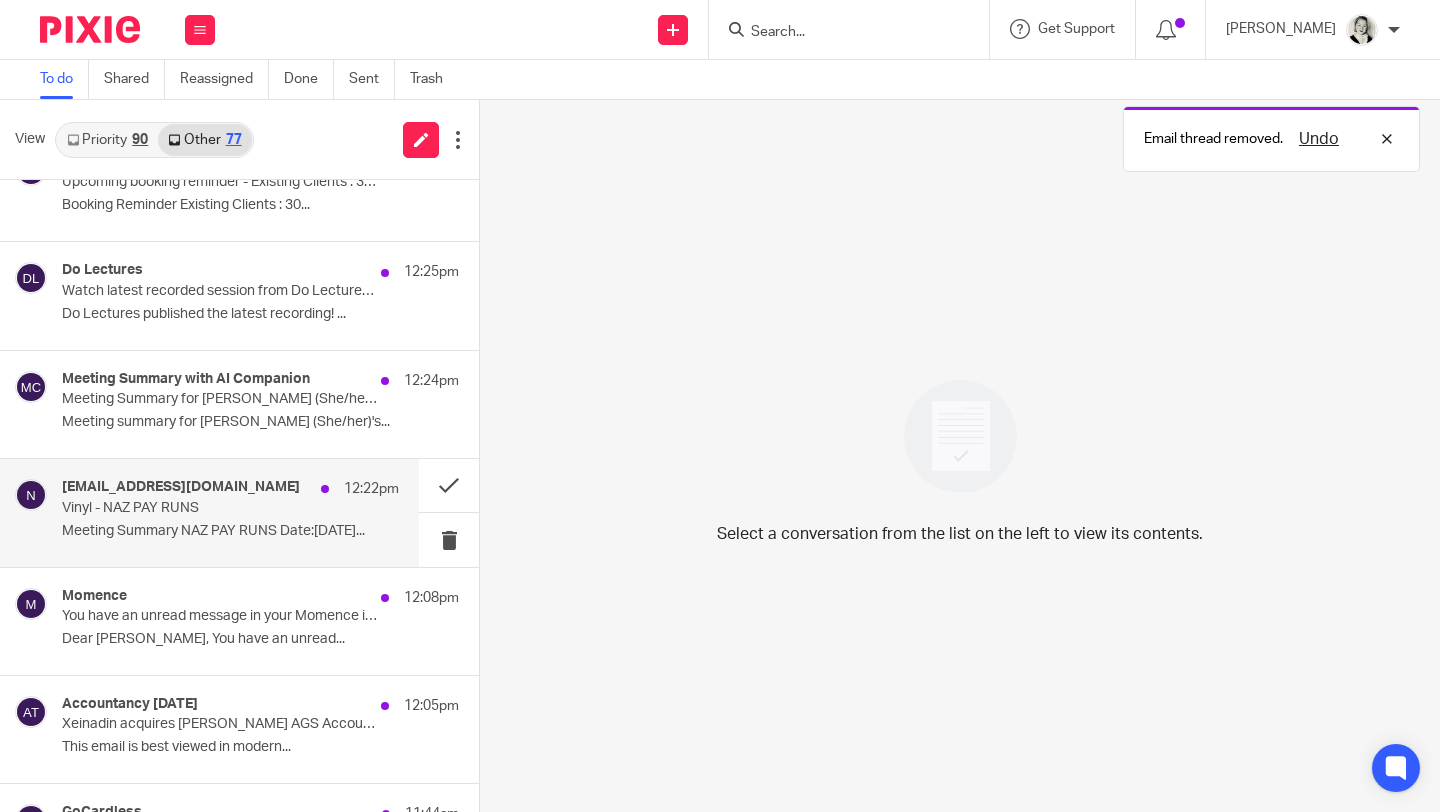 click on "no-reply@mail.usevinyl.com
12:22pm   Vinyl - NAZ PAY RUNS   Meeting Summary        NAZ PAY RUNS Date:Jul..." at bounding box center [230, 512] 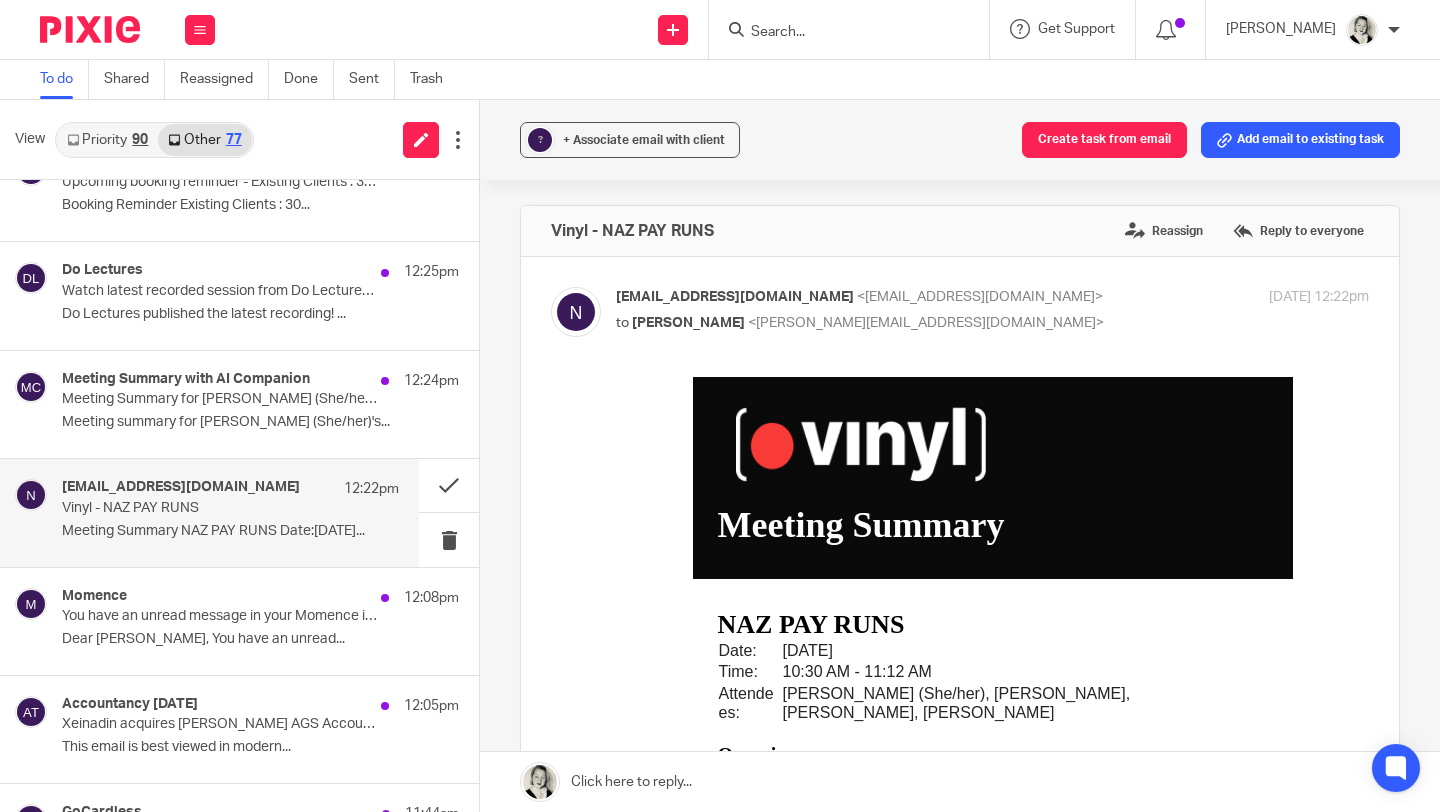 scroll, scrollTop: 0, scrollLeft: 0, axis: both 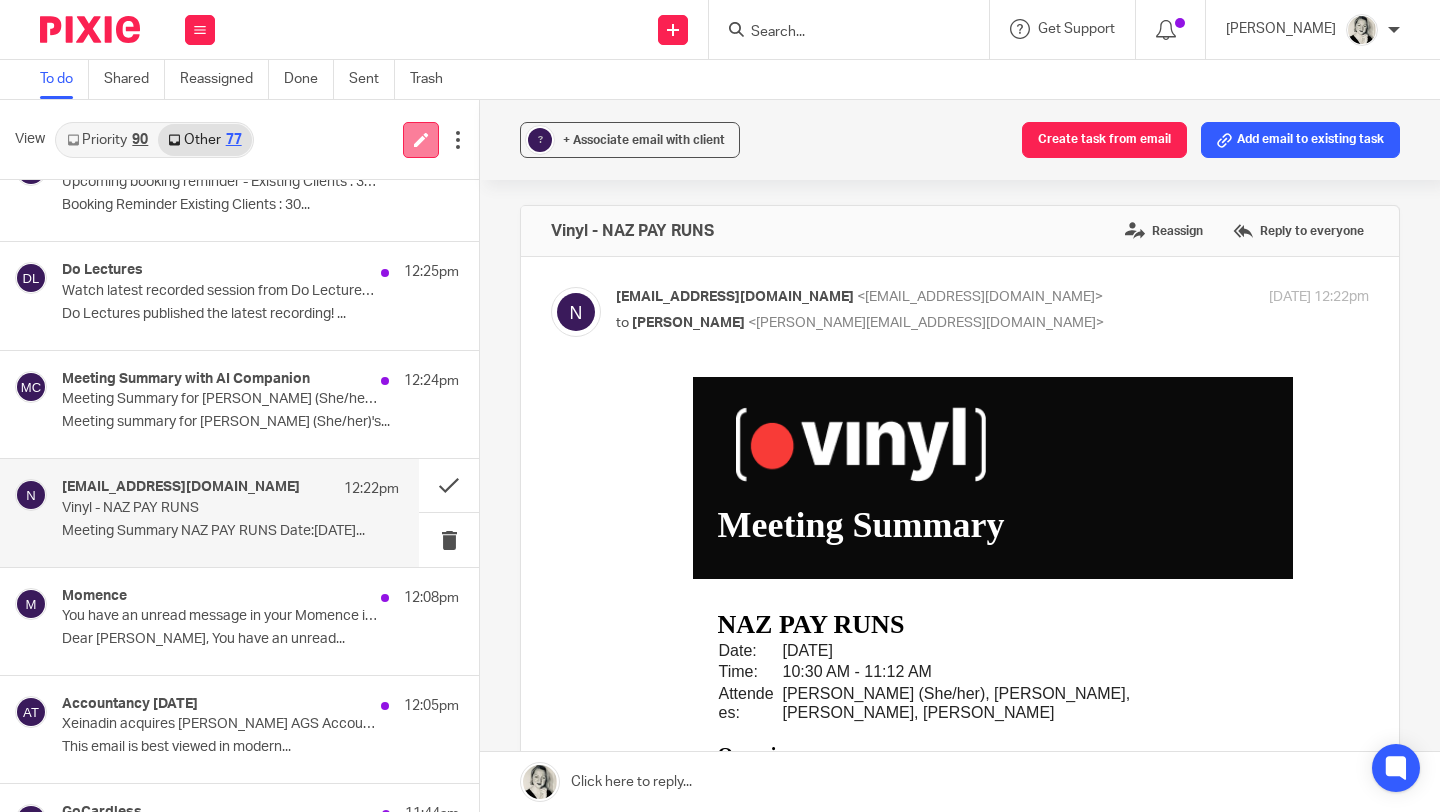 click at bounding box center (421, 139) 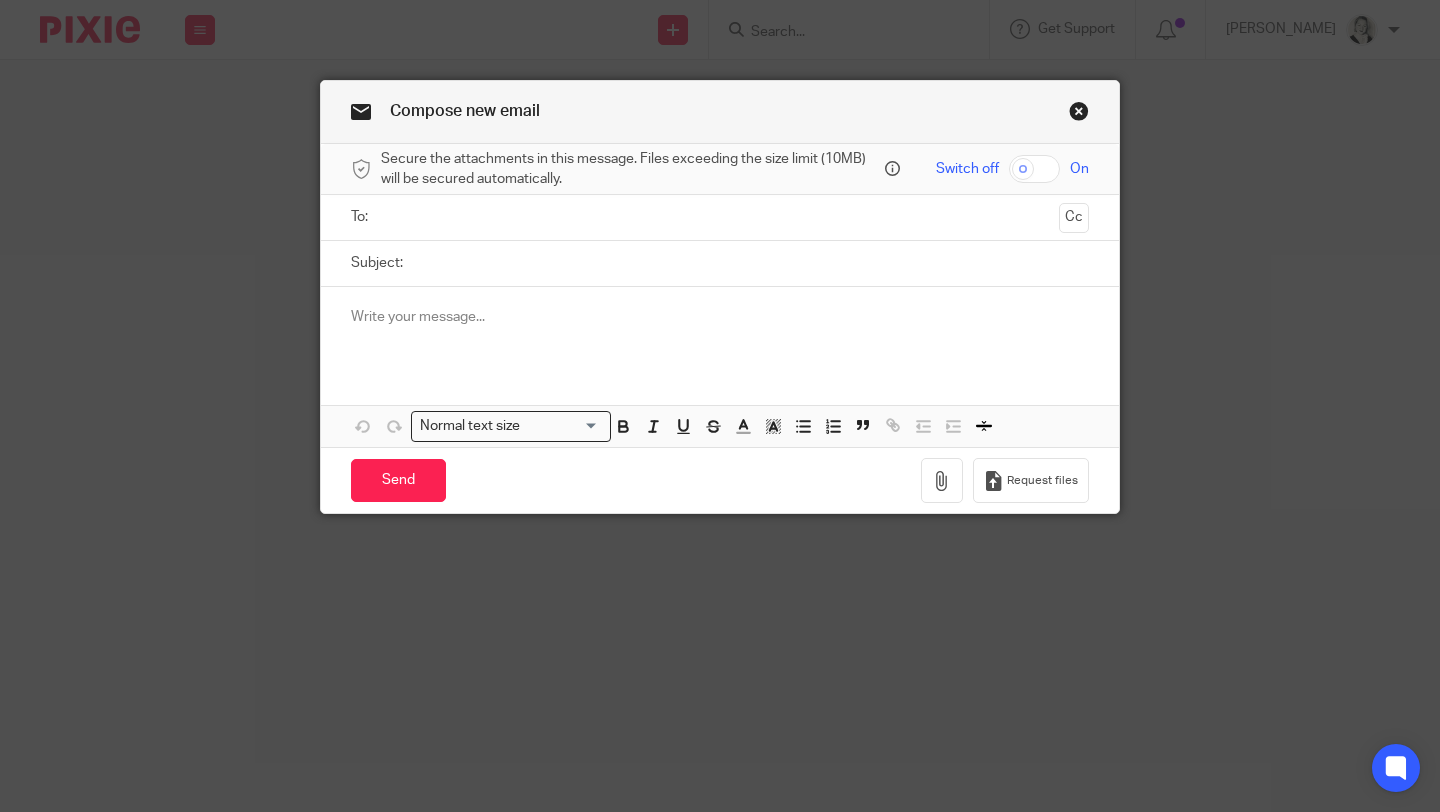 scroll, scrollTop: 0, scrollLeft: 0, axis: both 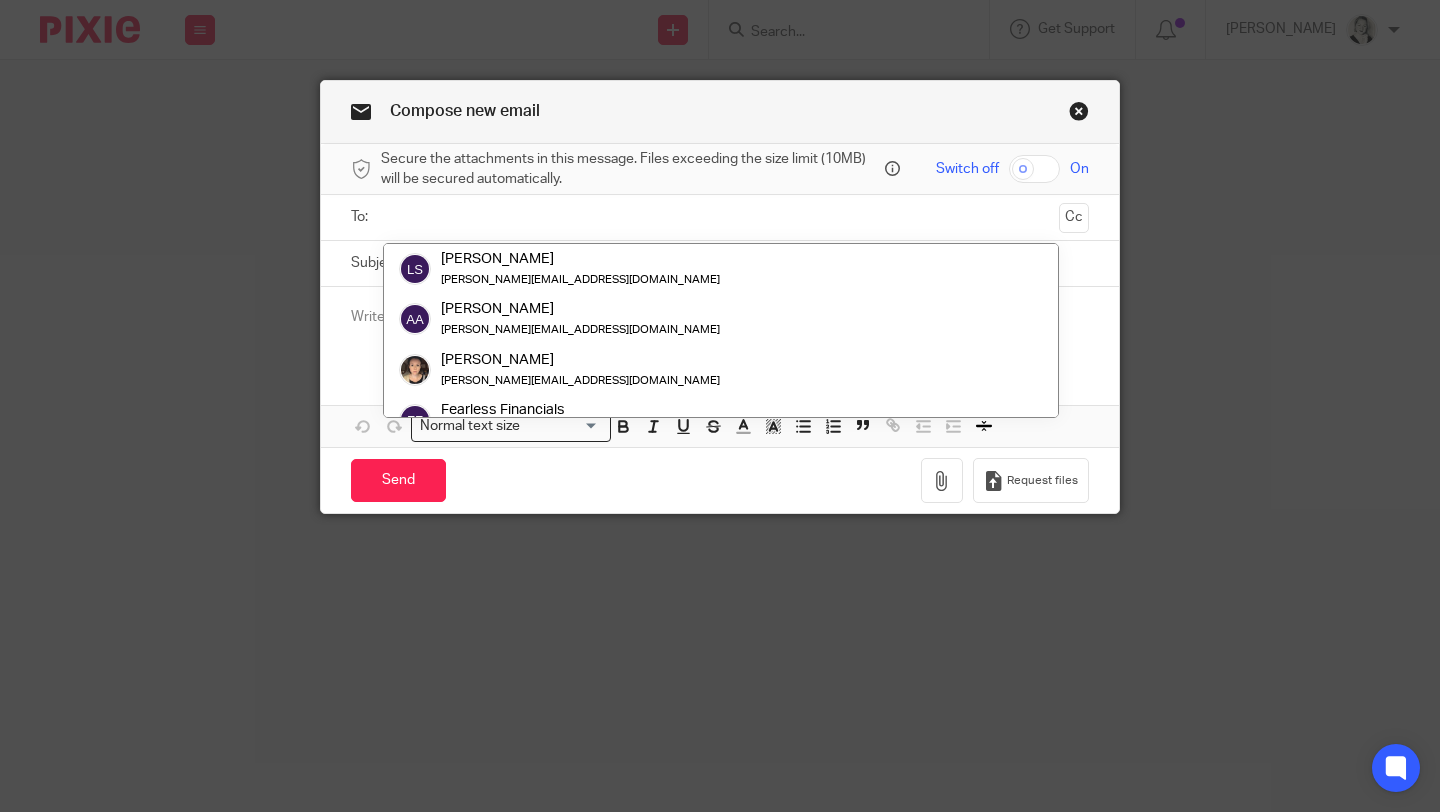 paste on "[EMAIL_ADDRESS][DOMAIN_NAME]" 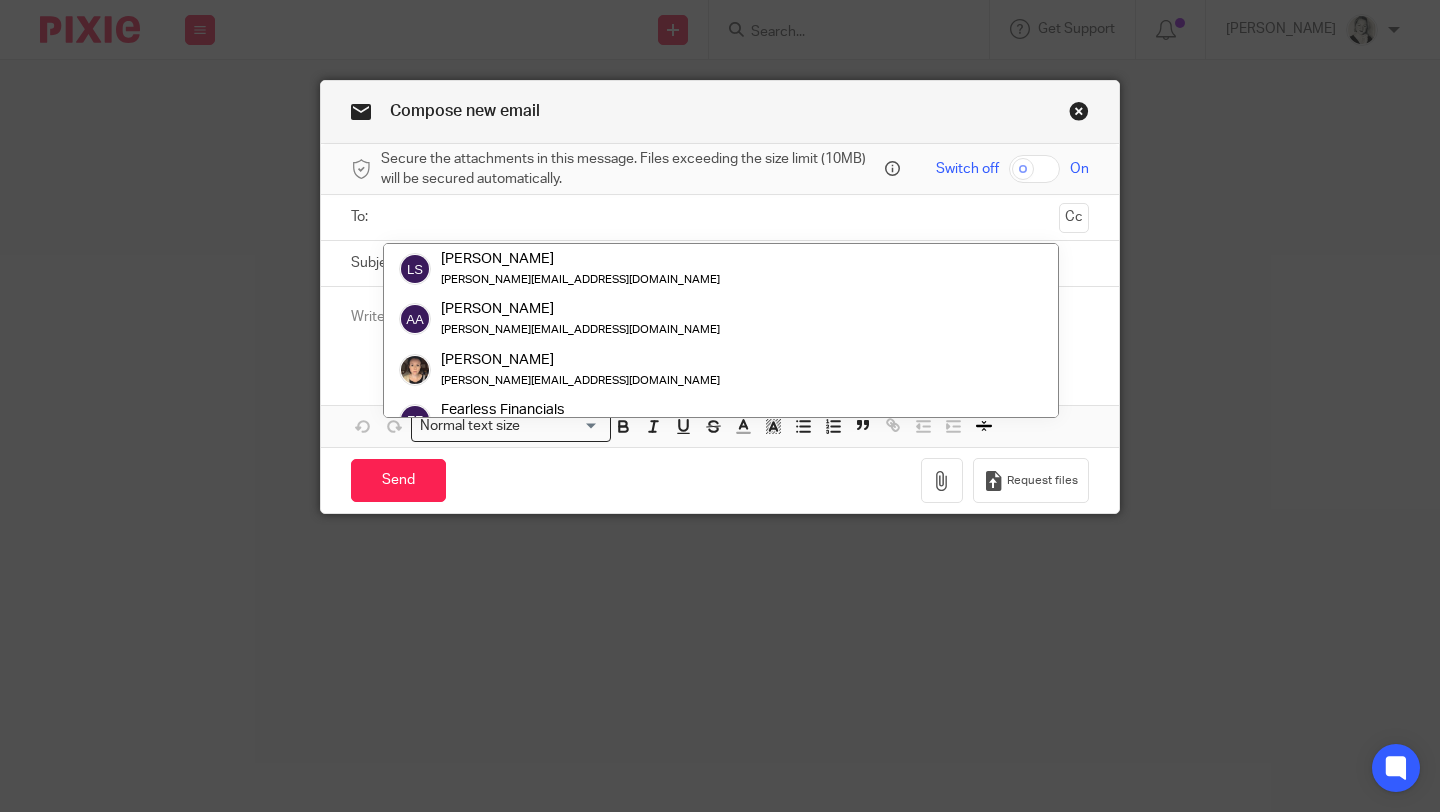 type on "[EMAIL_ADDRESS][DOMAIN_NAME]" 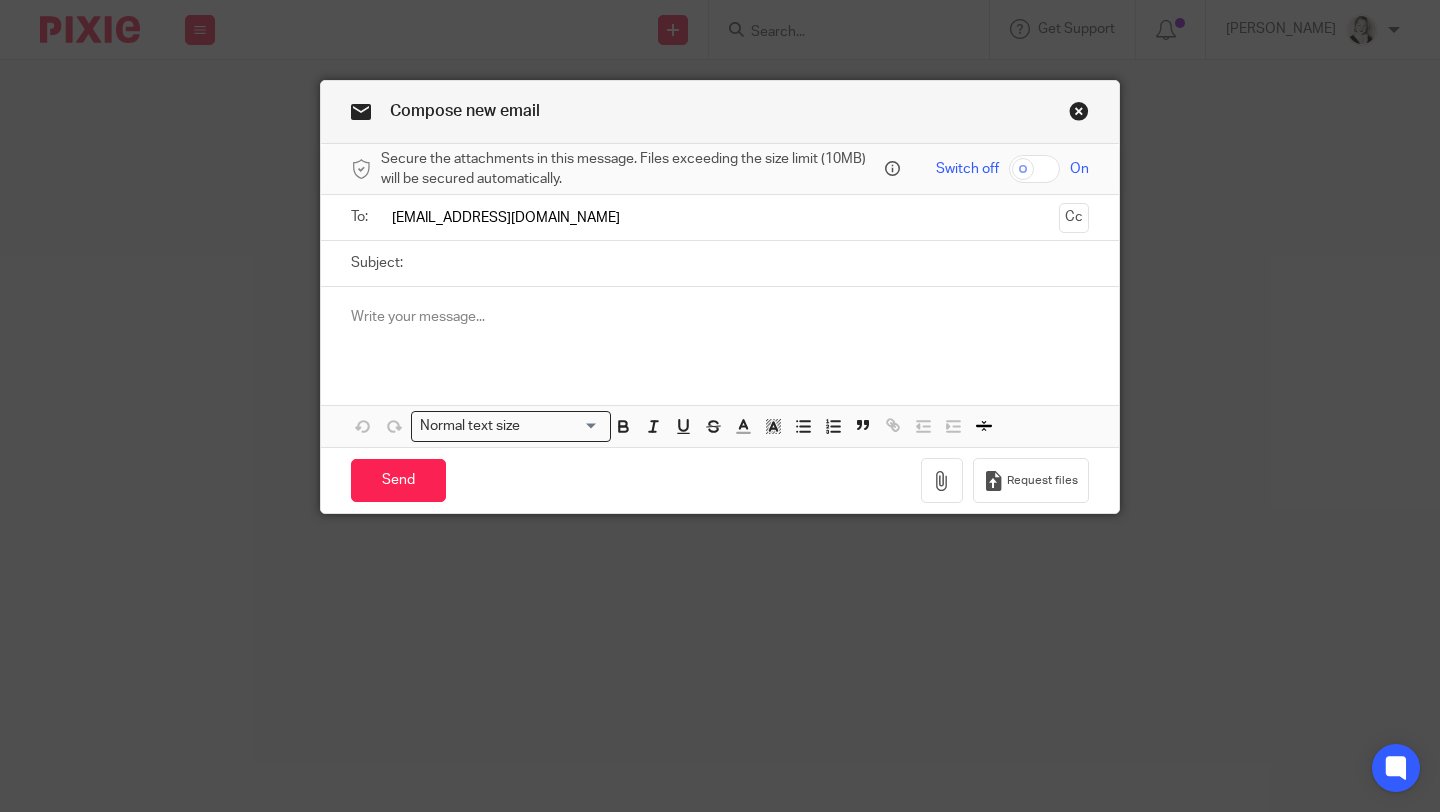 type 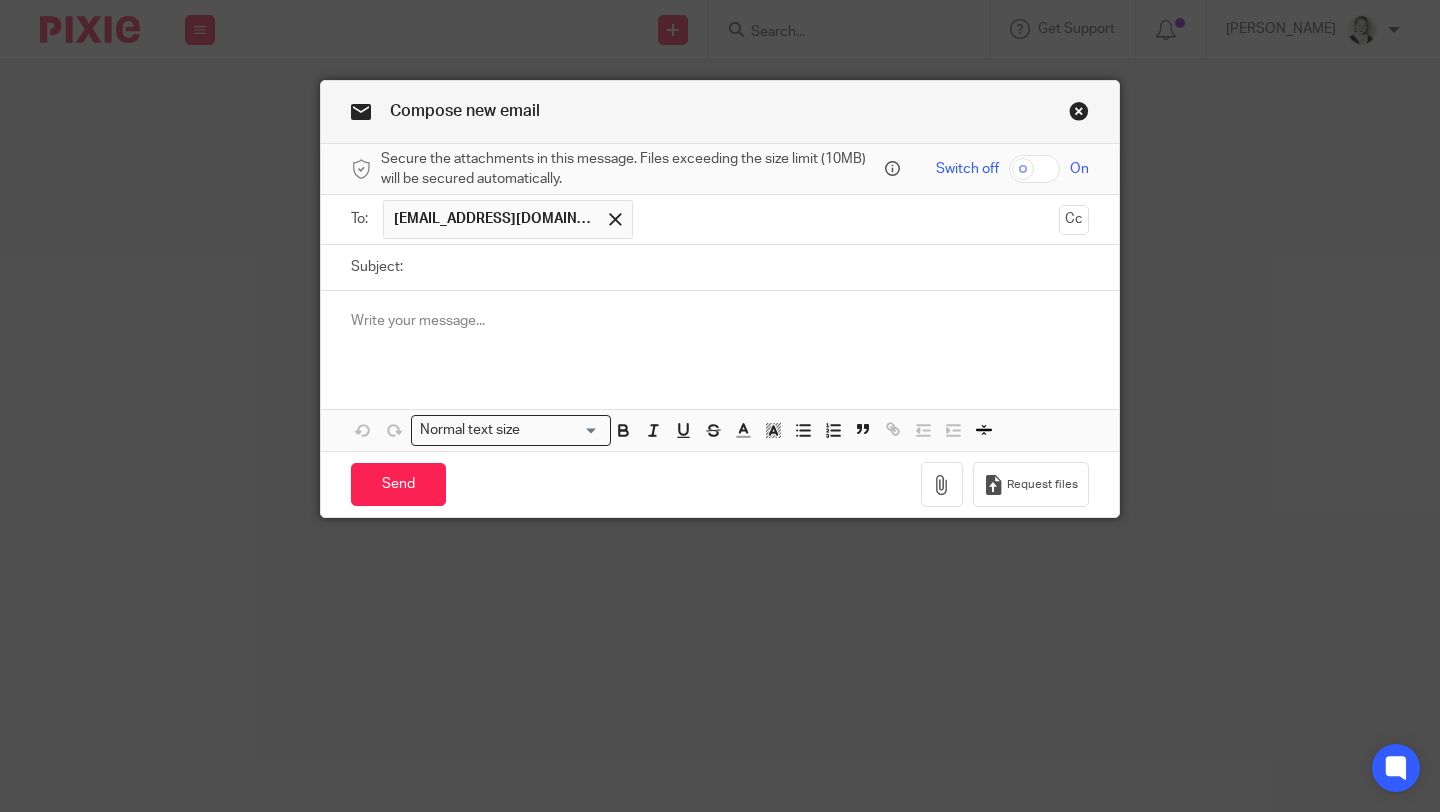 click at bounding box center [720, 330] 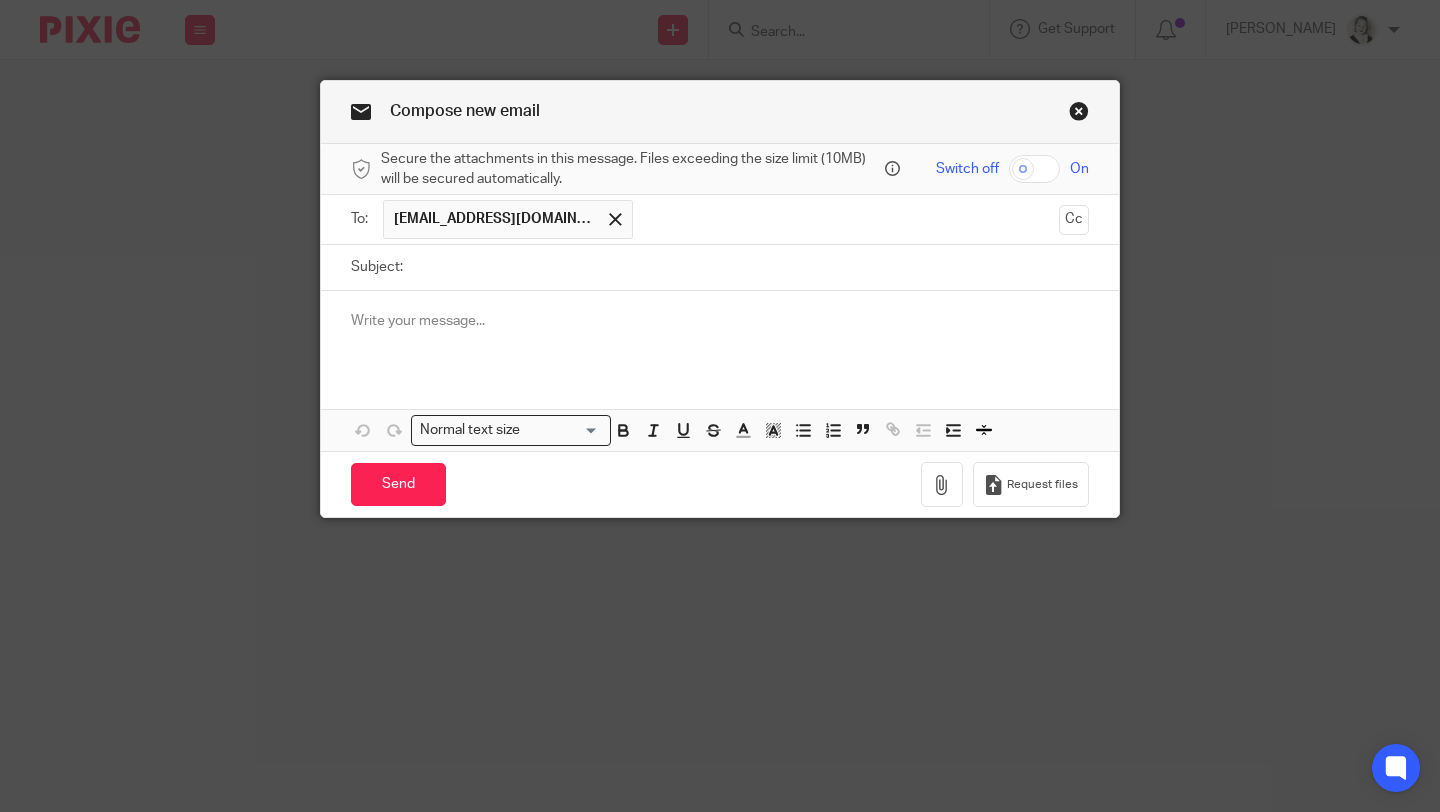 type 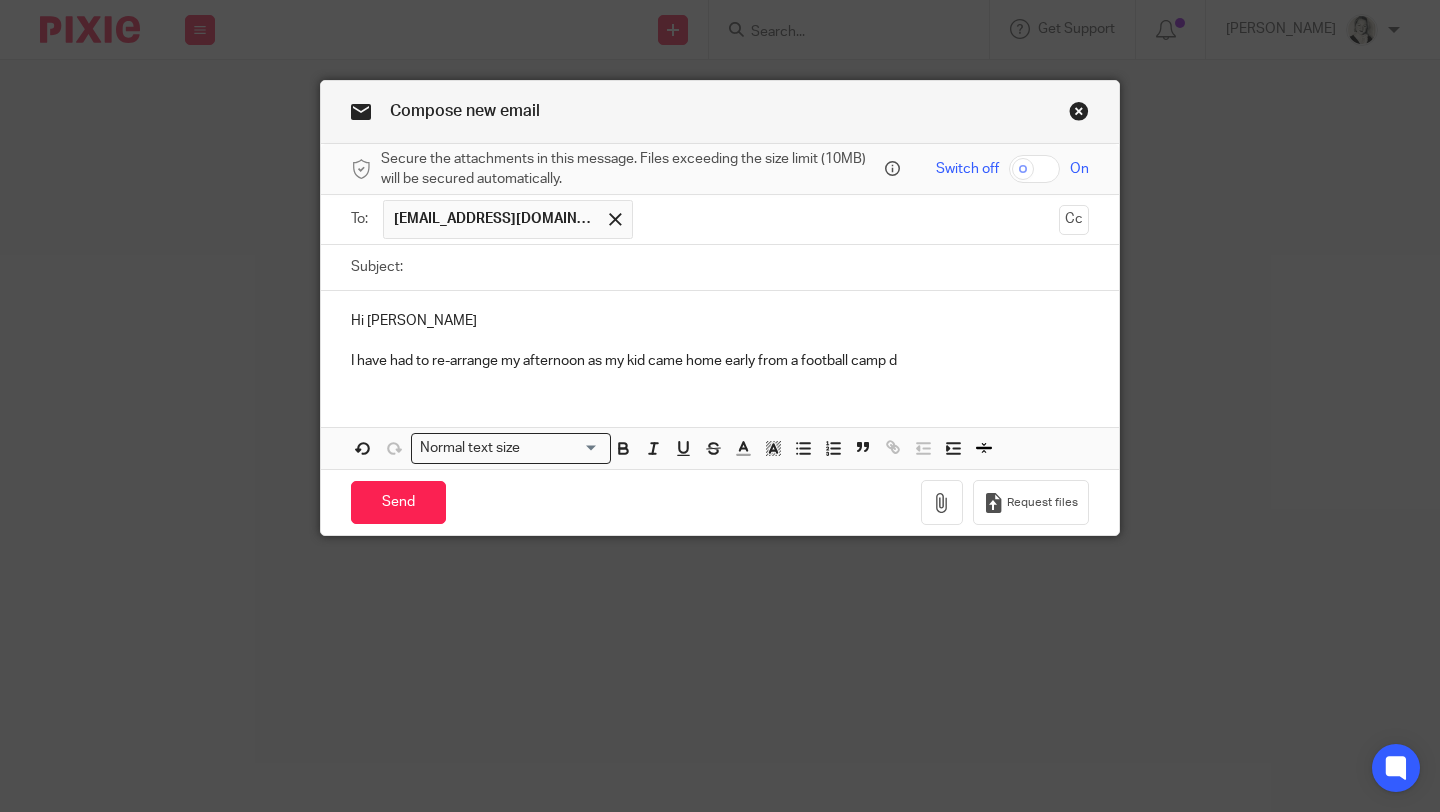click on "I have had to re-arrange my afternoon as my kid came home early from a football camp d" at bounding box center (720, 361) 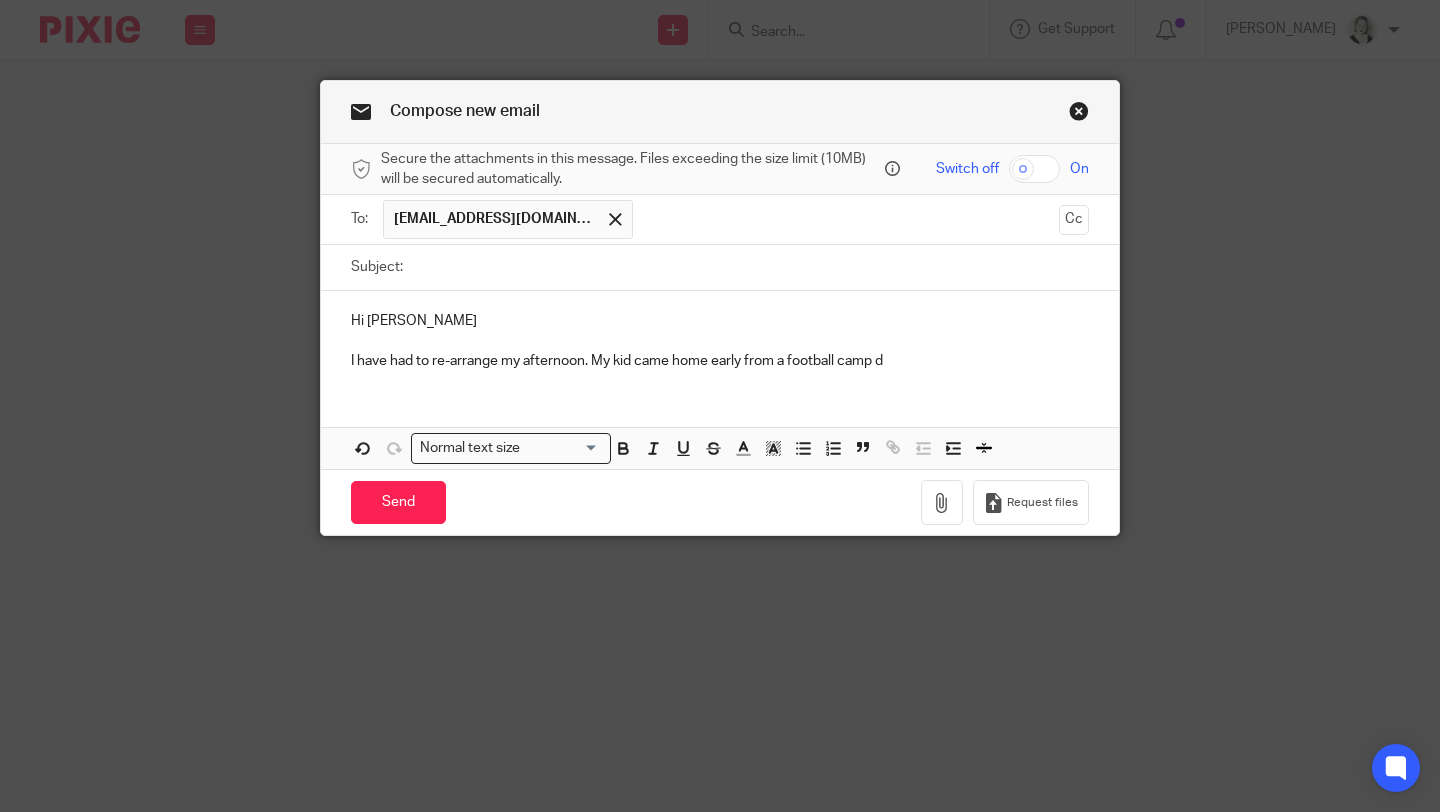 click on "I have had to re-arrange my afternoon. My kid came home early from a football camp d" at bounding box center [720, 361] 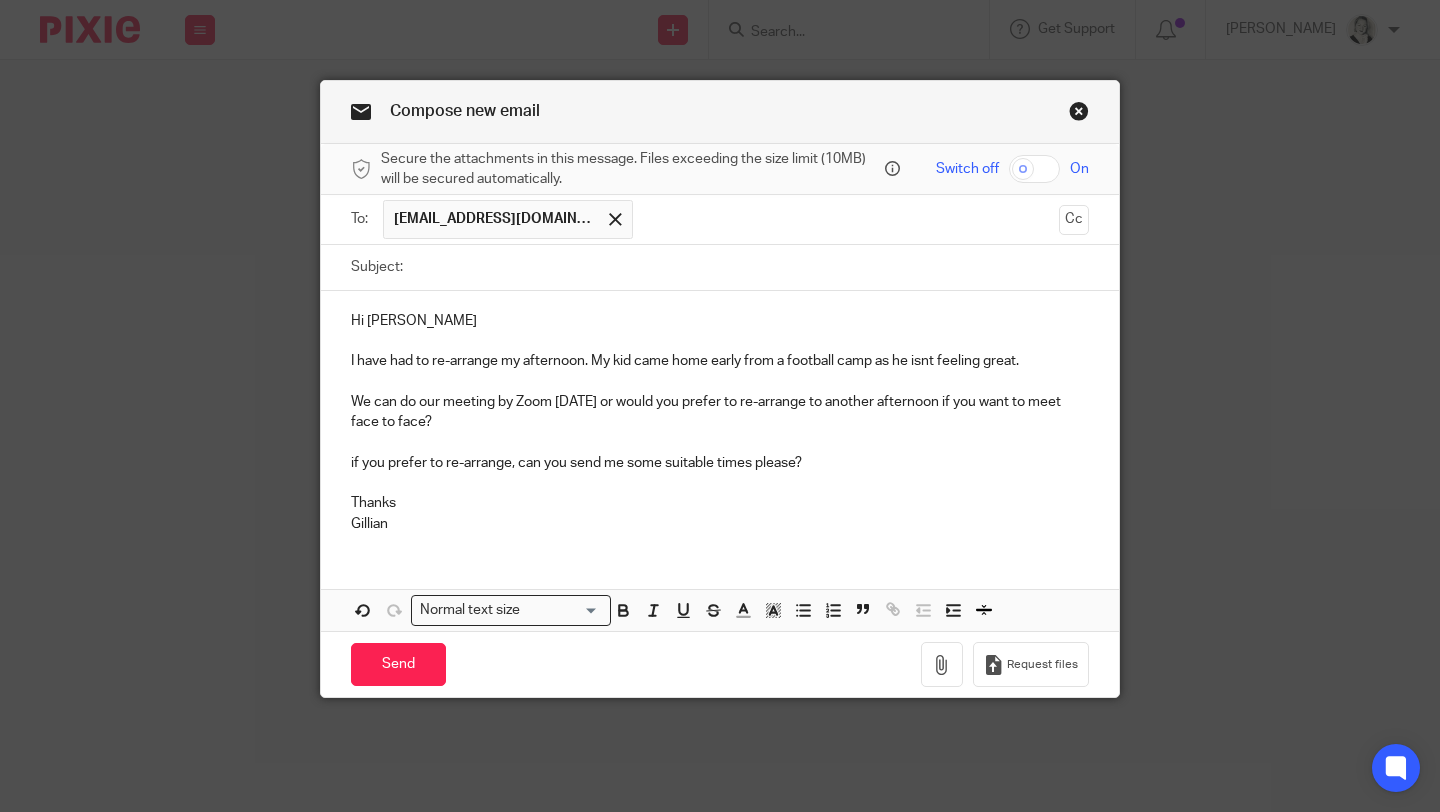 click on "Subject:" at bounding box center (751, 267) 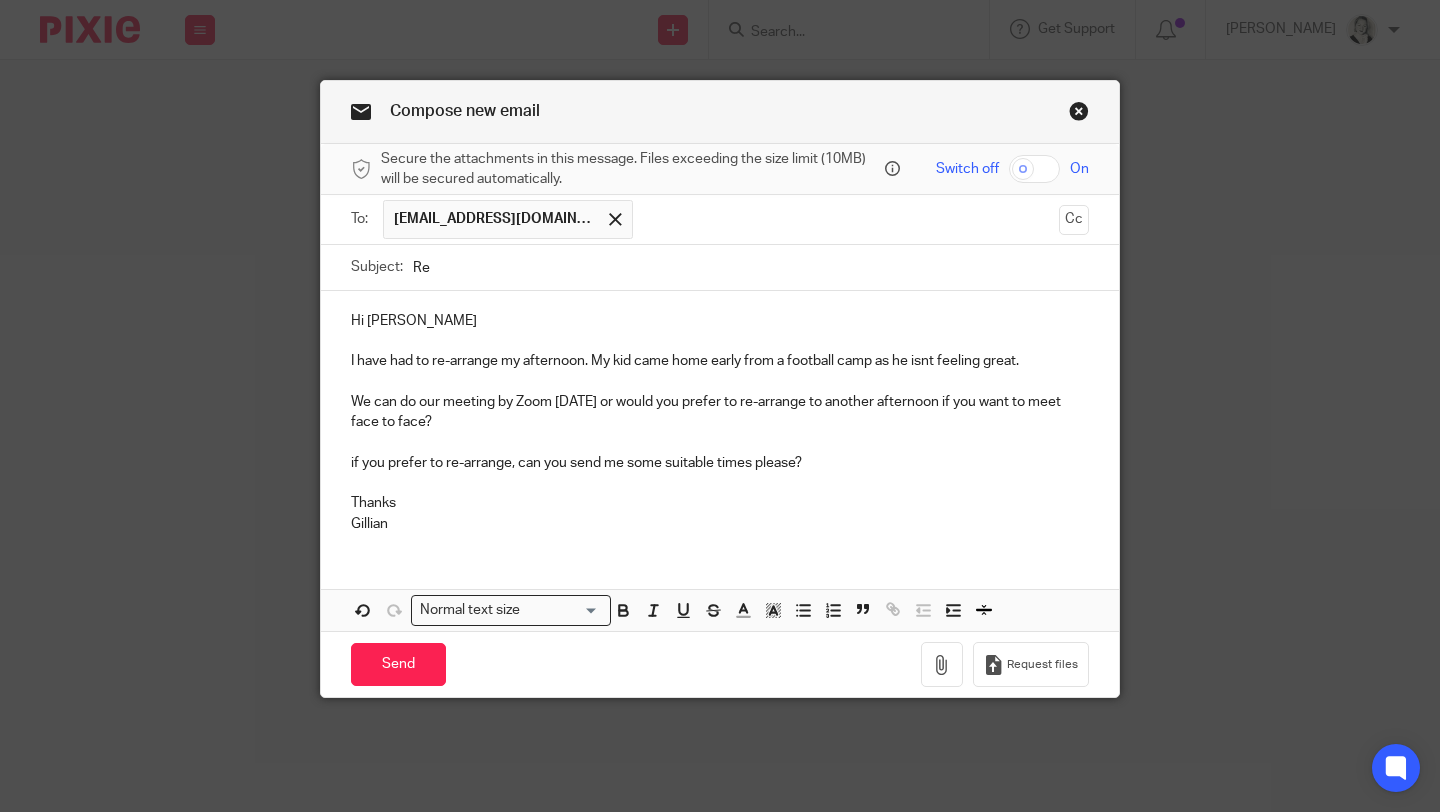 type on "R" 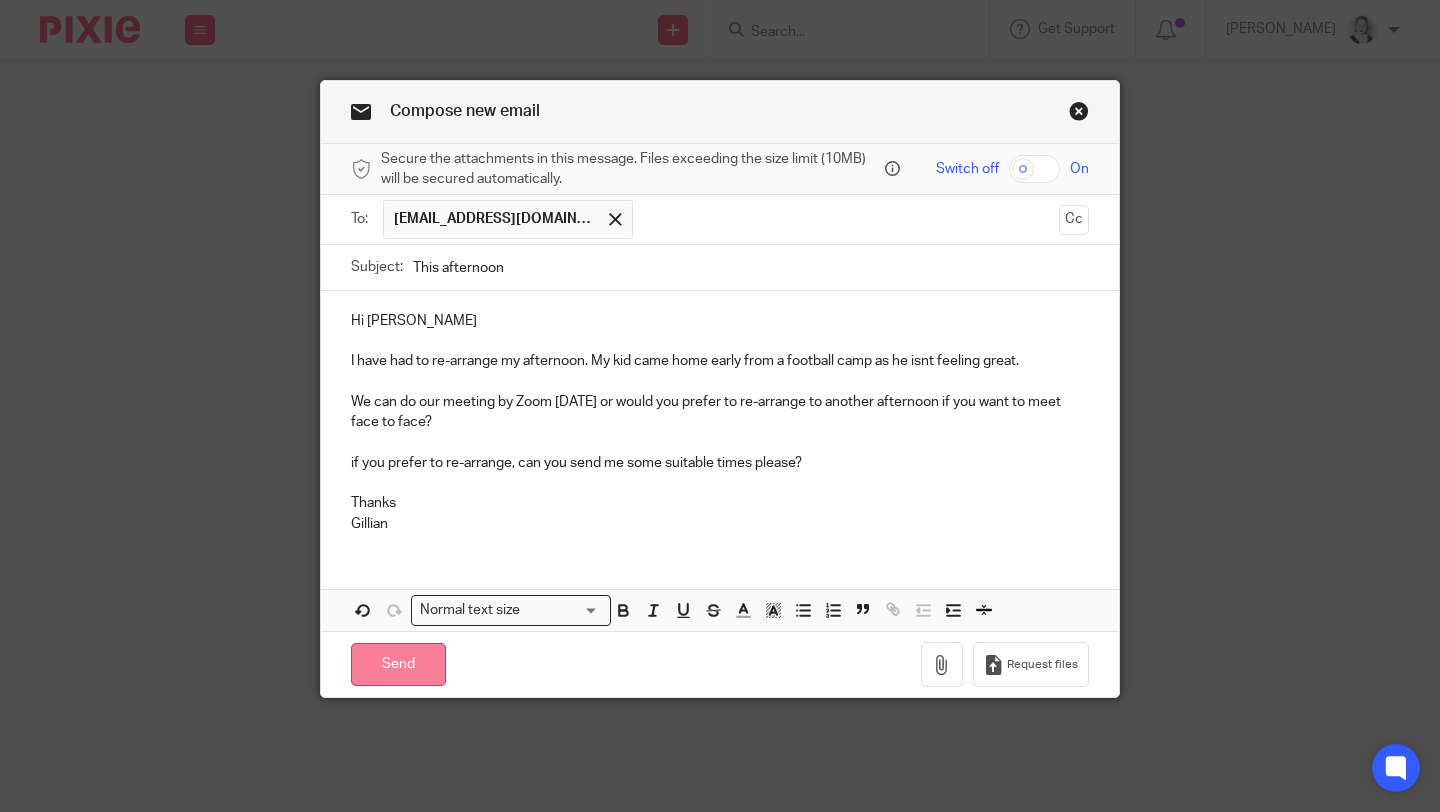 type on "This afternoon" 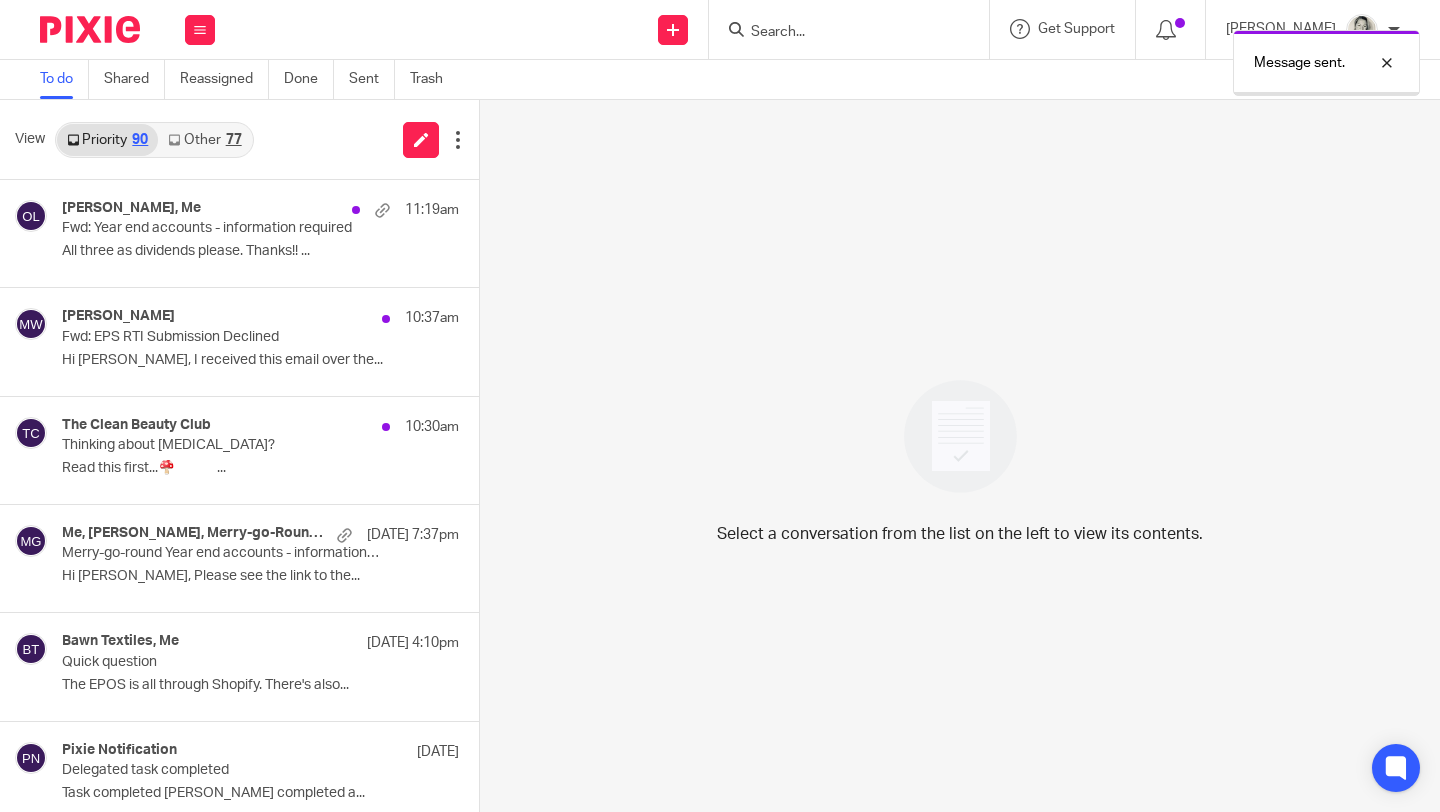scroll, scrollTop: 0, scrollLeft: 0, axis: both 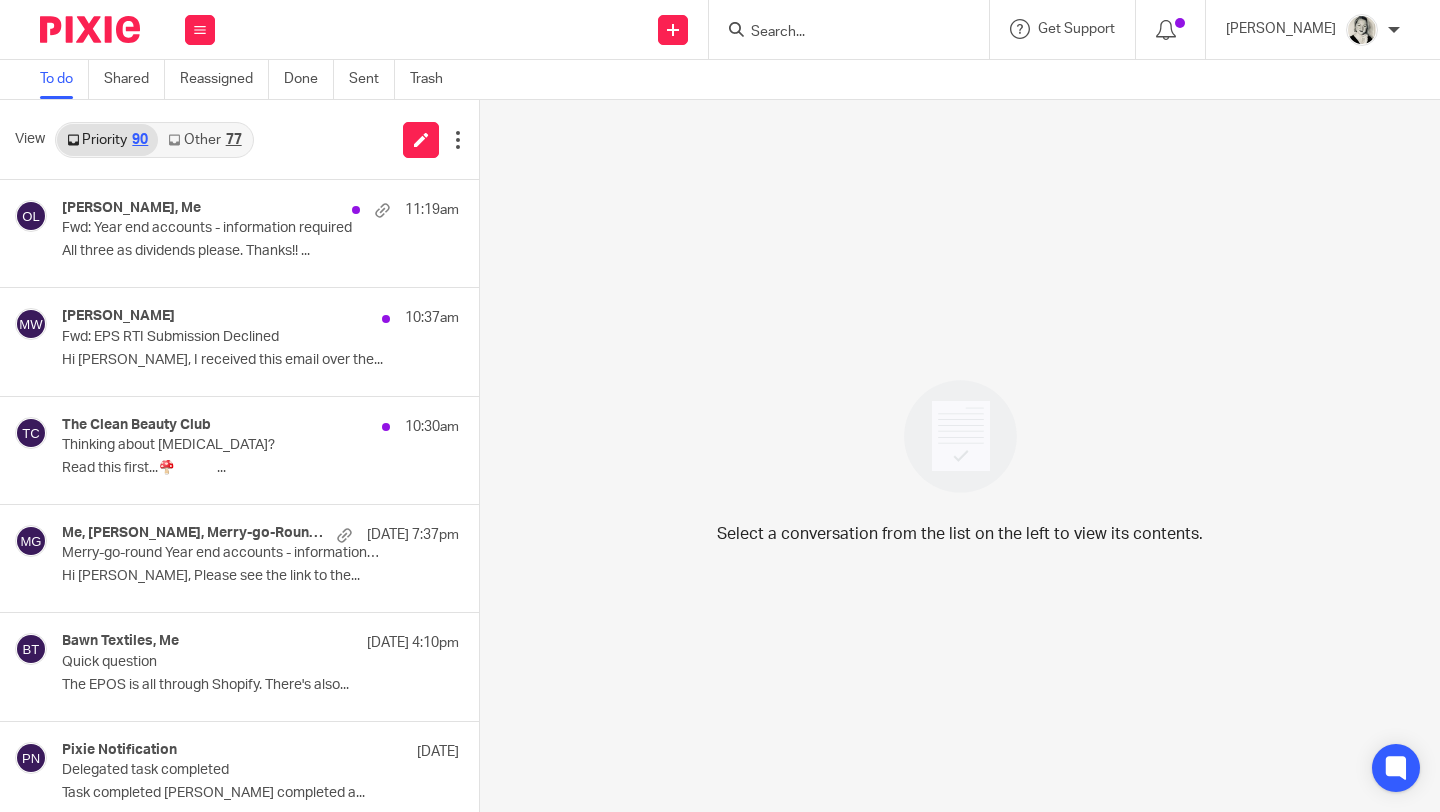 click on "77" at bounding box center [234, 140] 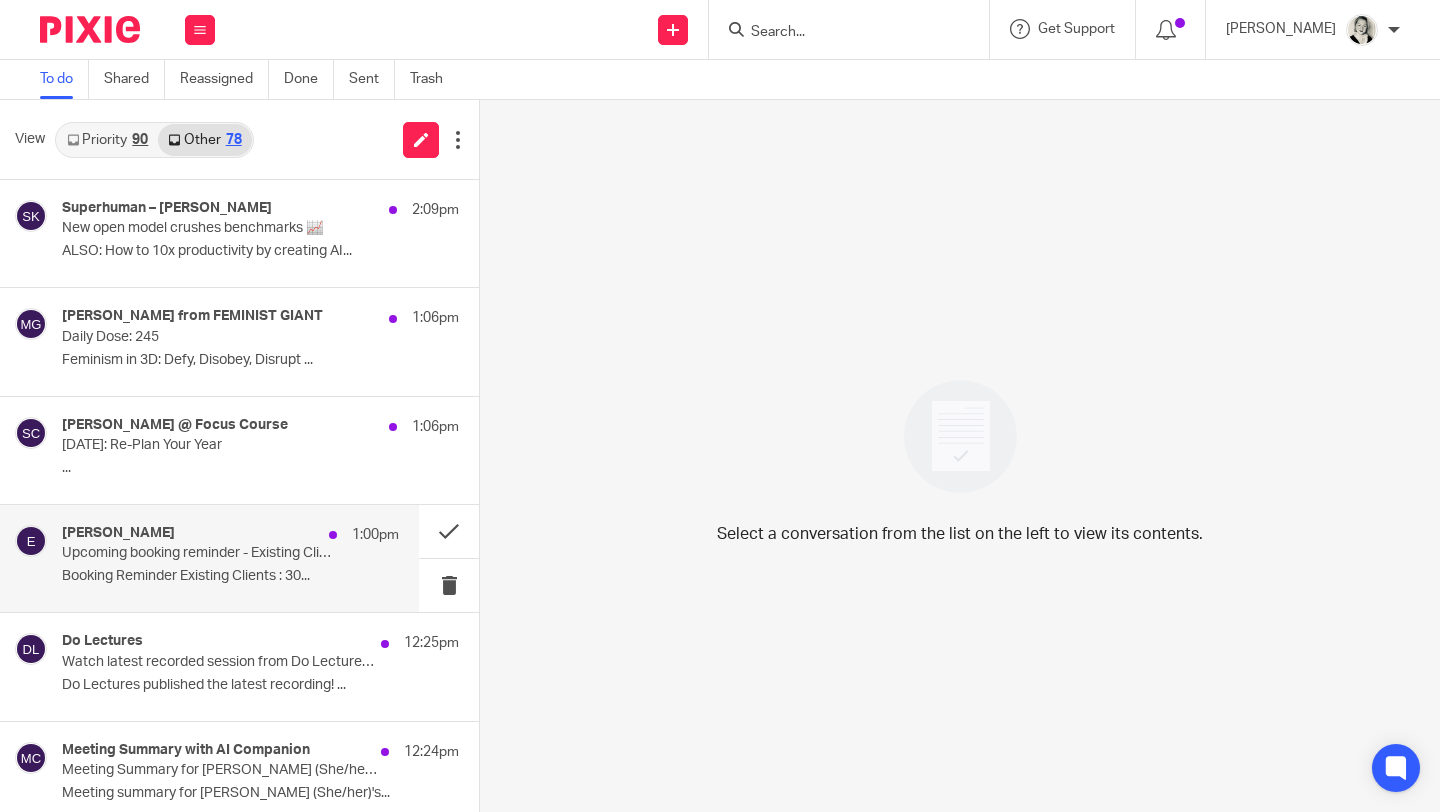 click on "Booking Reminder      Existing Clients : 30..." at bounding box center (230, 576) 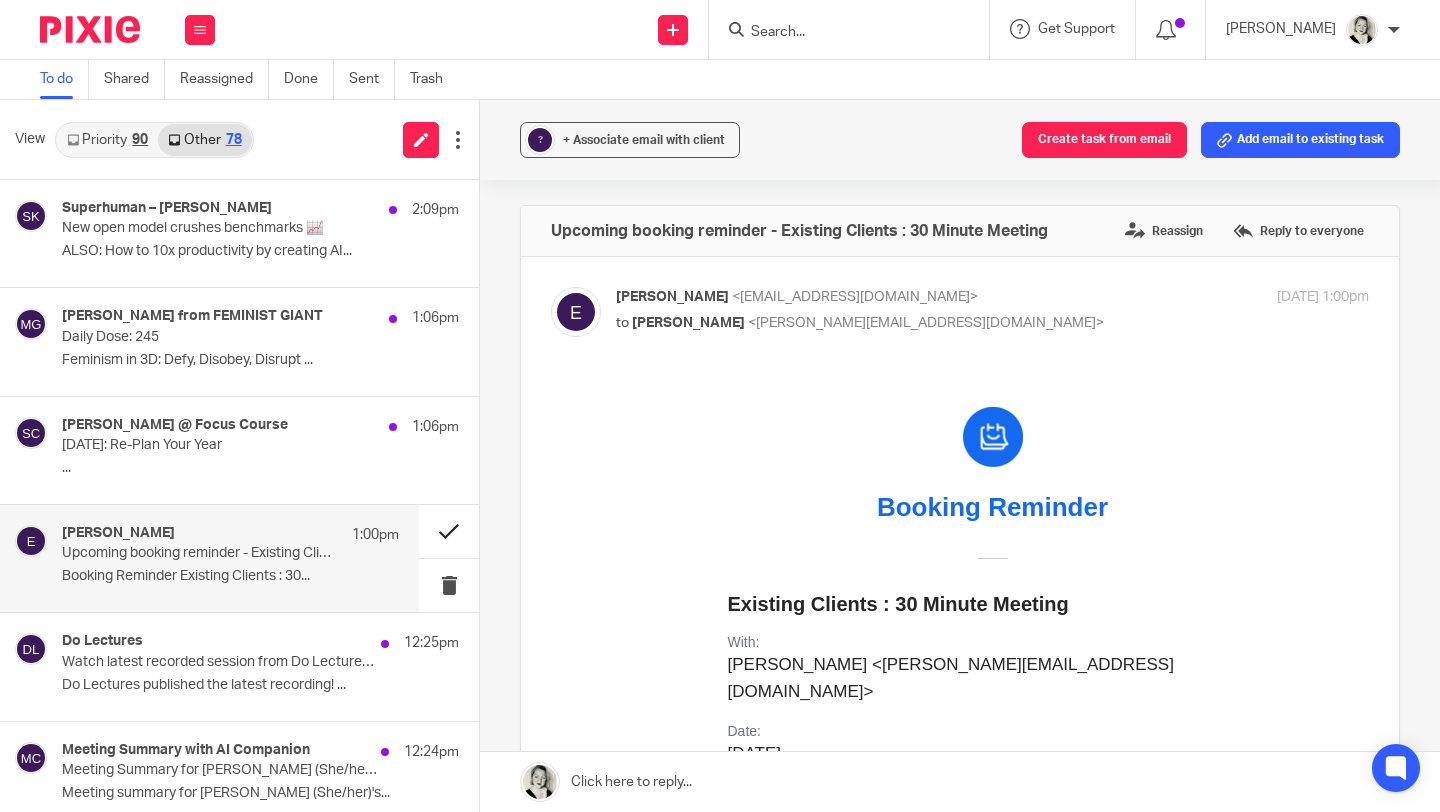 scroll, scrollTop: 0, scrollLeft: 0, axis: both 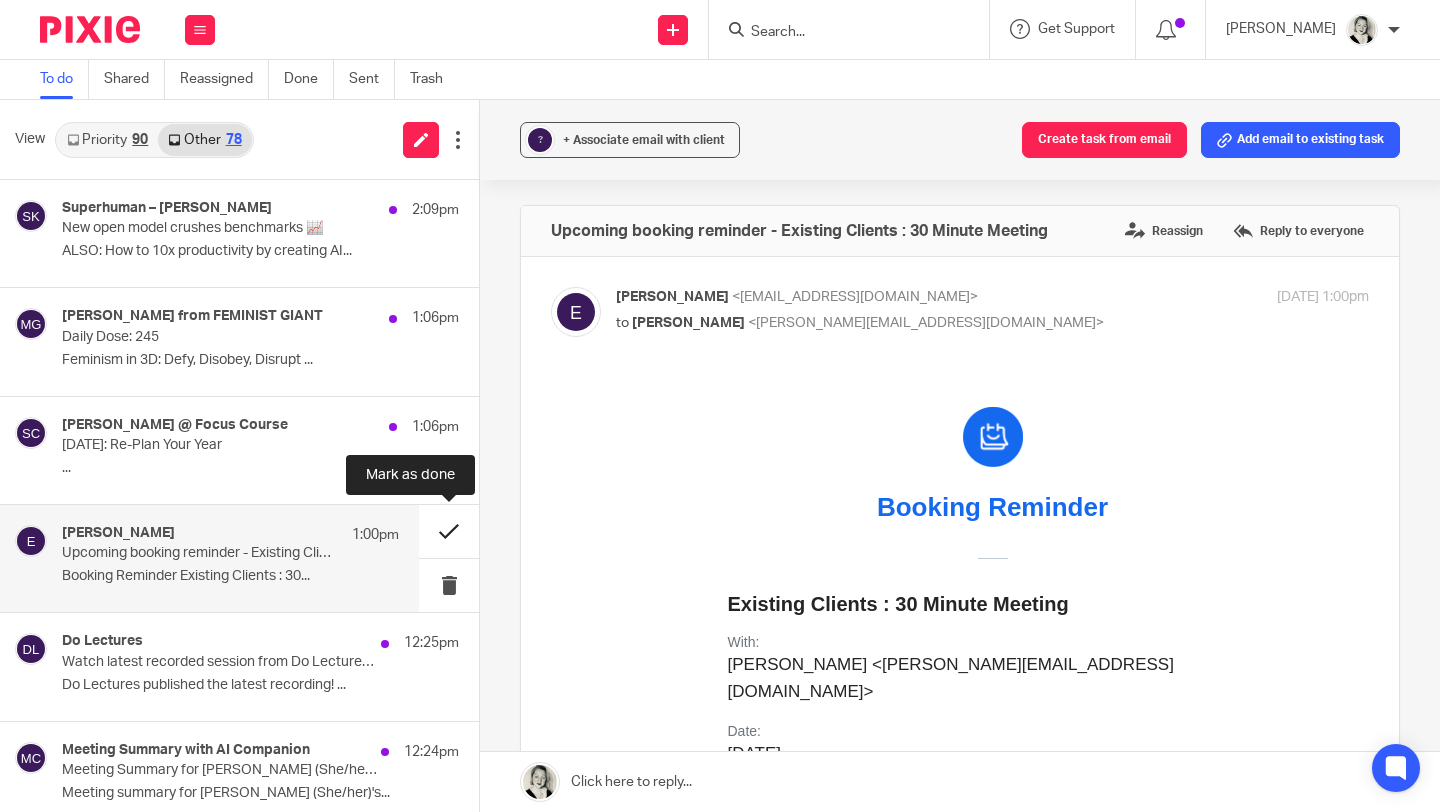 click at bounding box center [449, 531] 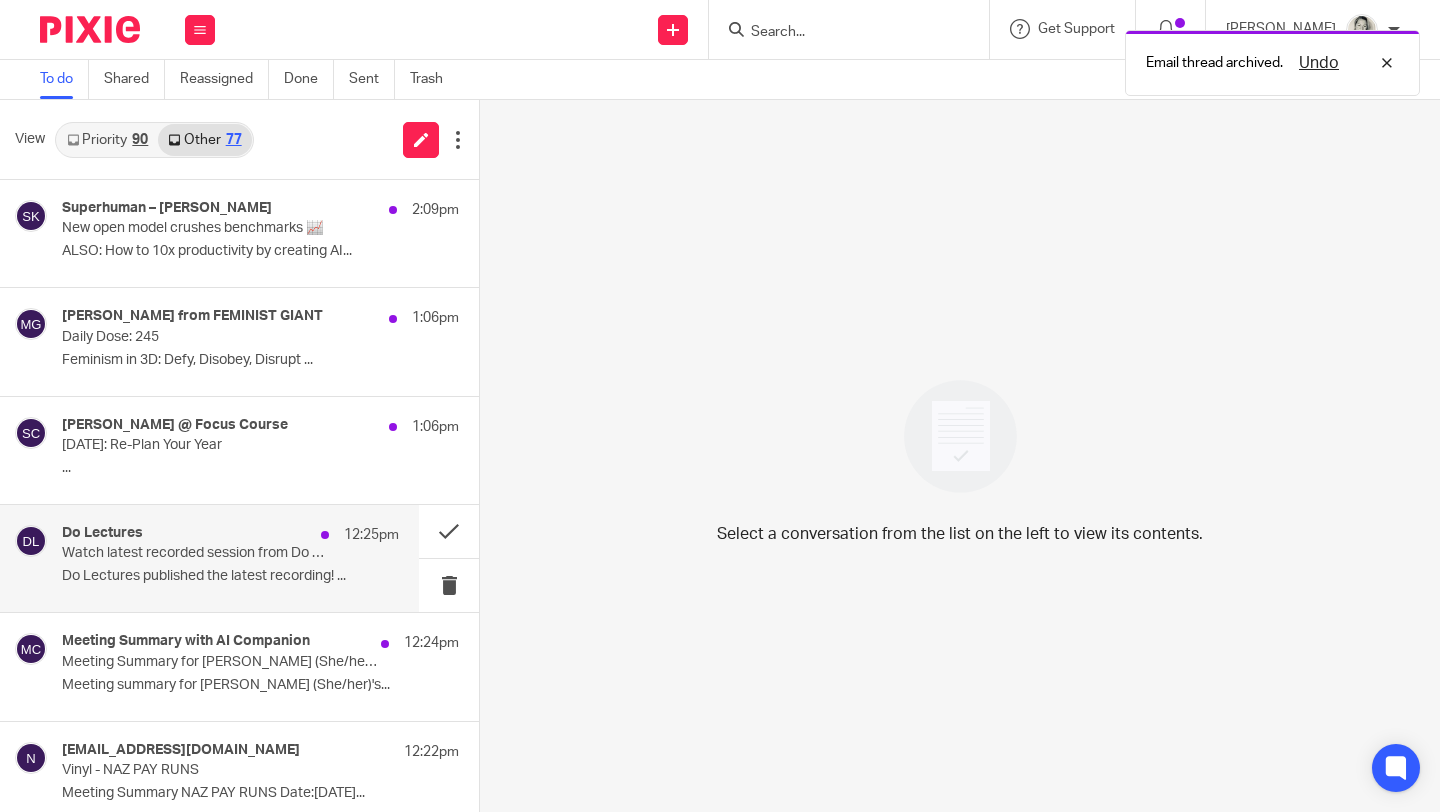 click on "Do Lectures
12:25pm" at bounding box center (230, 535) 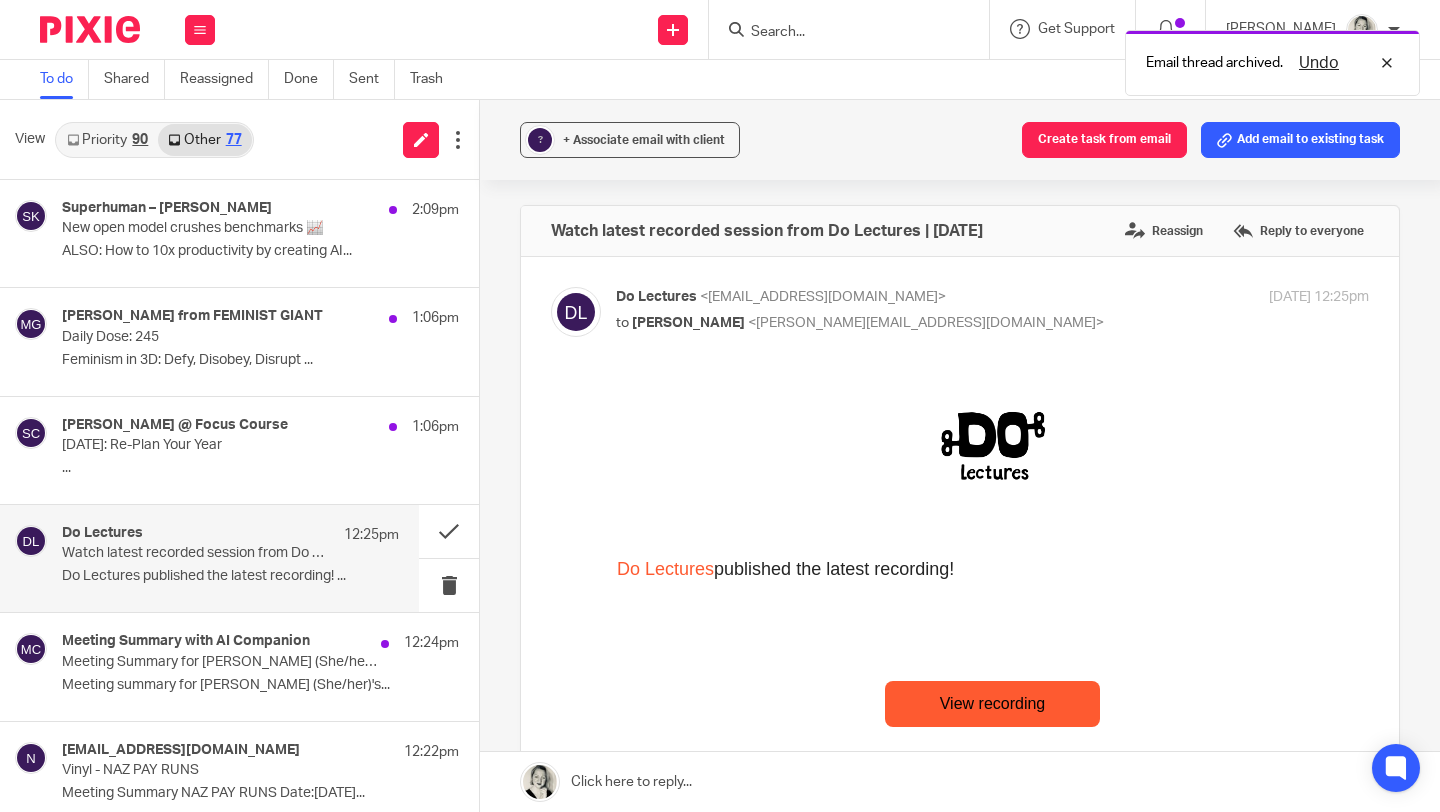 scroll, scrollTop: 0, scrollLeft: 0, axis: both 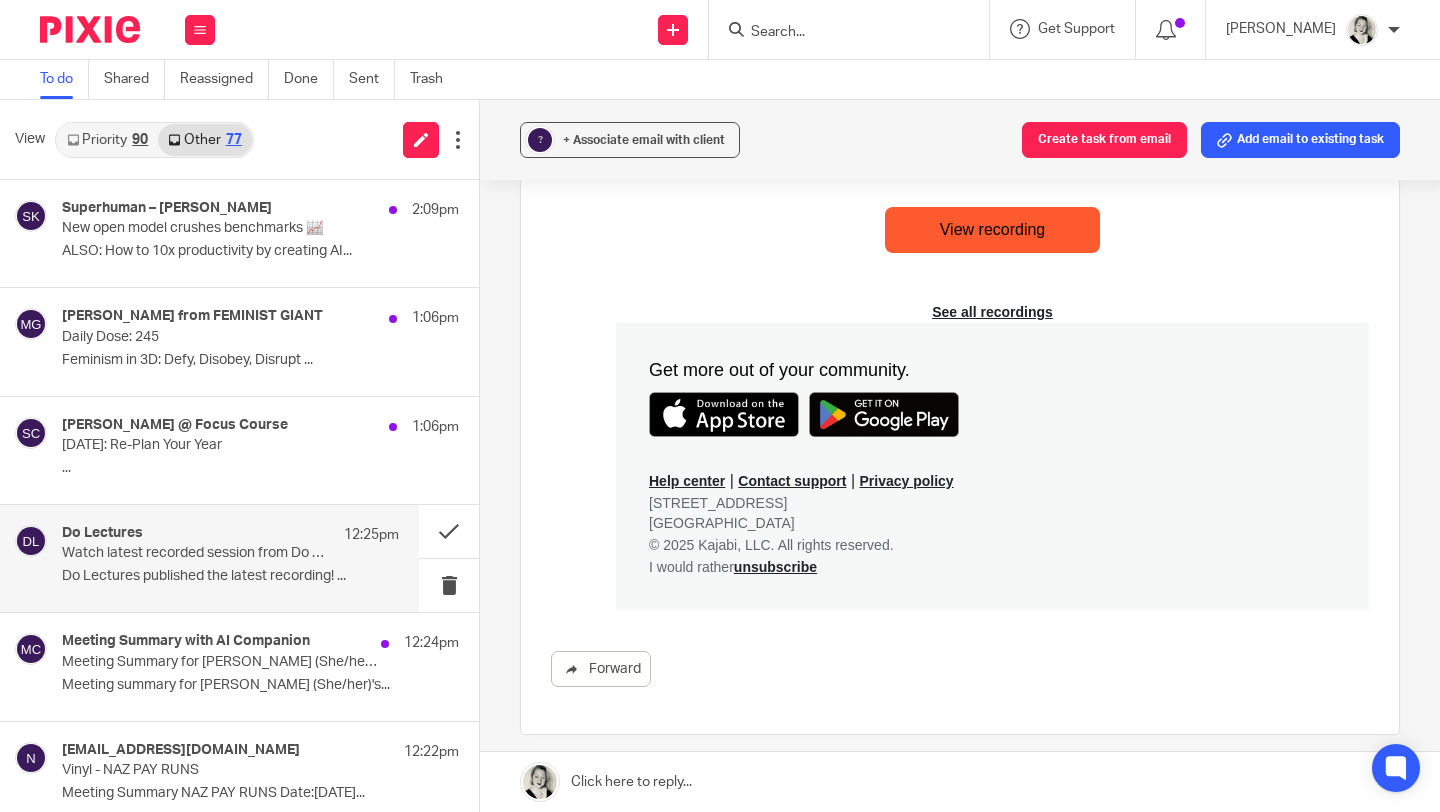 click on "Other
77" at bounding box center (204, 140) 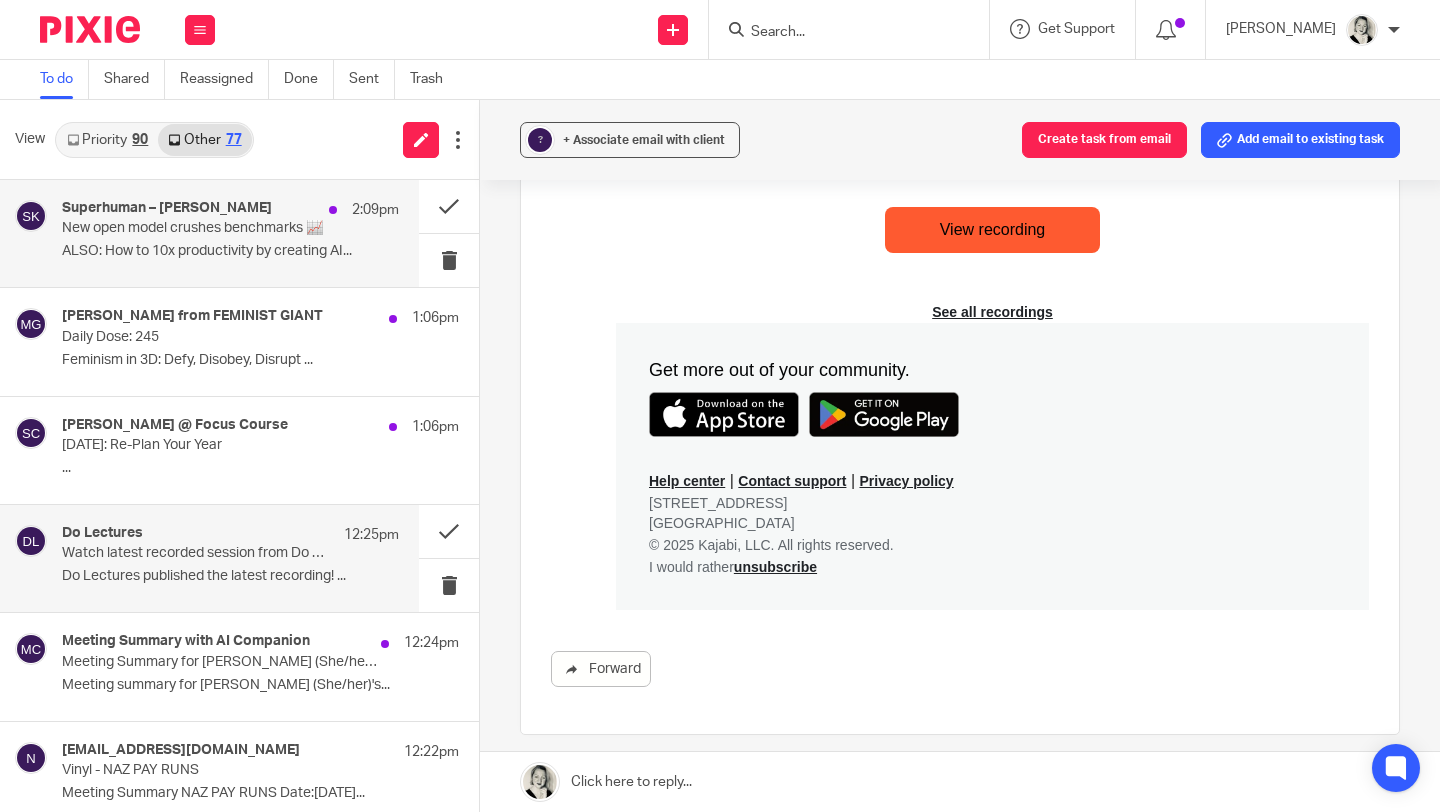 click on "Superhuman – Zain Kahn
2:09pm   New open model crushes benchmarks 📈   ALSO: How to 10x productivity by creating AI..." at bounding box center [230, 233] 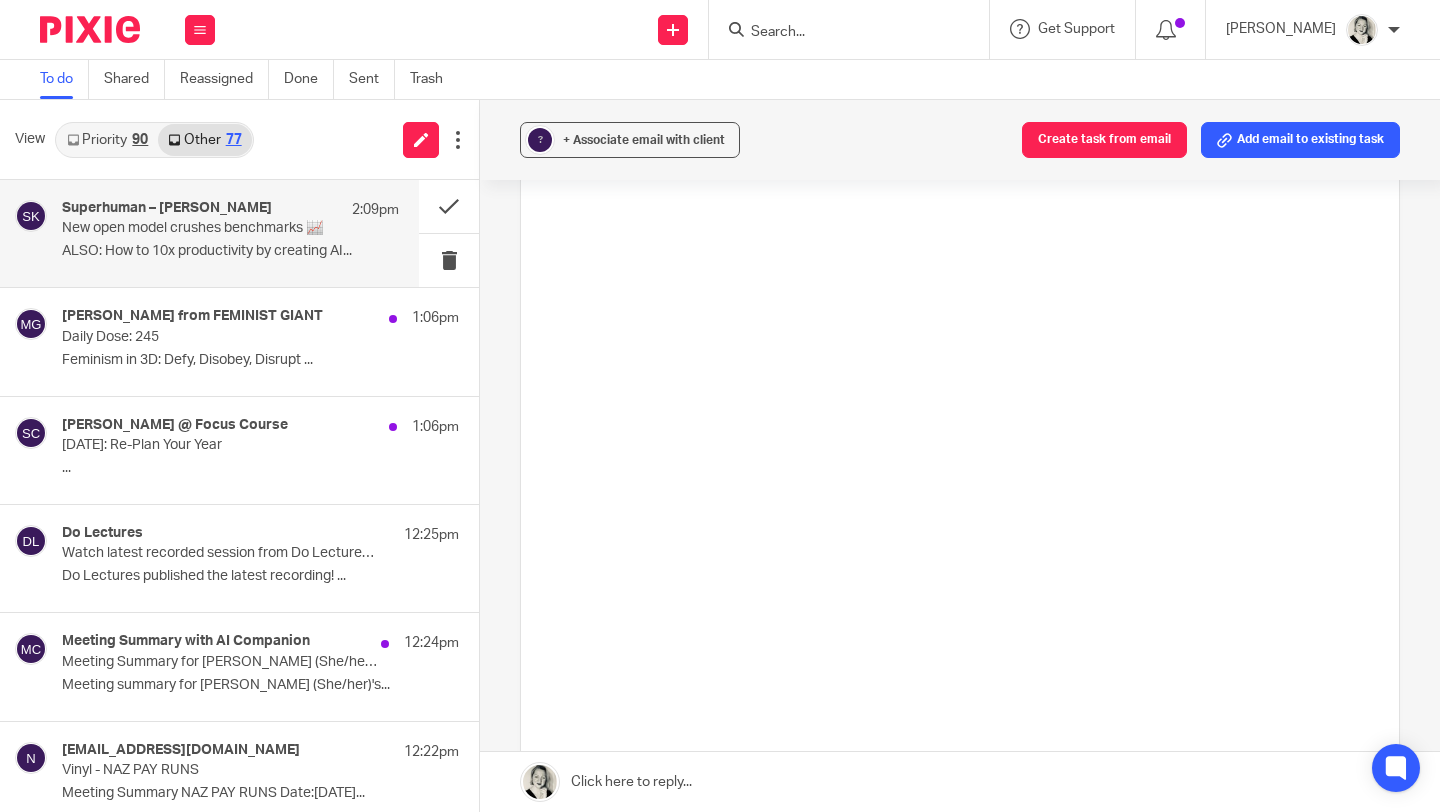 scroll, scrollTop: 0, scrollLeft: 0, axis: both 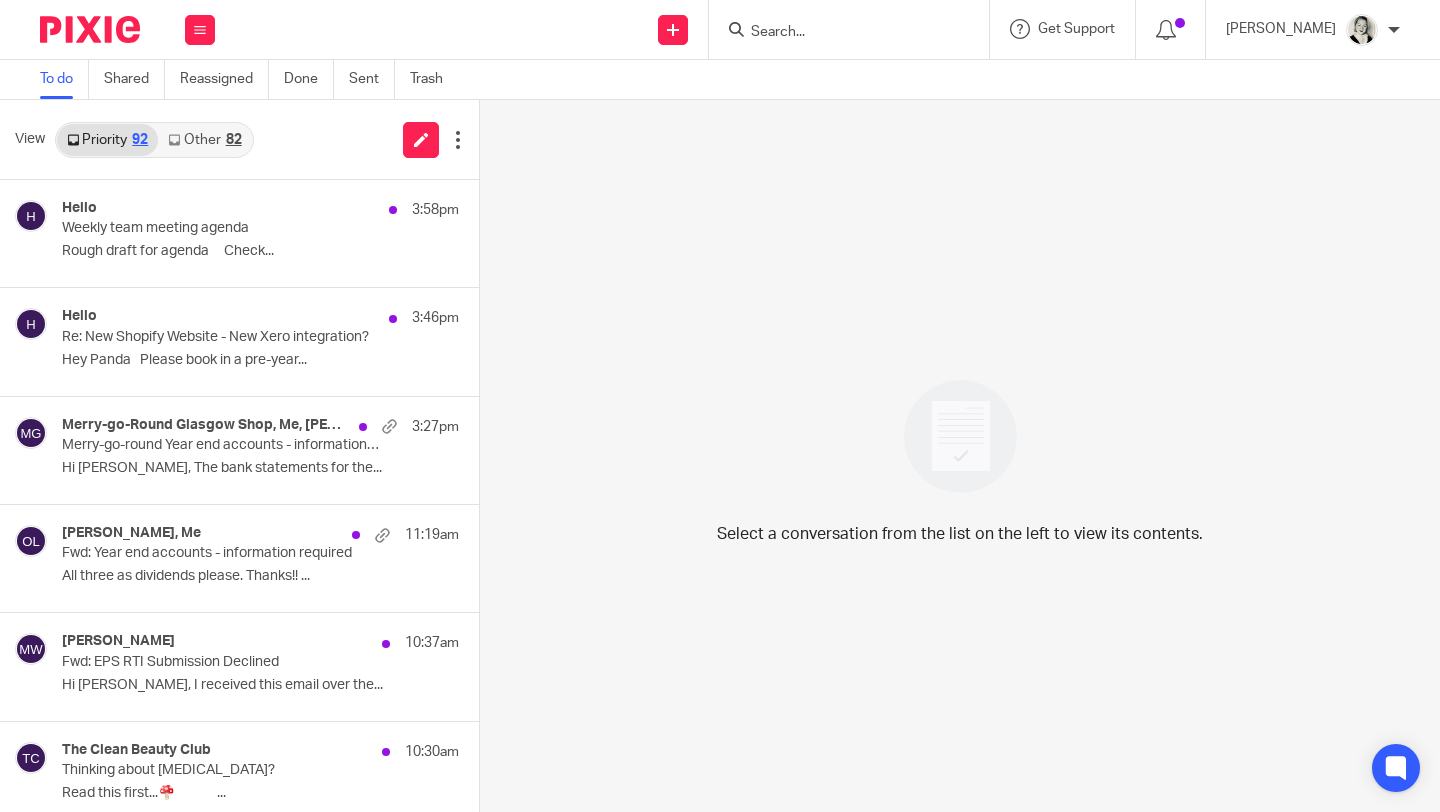 click on "Other
82" at bounding box center (204, 140) 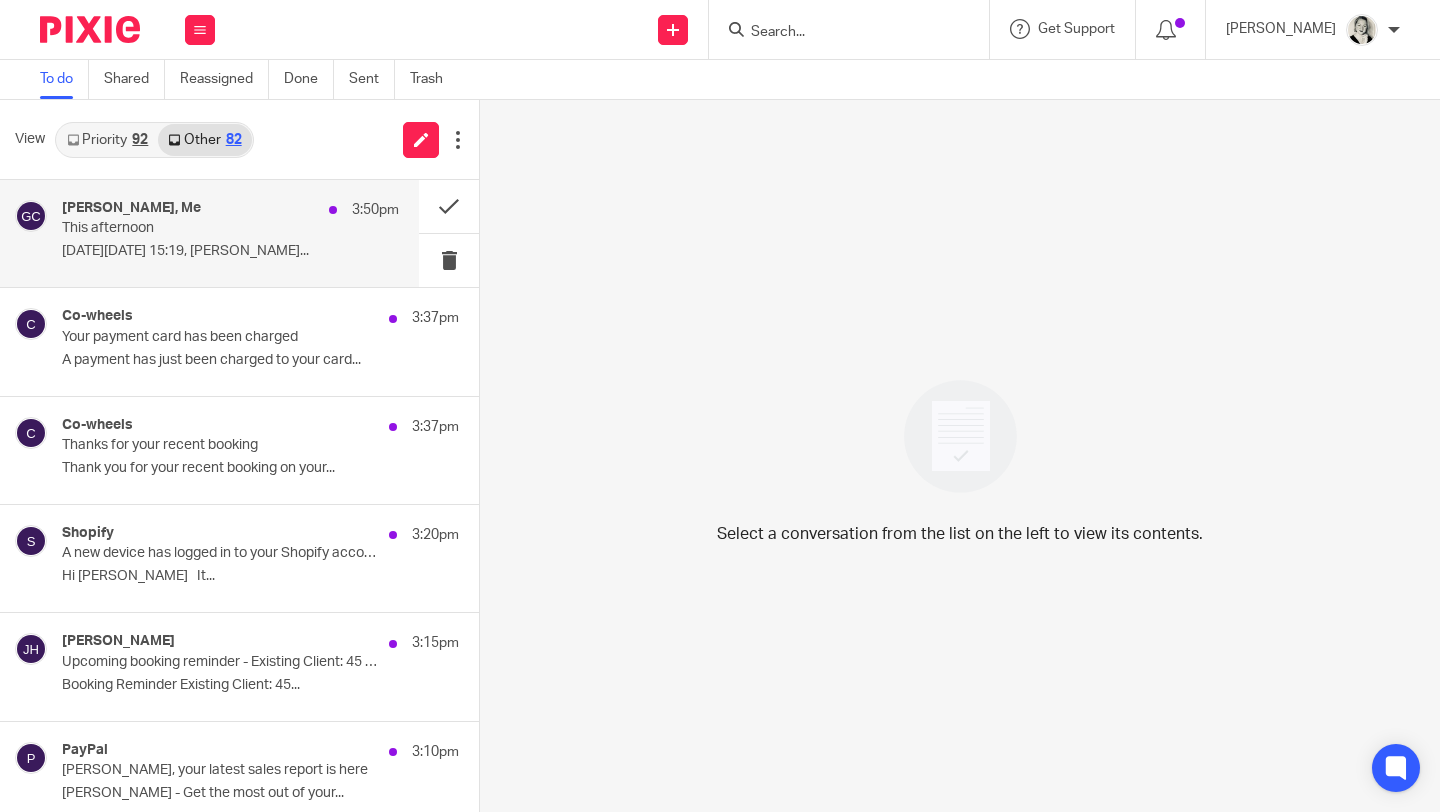 click on "On Mon, 14 Jul 2025 at 15:19, Jean Hunter..." at bounding box center (230, 251) 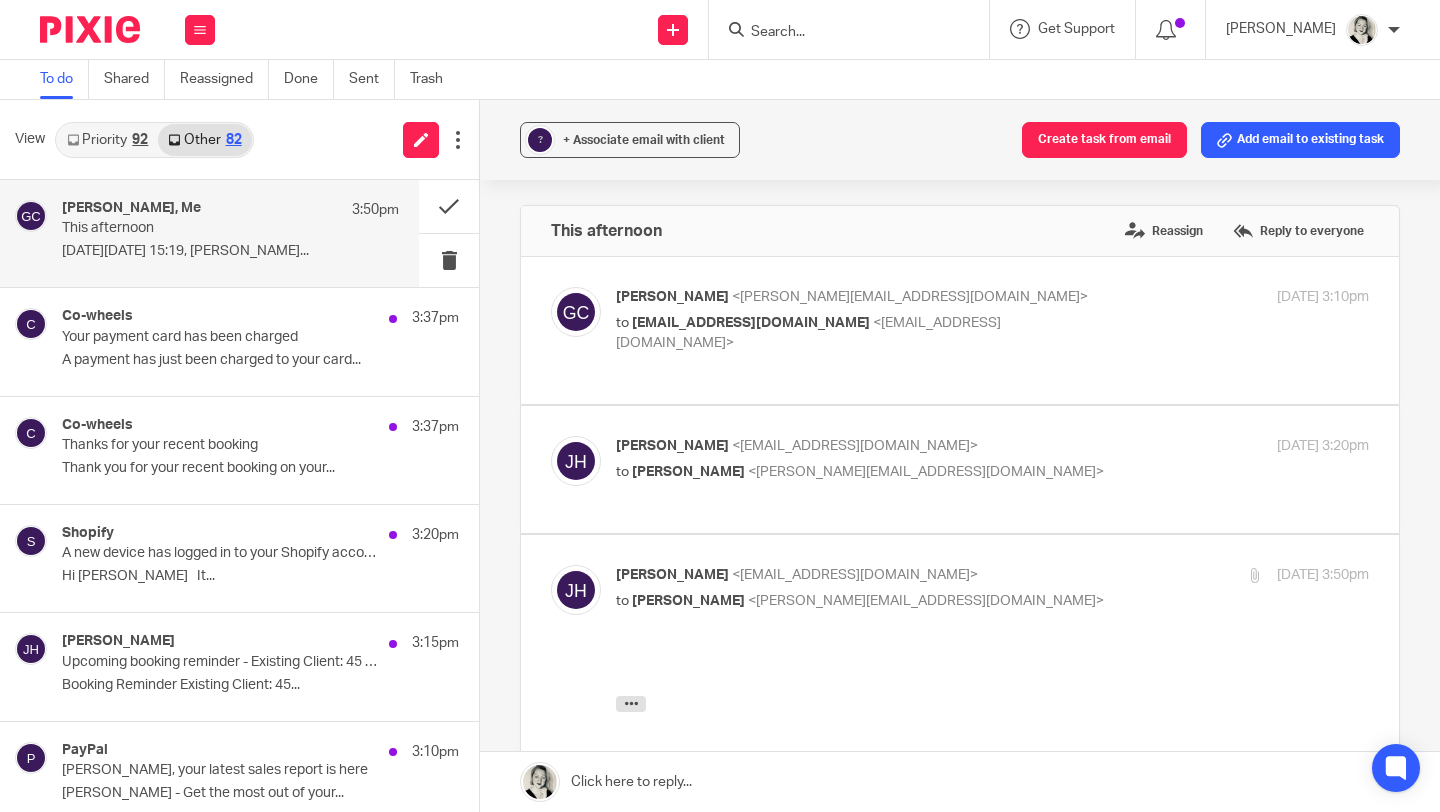 scroll, scrollTop: 0, scrollLeft: 0, axis: both 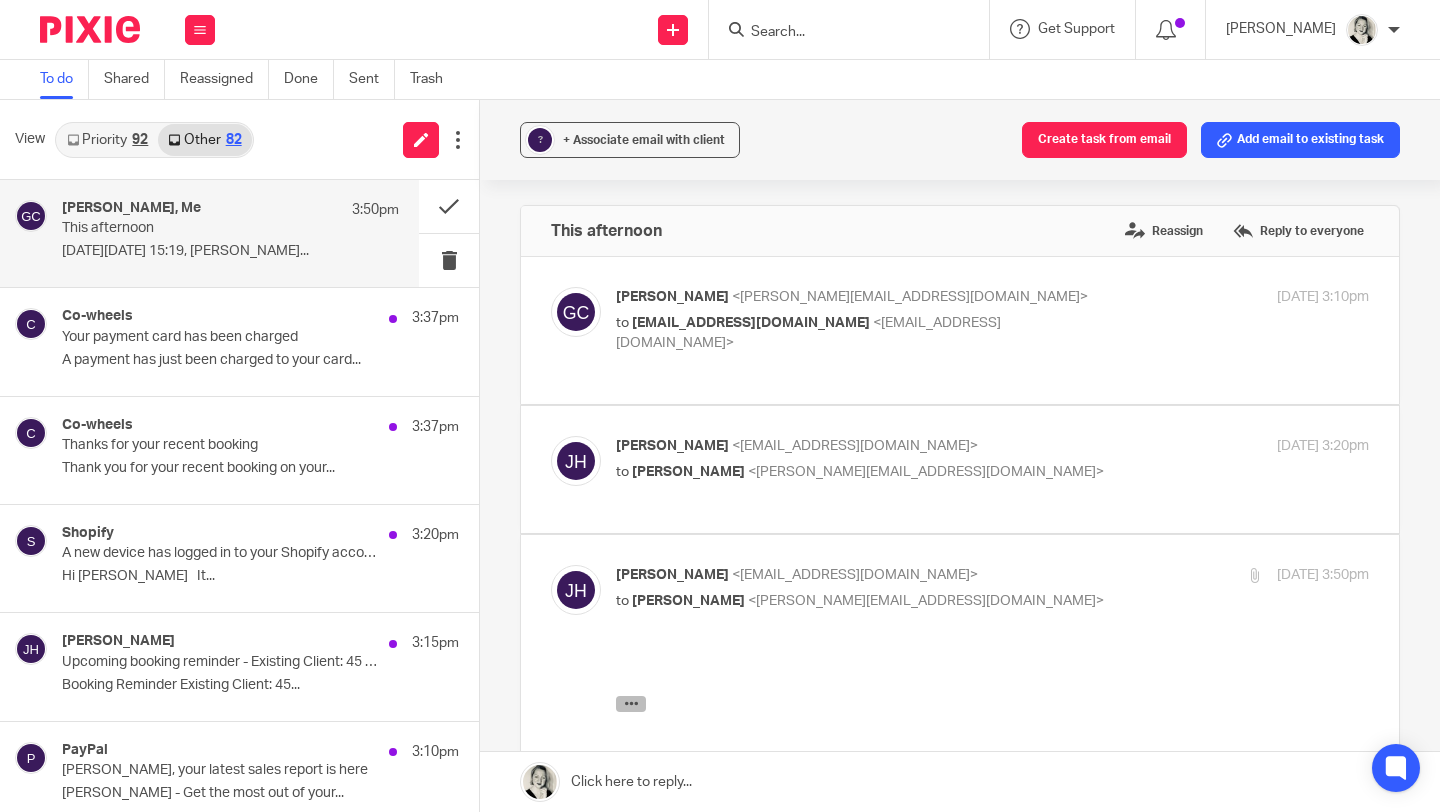 click at bounding box center (631, 703) 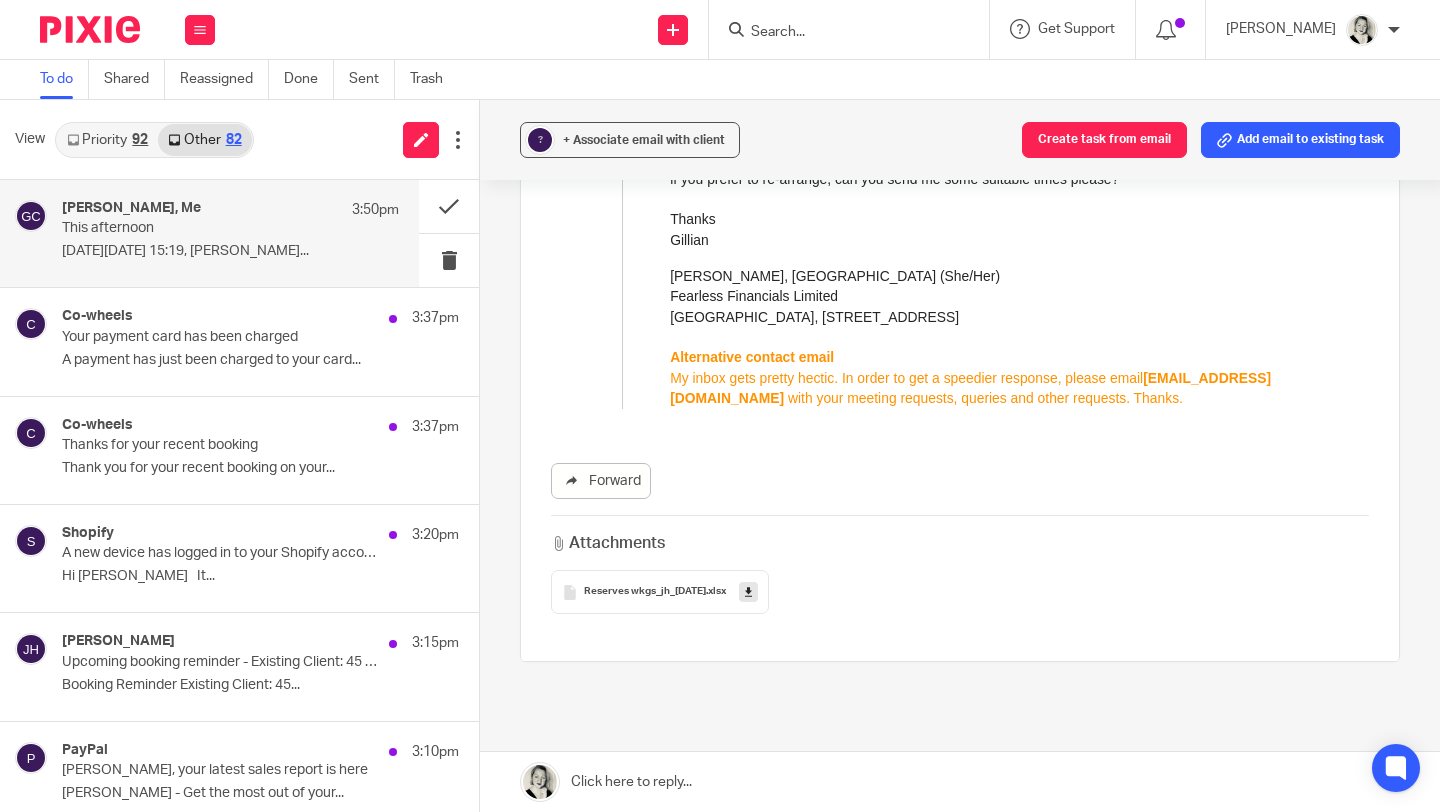 scroll, scrollTop: 1019, scrollLeft: 0, axis: vertical 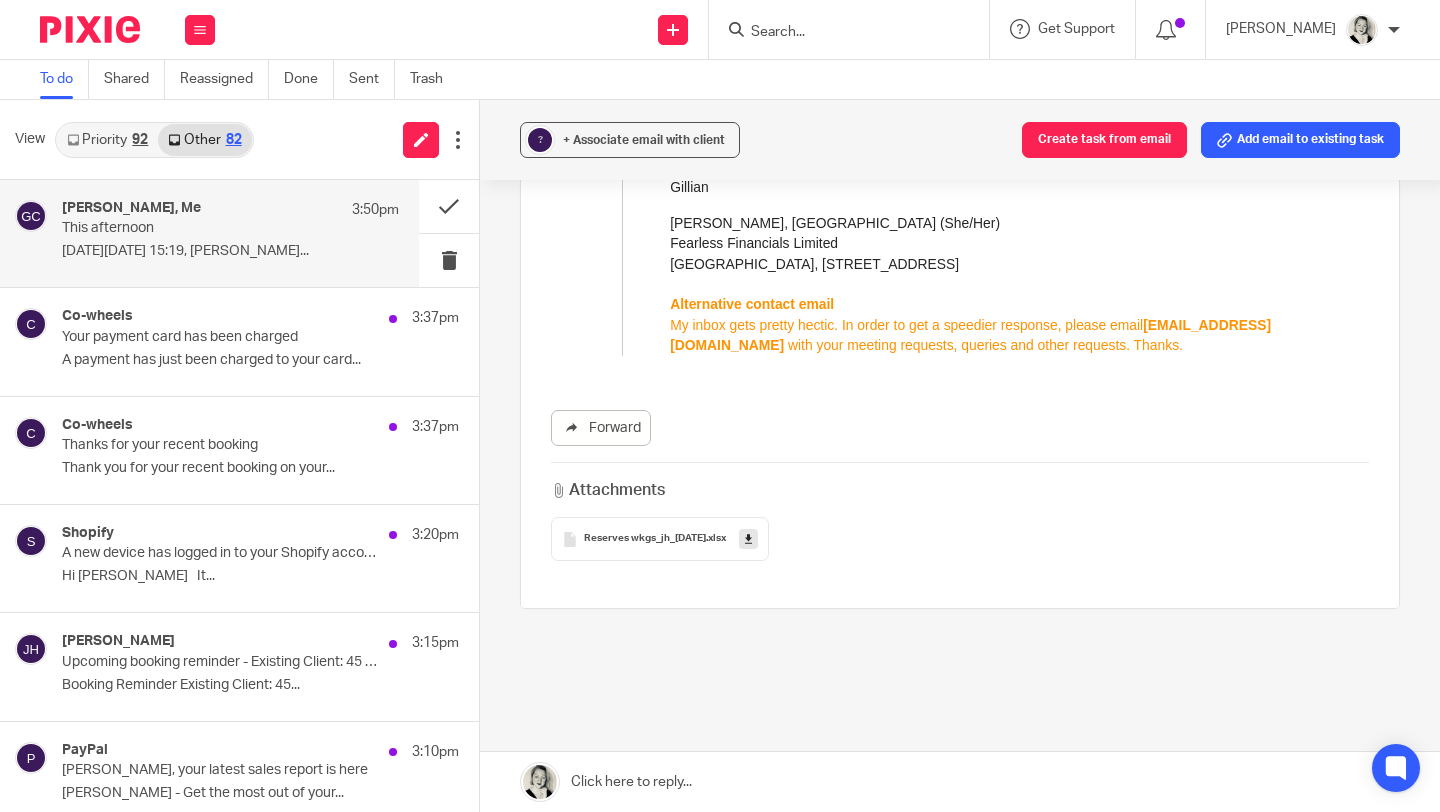 click at bounding box center (748, 539) 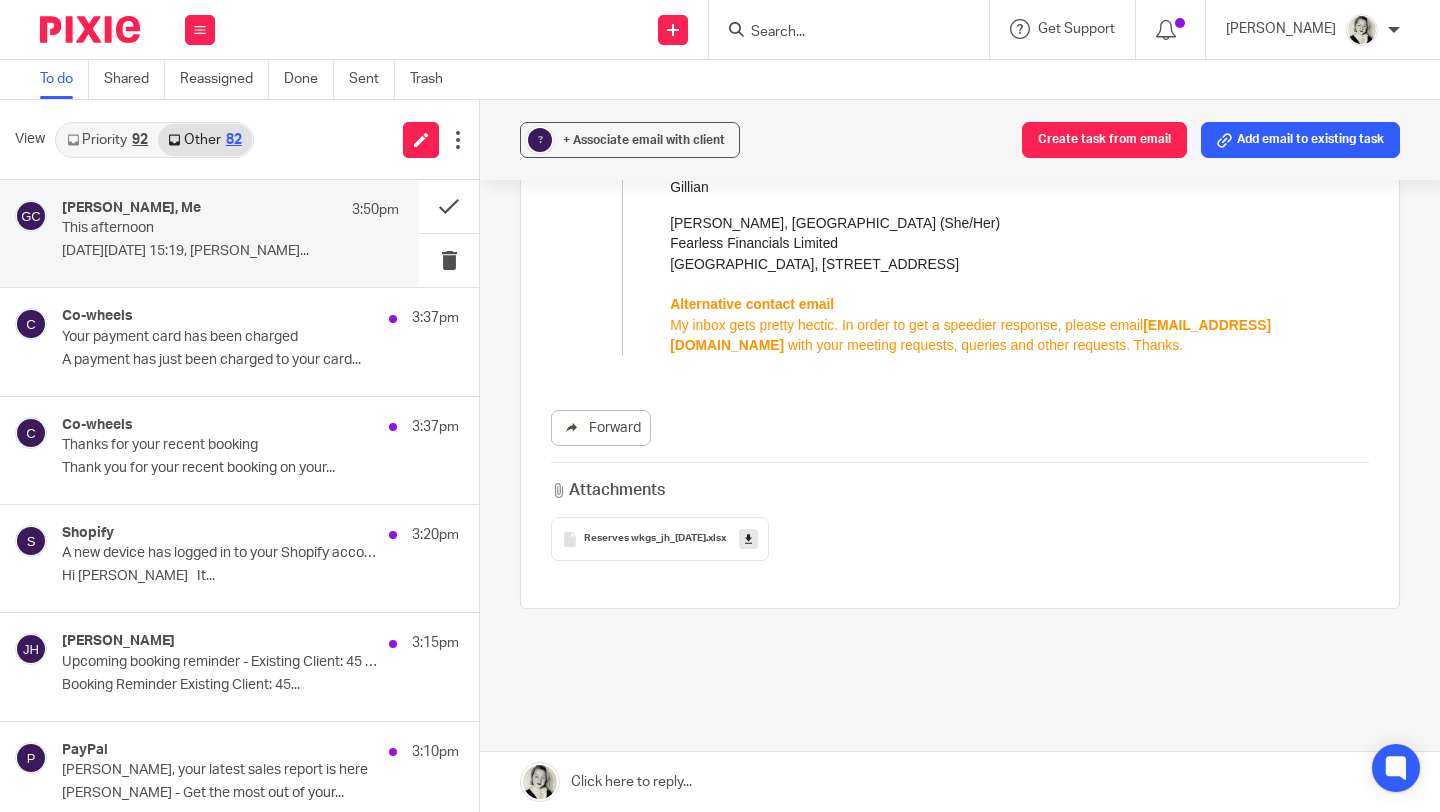 click at bounding box center (960, 782) 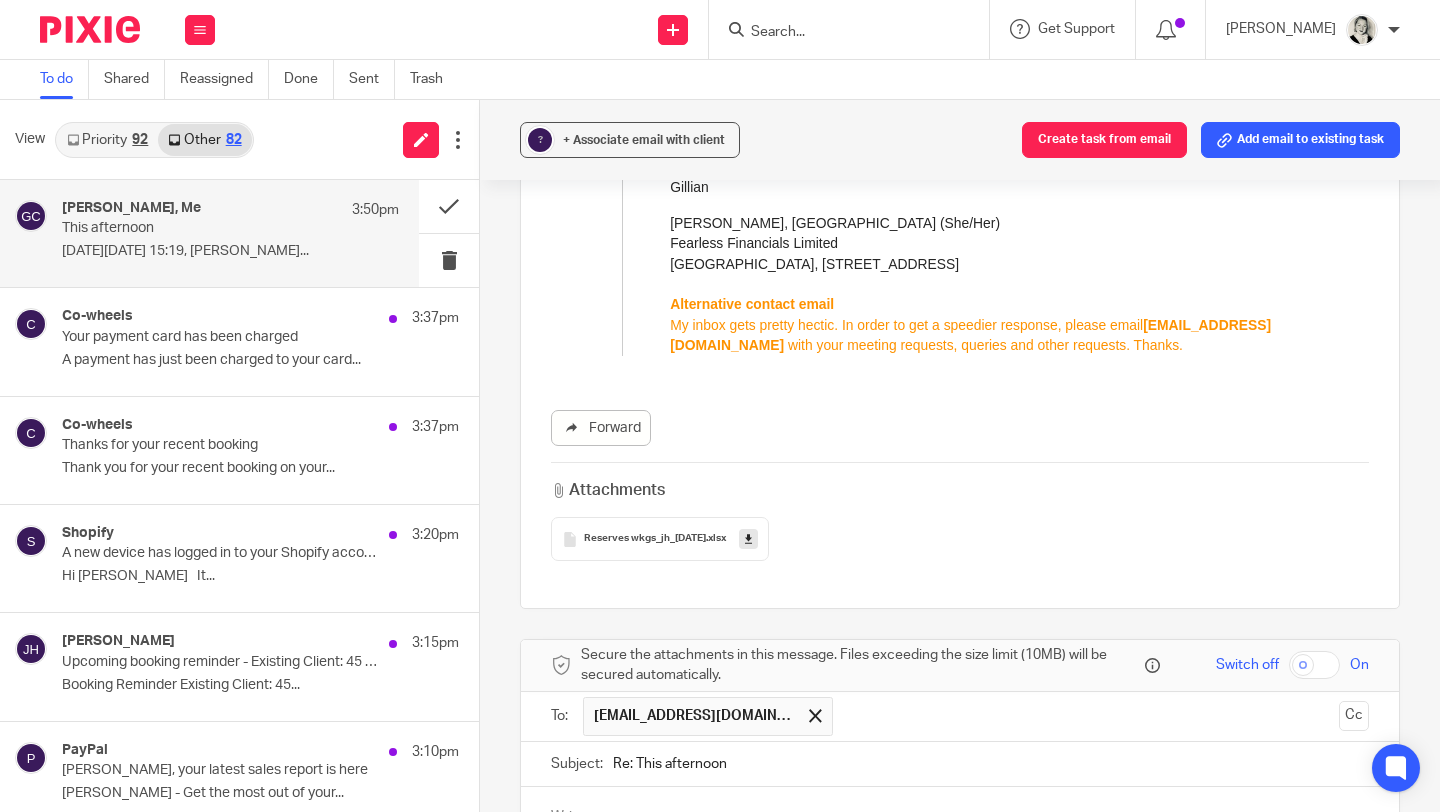 scroll, scrollTop: 1447, scrollLeft: 0, axis: vertical 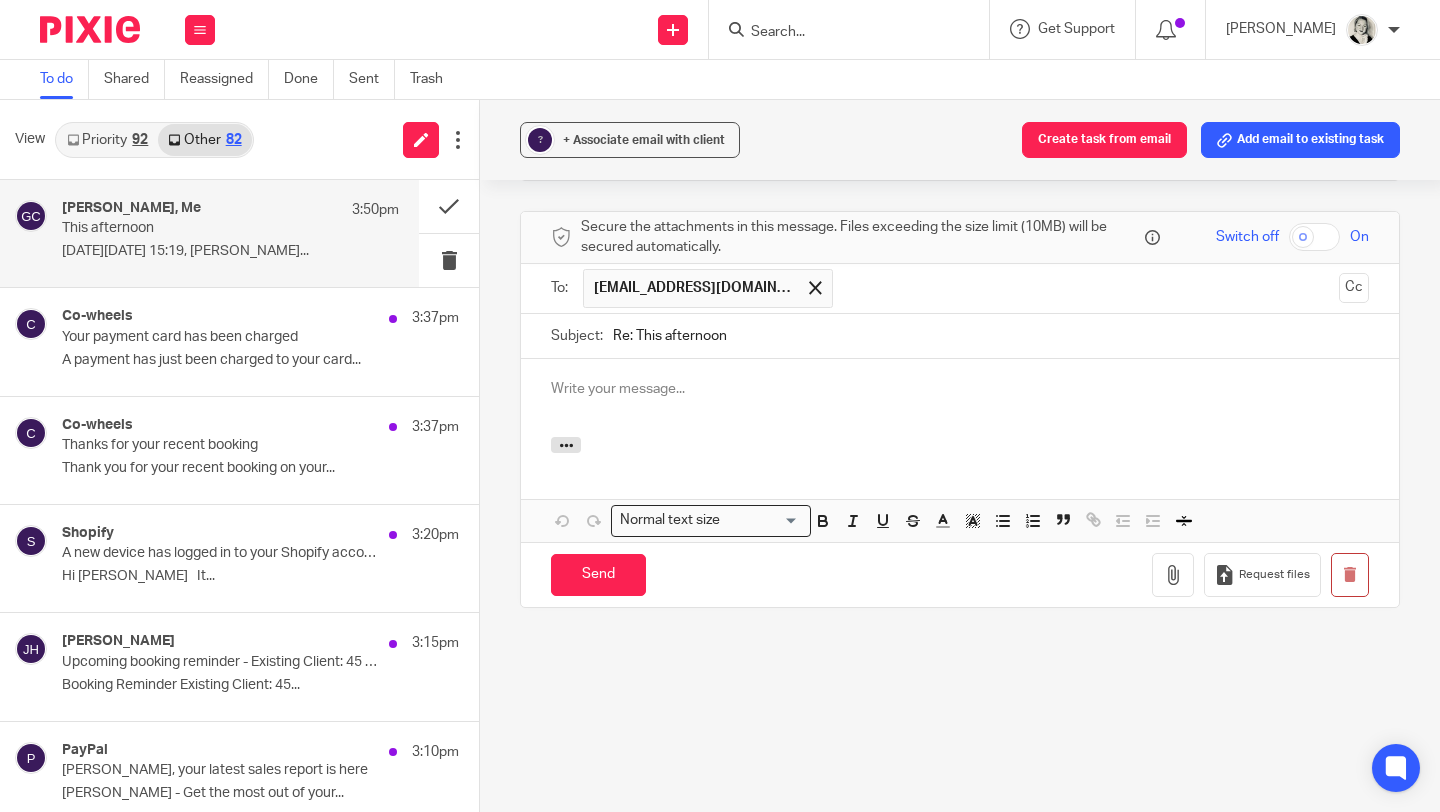 type 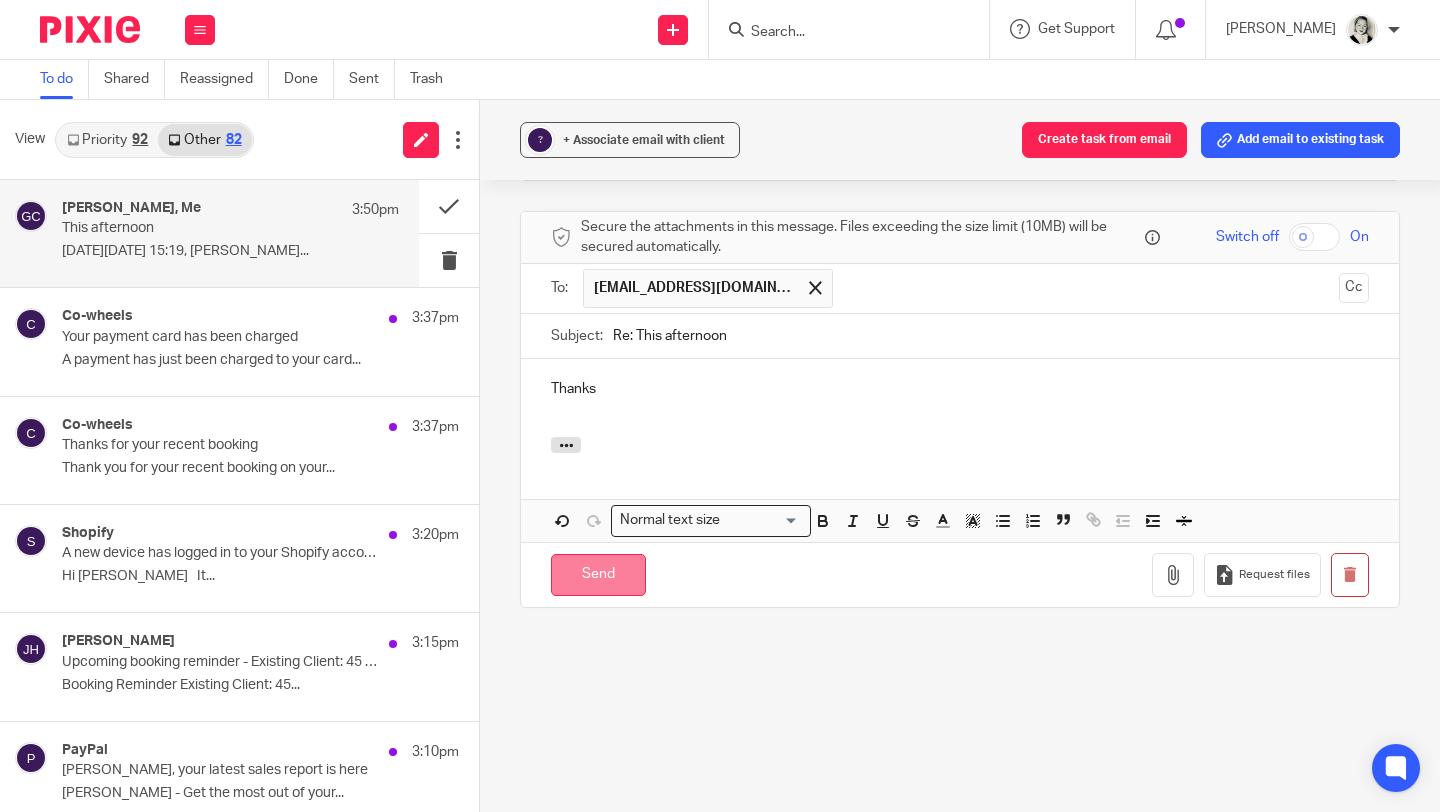 click on "Send" at bounding box center (598, 575) 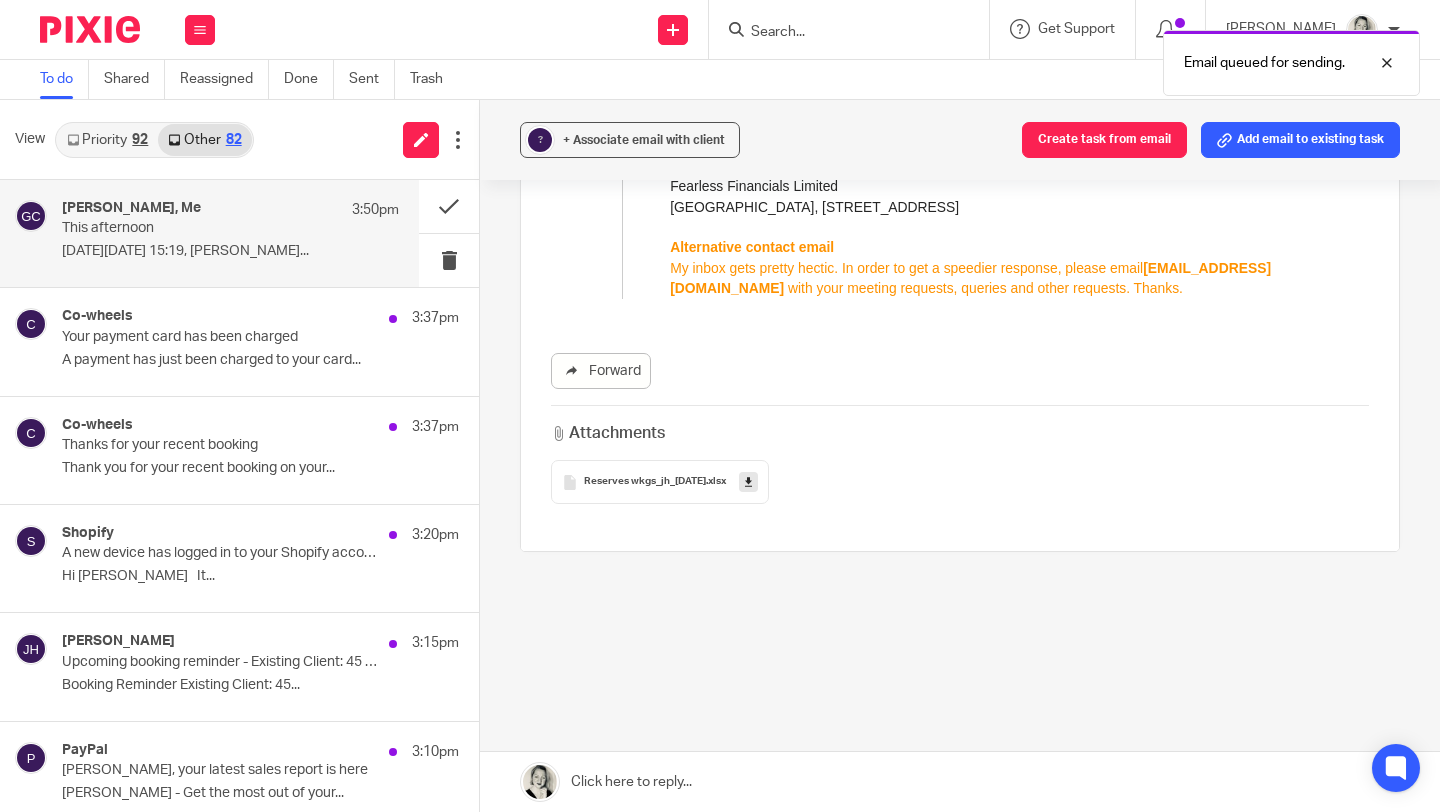 scroll, scrollTop: 0, scrollLeft: 0, axis: both 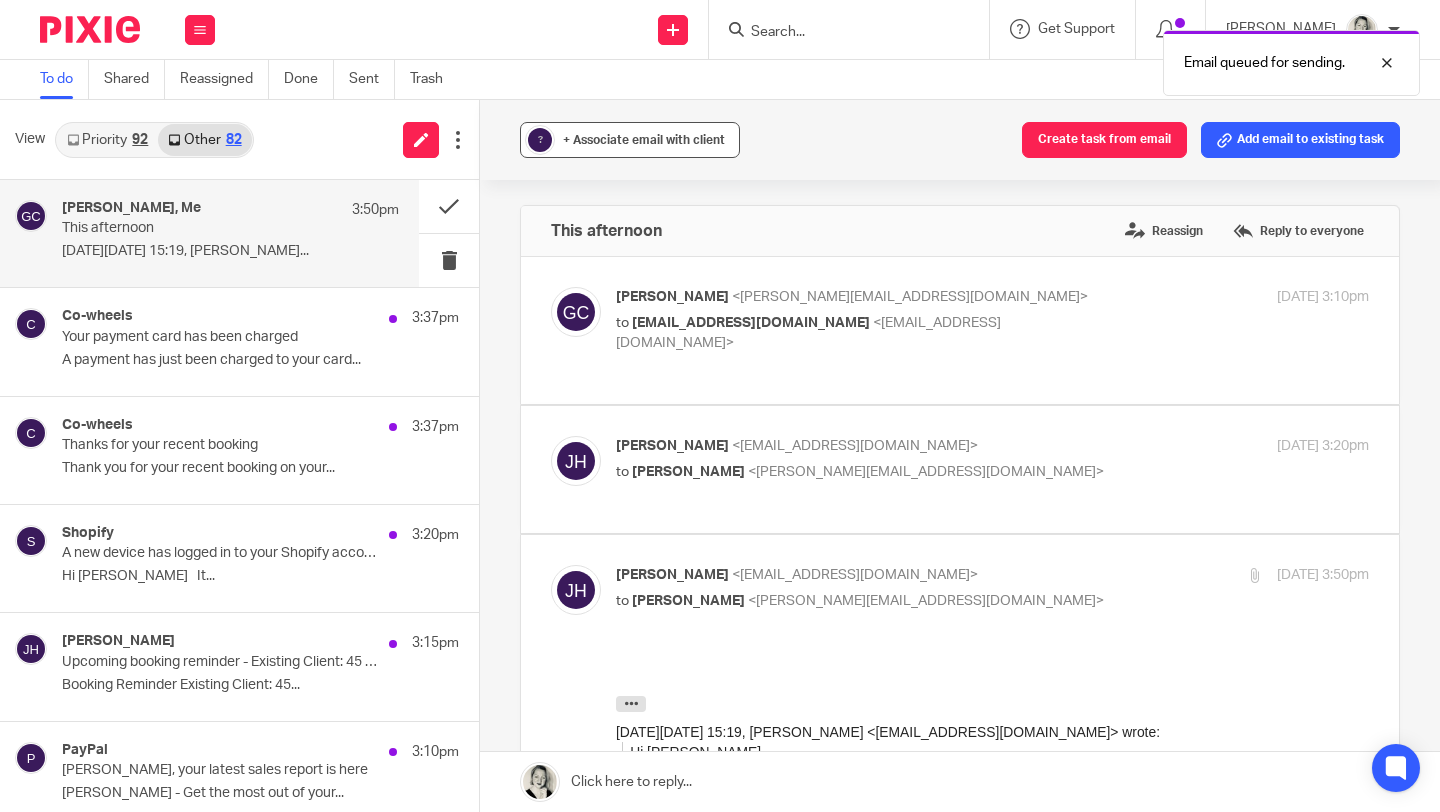 click on "?
+ Associate email with client" at bounding box center (630, 140) 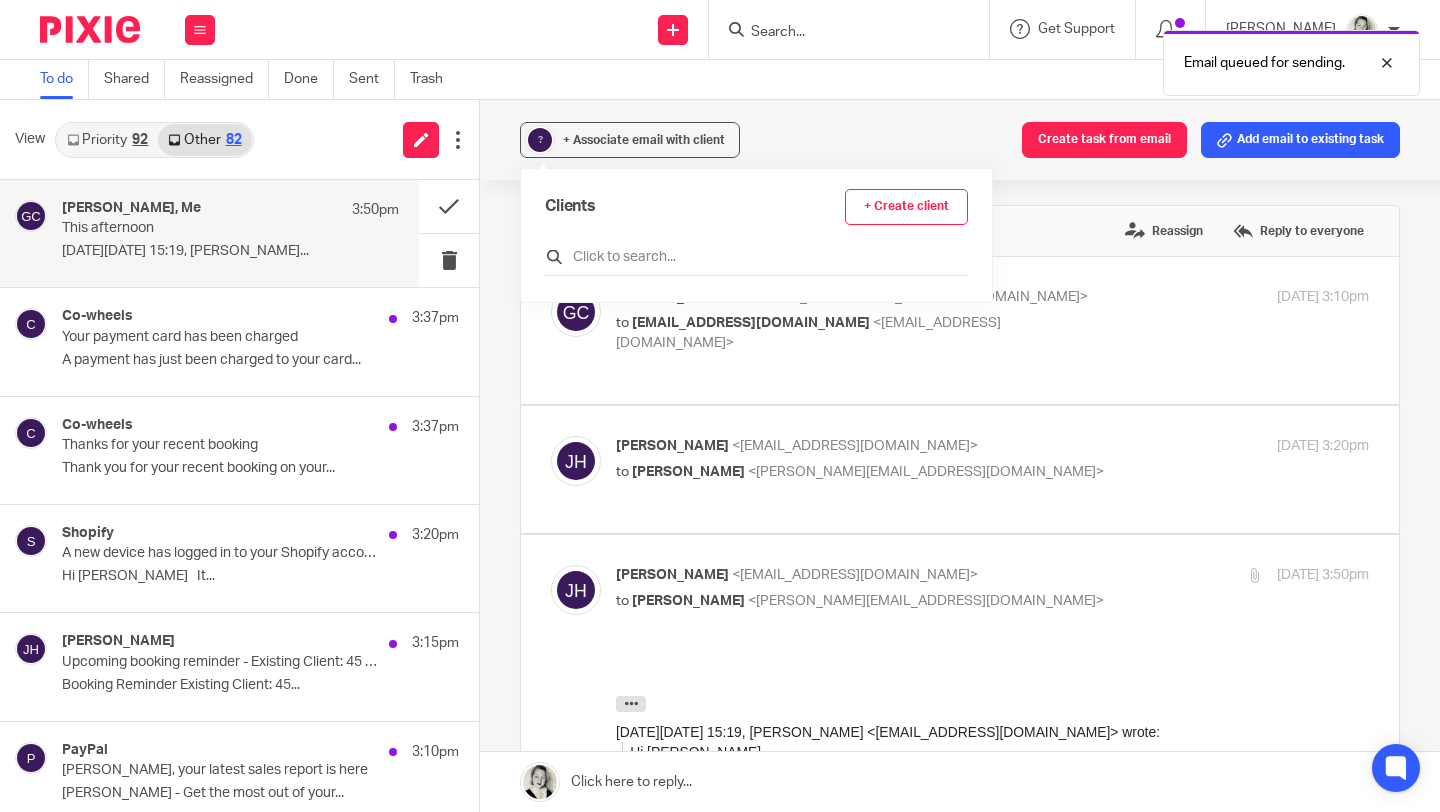 click at bounding box center (756, 257) 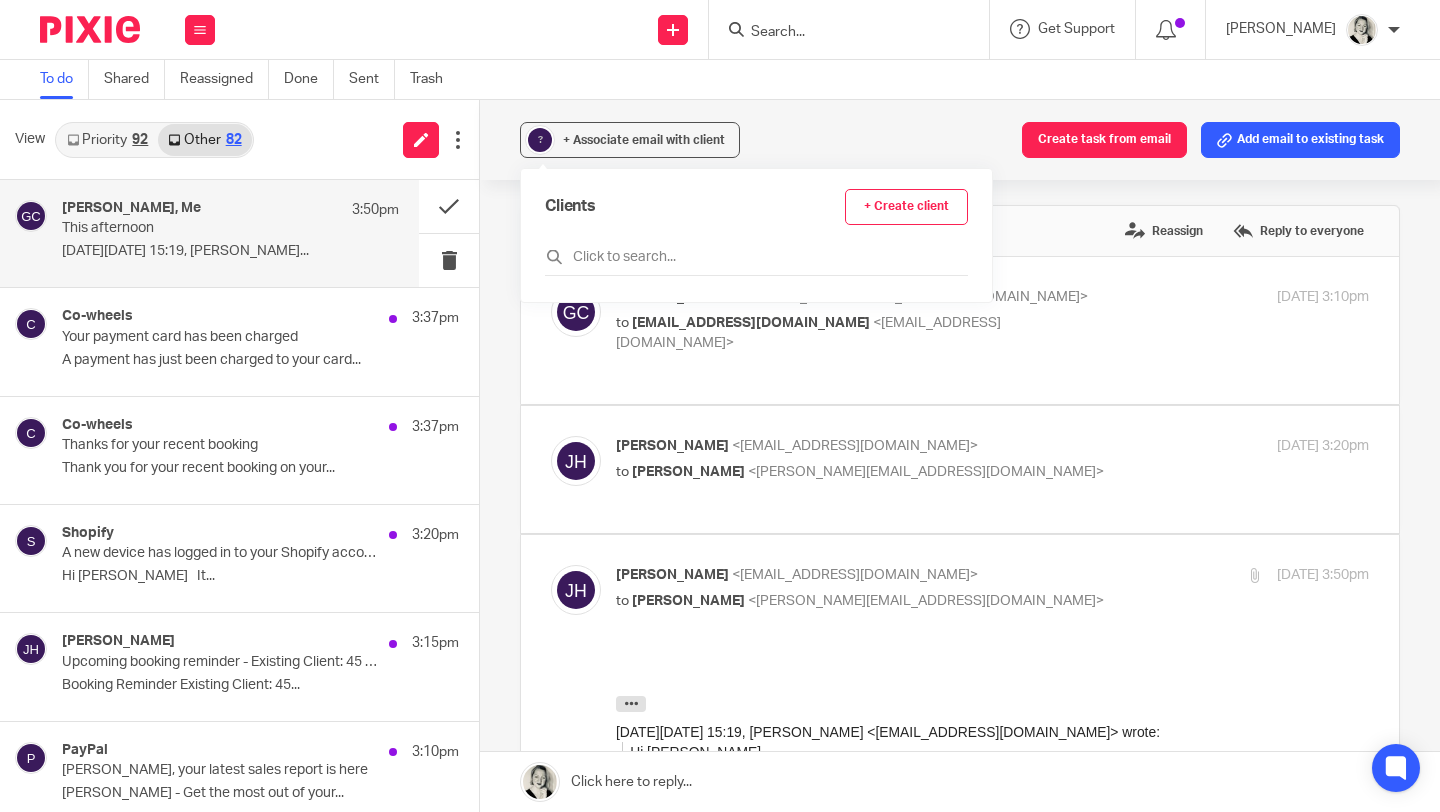 click on "Email queued for sending." at bounding box center [1070, 58] 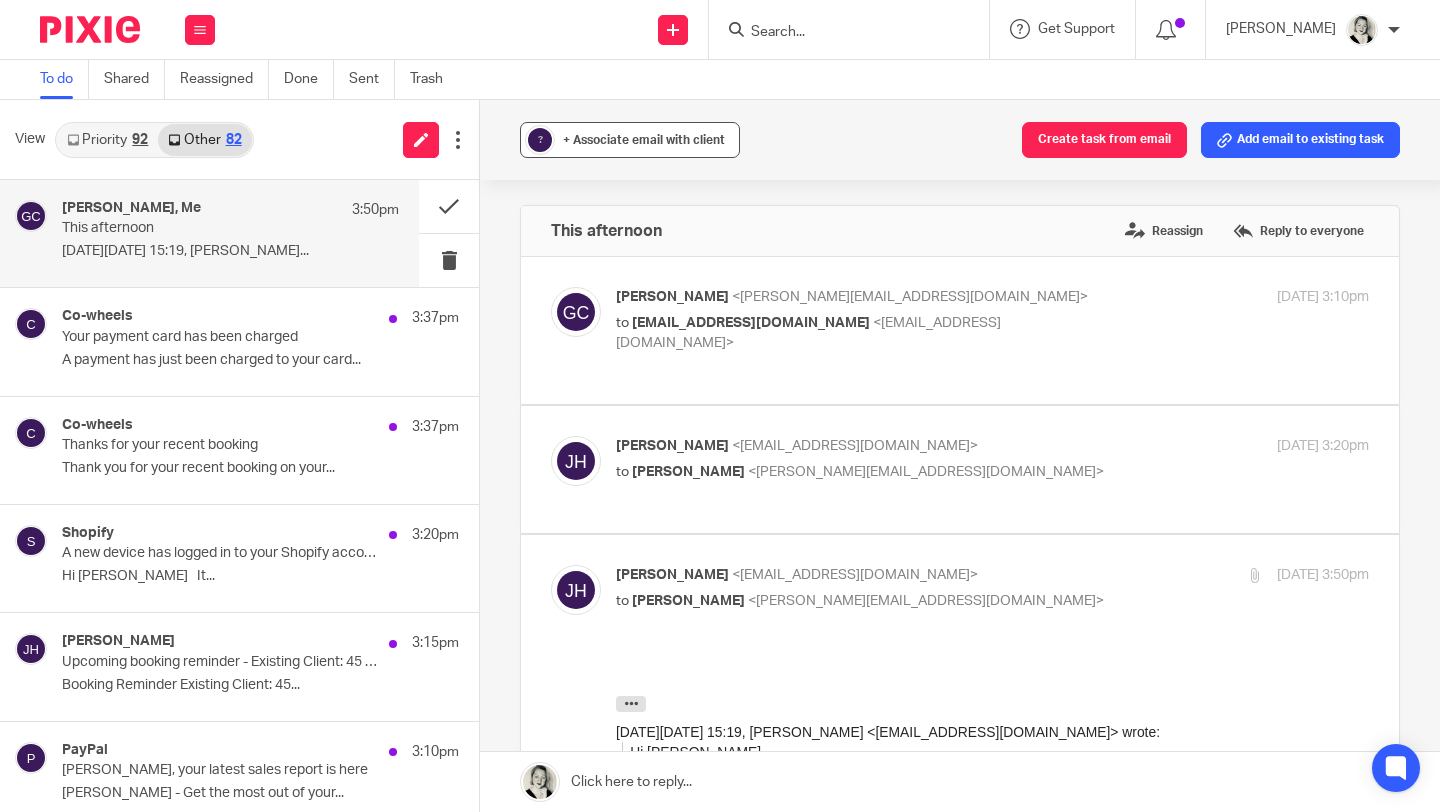click on "?
+ Associate email with client" at bounding box center [630, 140] 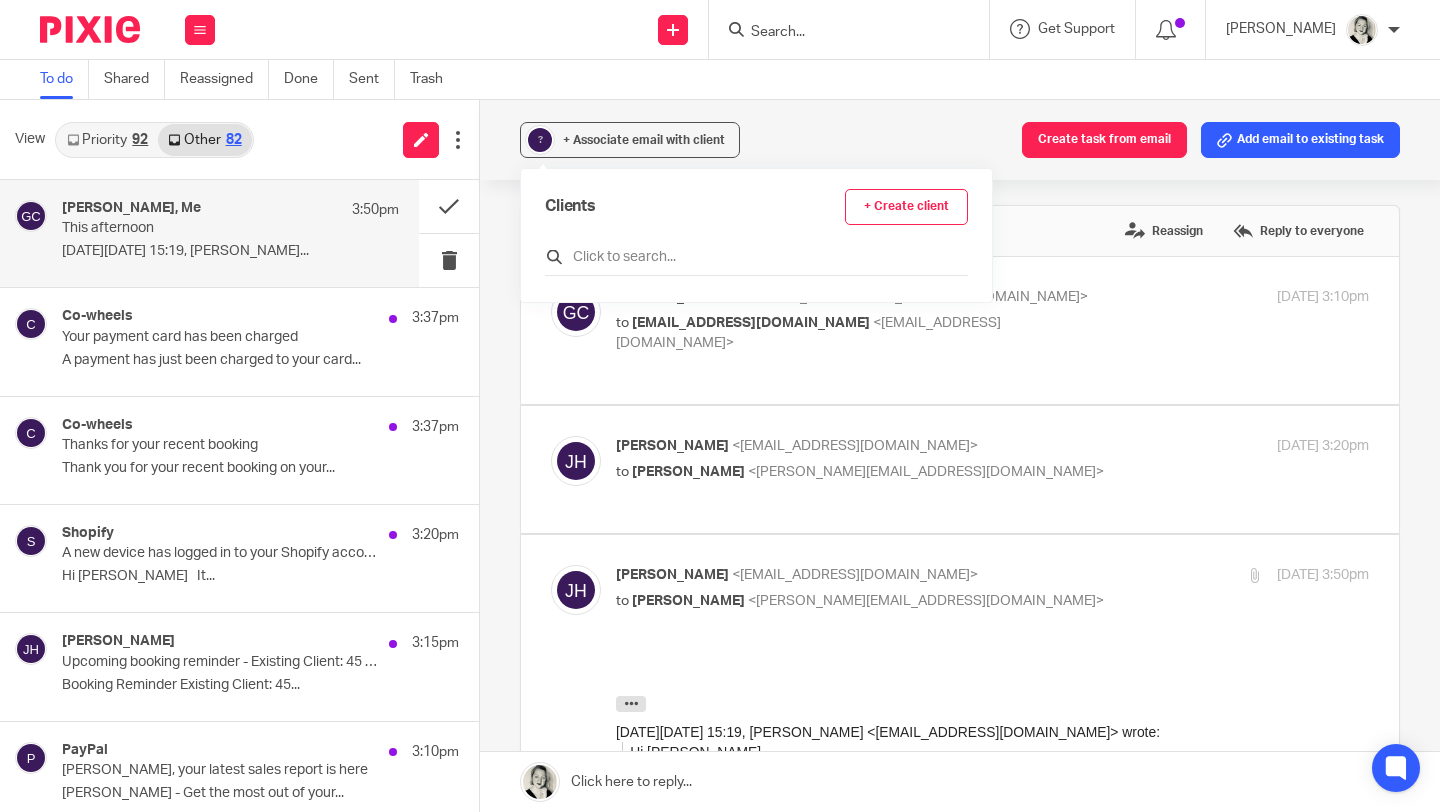 click at bounding box center [756, 257] 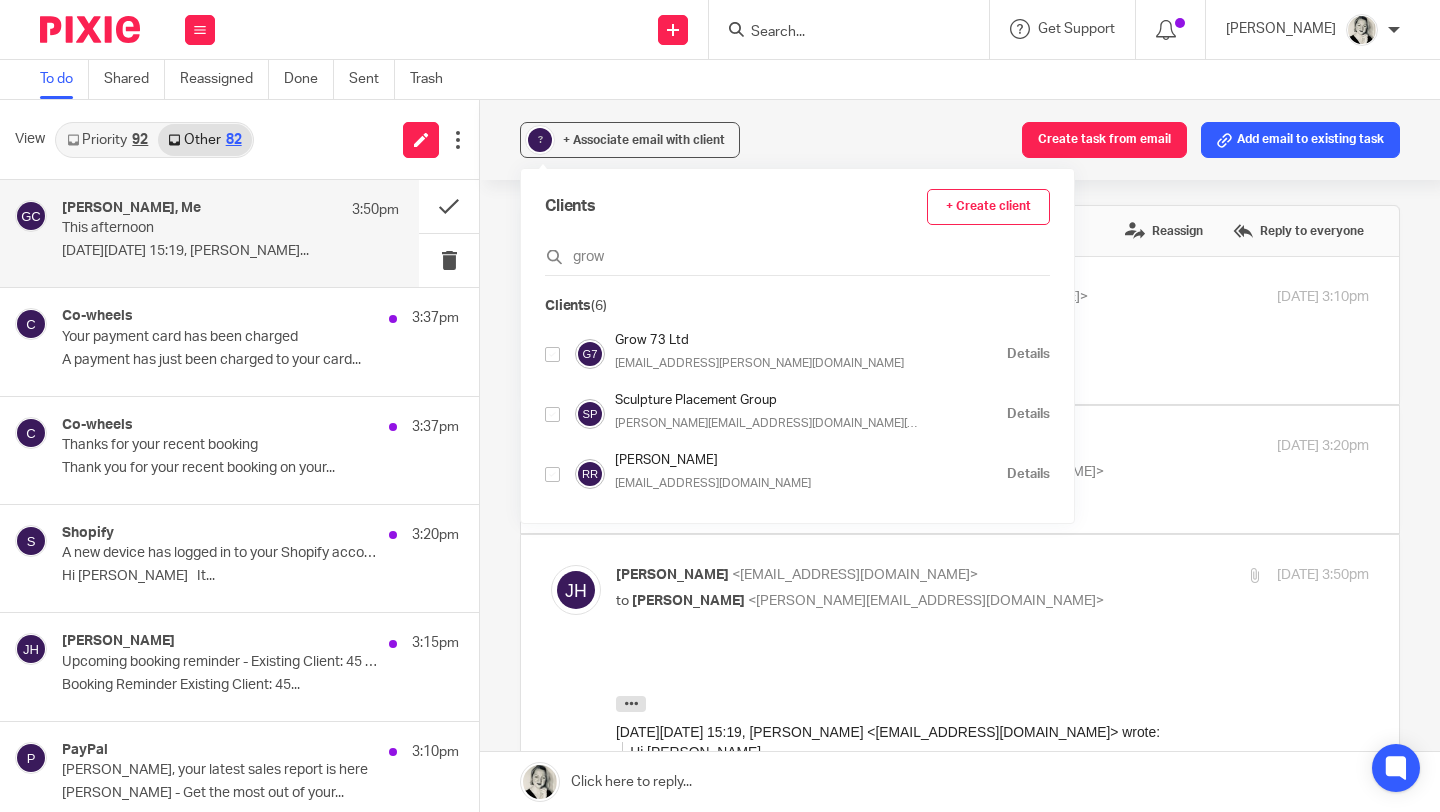 type on "grow" 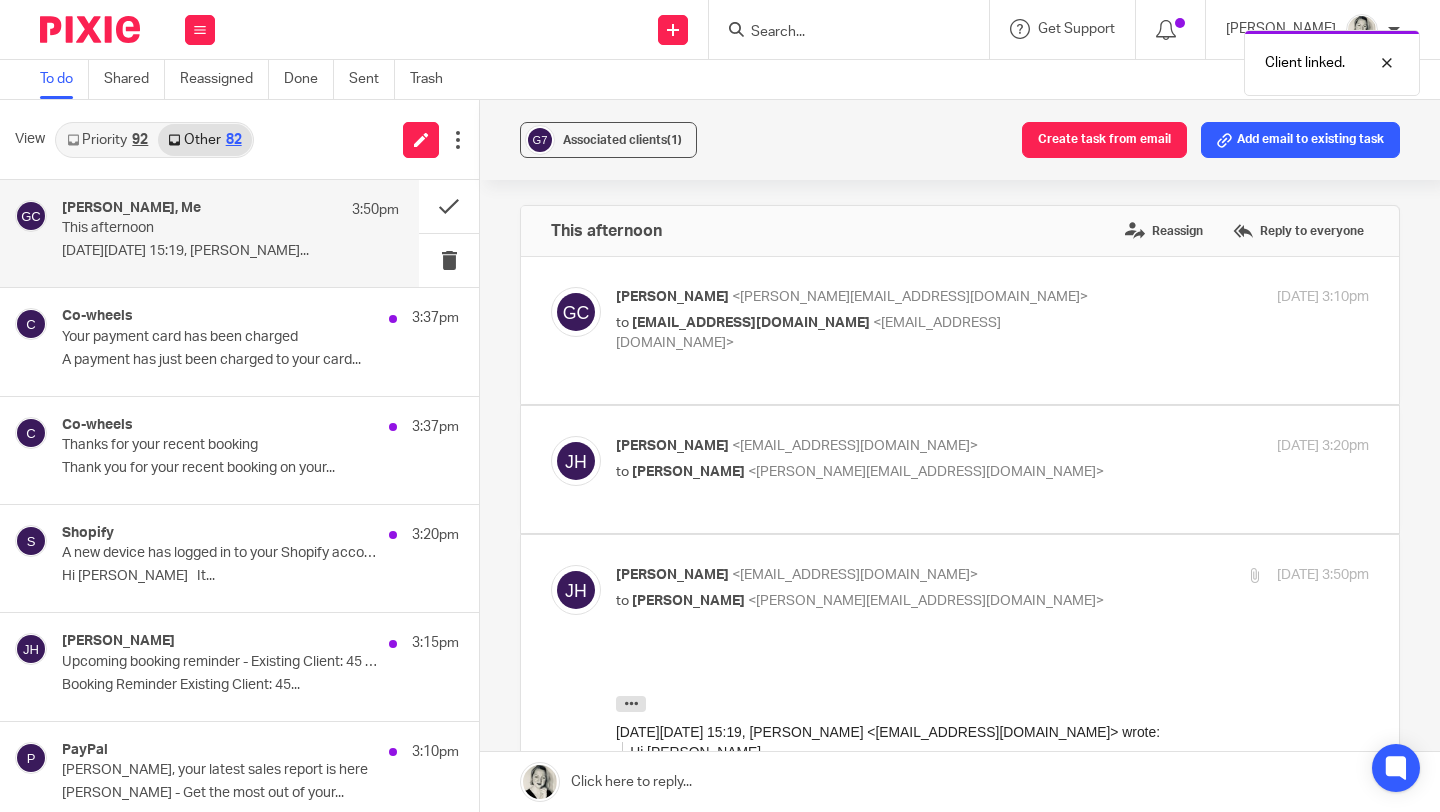 click on "Associated clients  (1)
Create task from email
Add email to existing task
This afternoon
Reassign
Reply to everyone
Gillian Caughey
<gillian@fearlessfinancials.co.uk>   to
jeanhunter.at.home@googlemail.com
<jeanhunter.at.home@googlemail.com>       14 Jul 2025 3:10pm
Forward
Jean Hunter
<jeanhunter.at.home@googlemail.com>   to
Gillian Caughey
<gillian@fearlessfinancials.co.uk>       14 Jul 2025 3:20pm
Forward
Jean Hunter
<jeanhunter.at.home@googlemail.com>   to
Gillian Caughey" at bounding box center [960, 456] 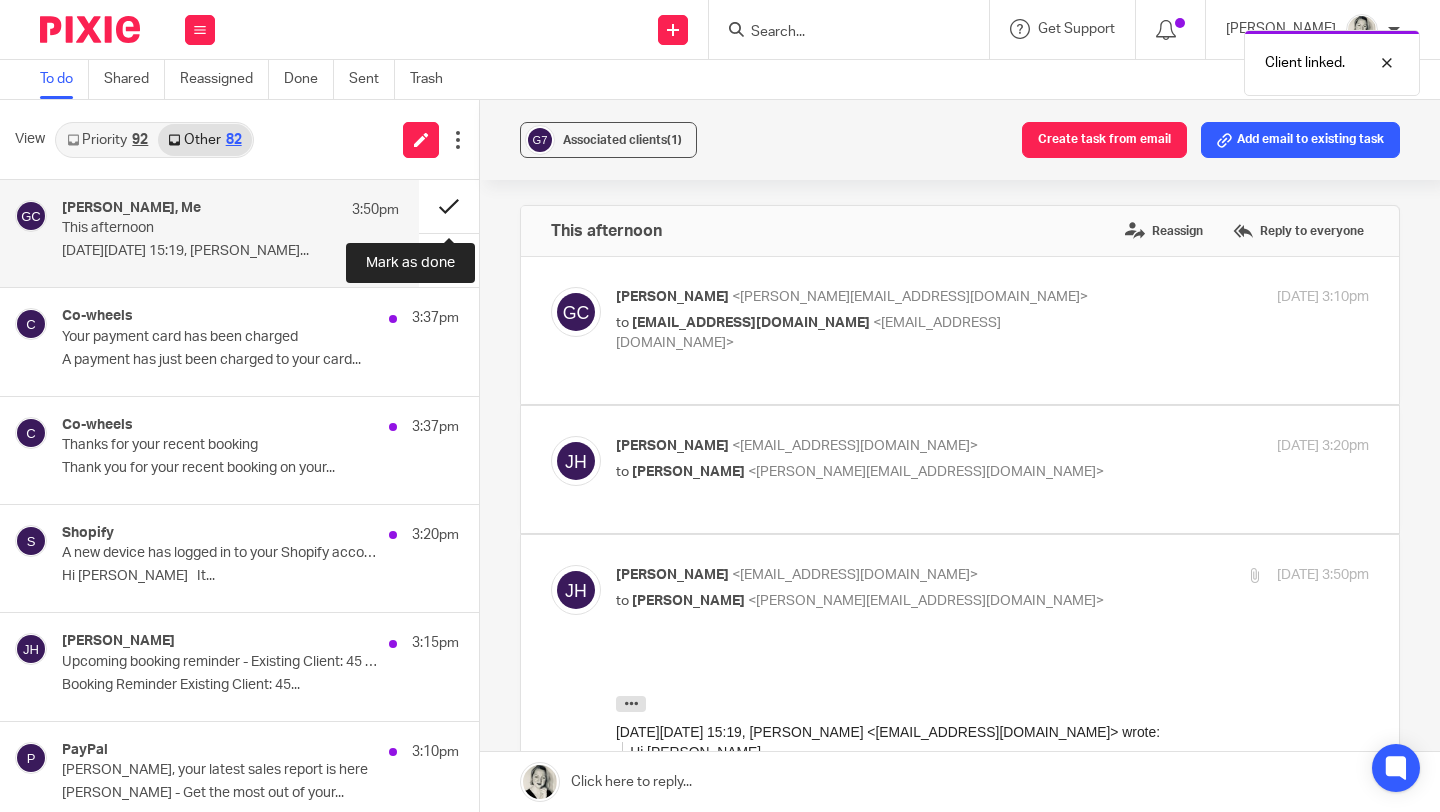 click at bounding box center [449, 206] 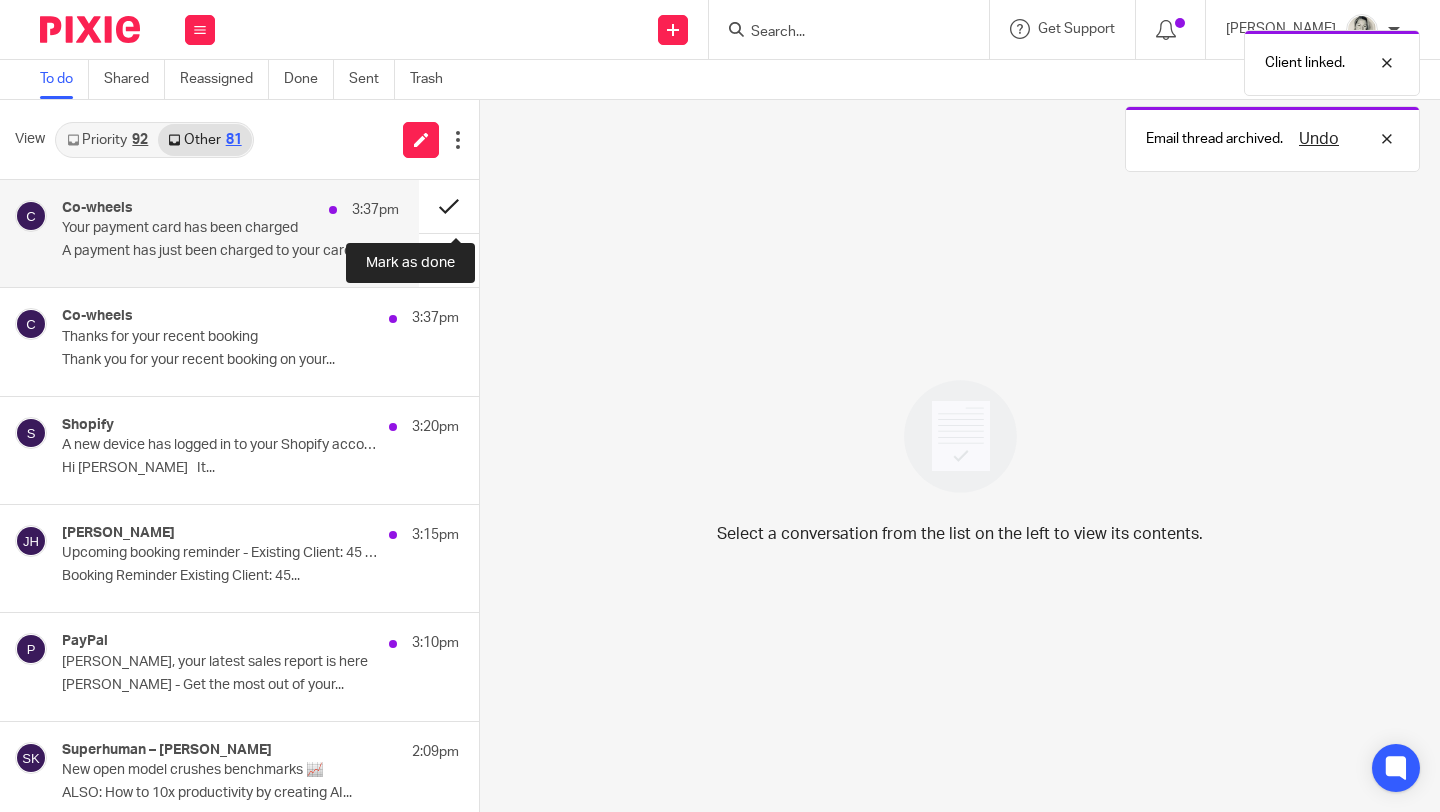 click at bounding box center (449, 206) 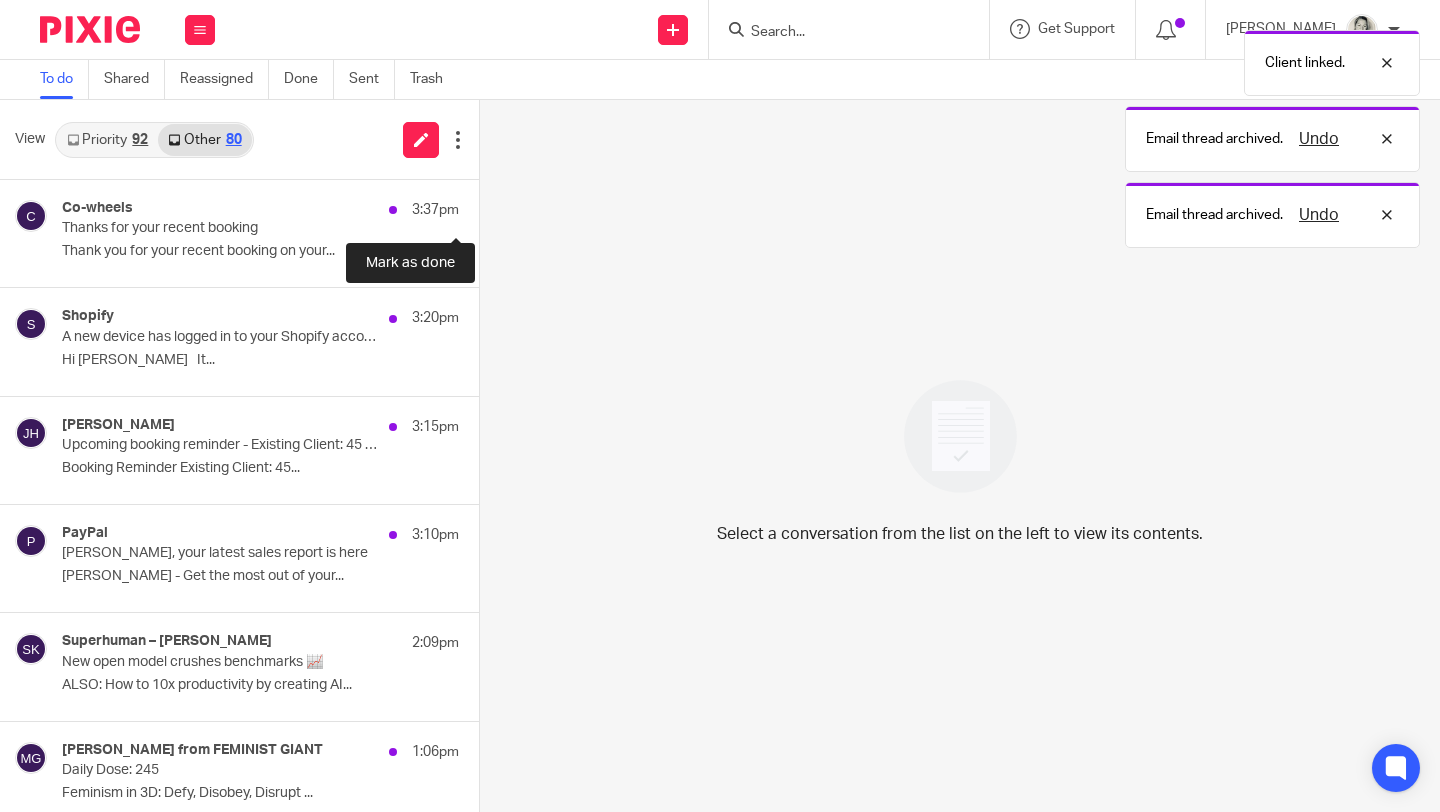 click at bounding box center [487, 206] 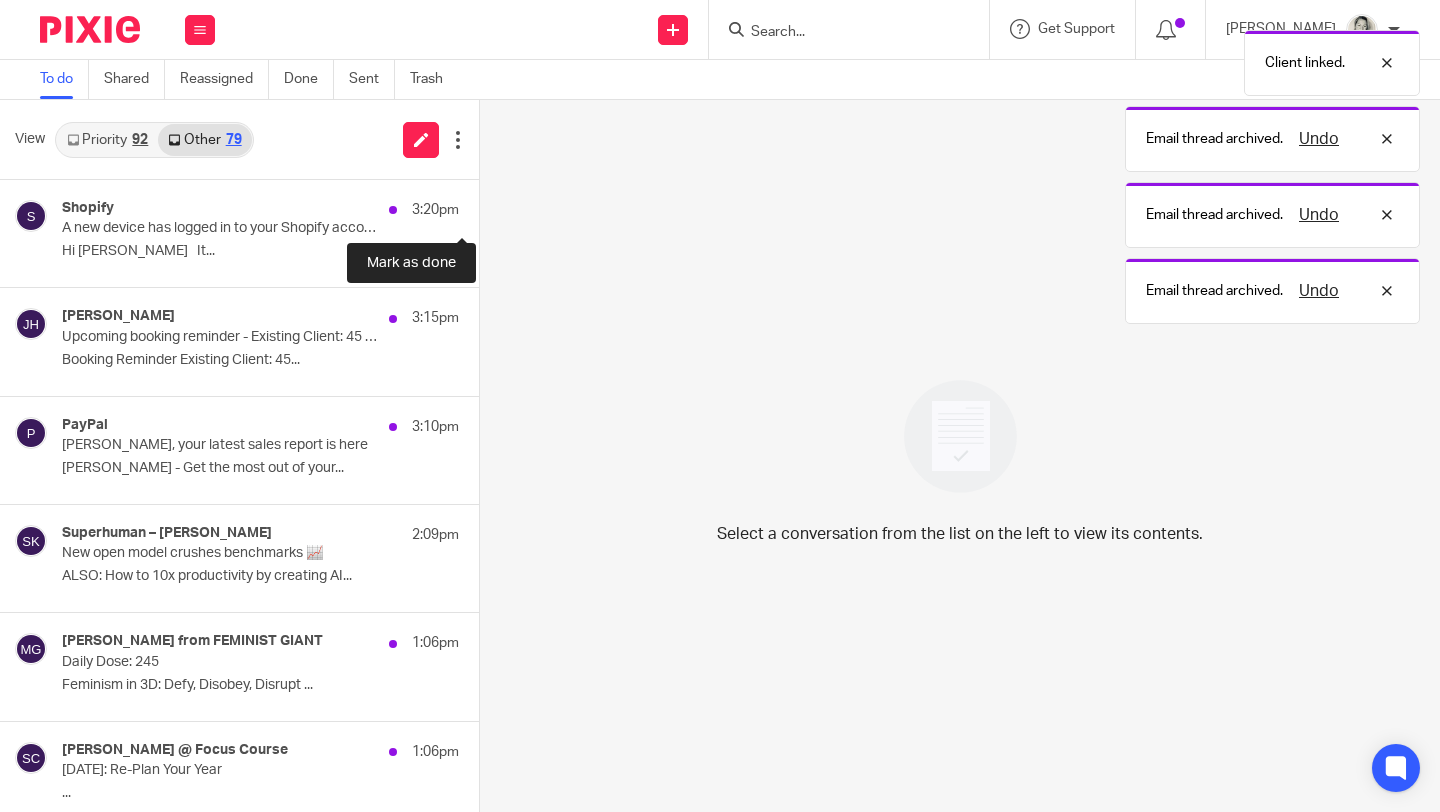 click at bounding box center (487, 206) 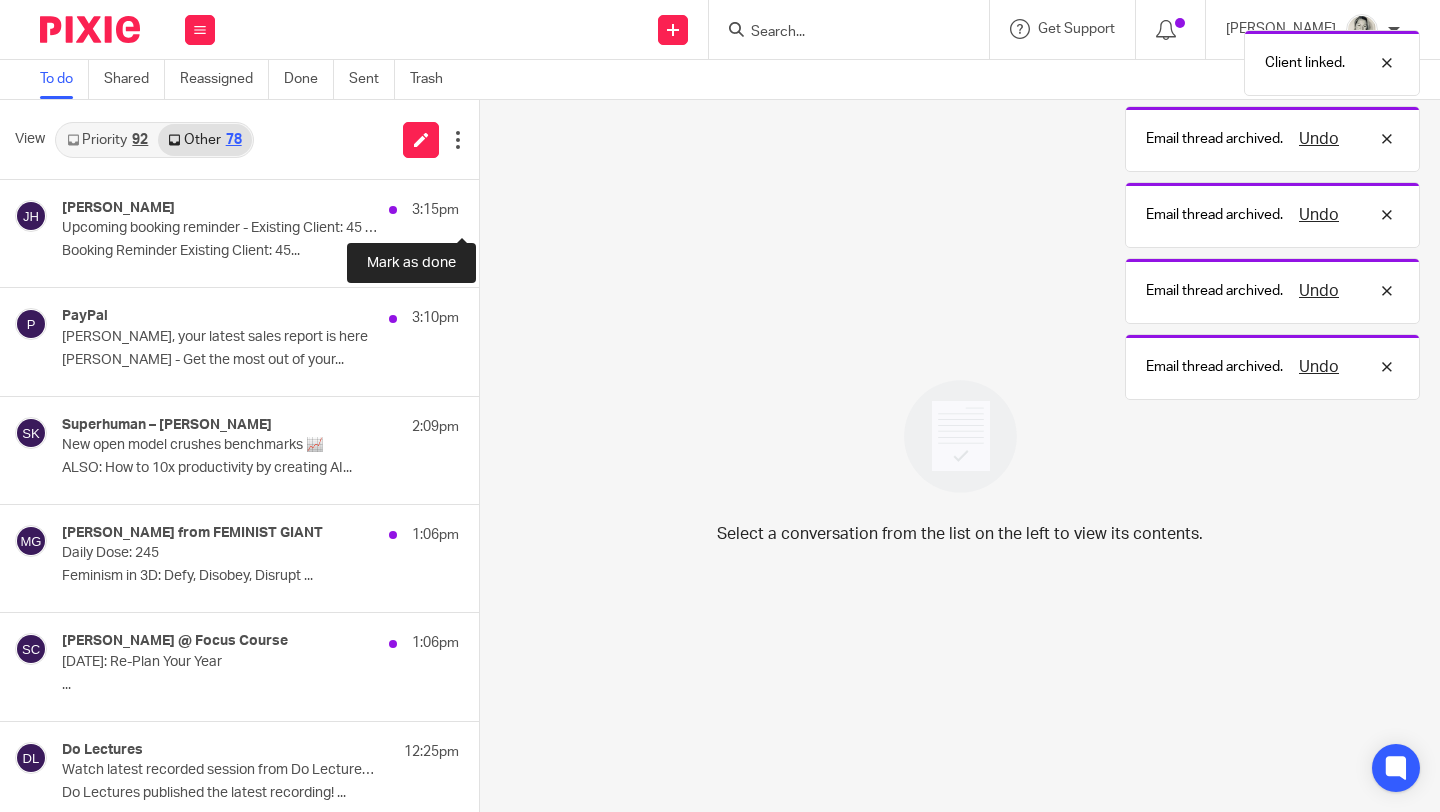 click at bounding box center (487, 206) 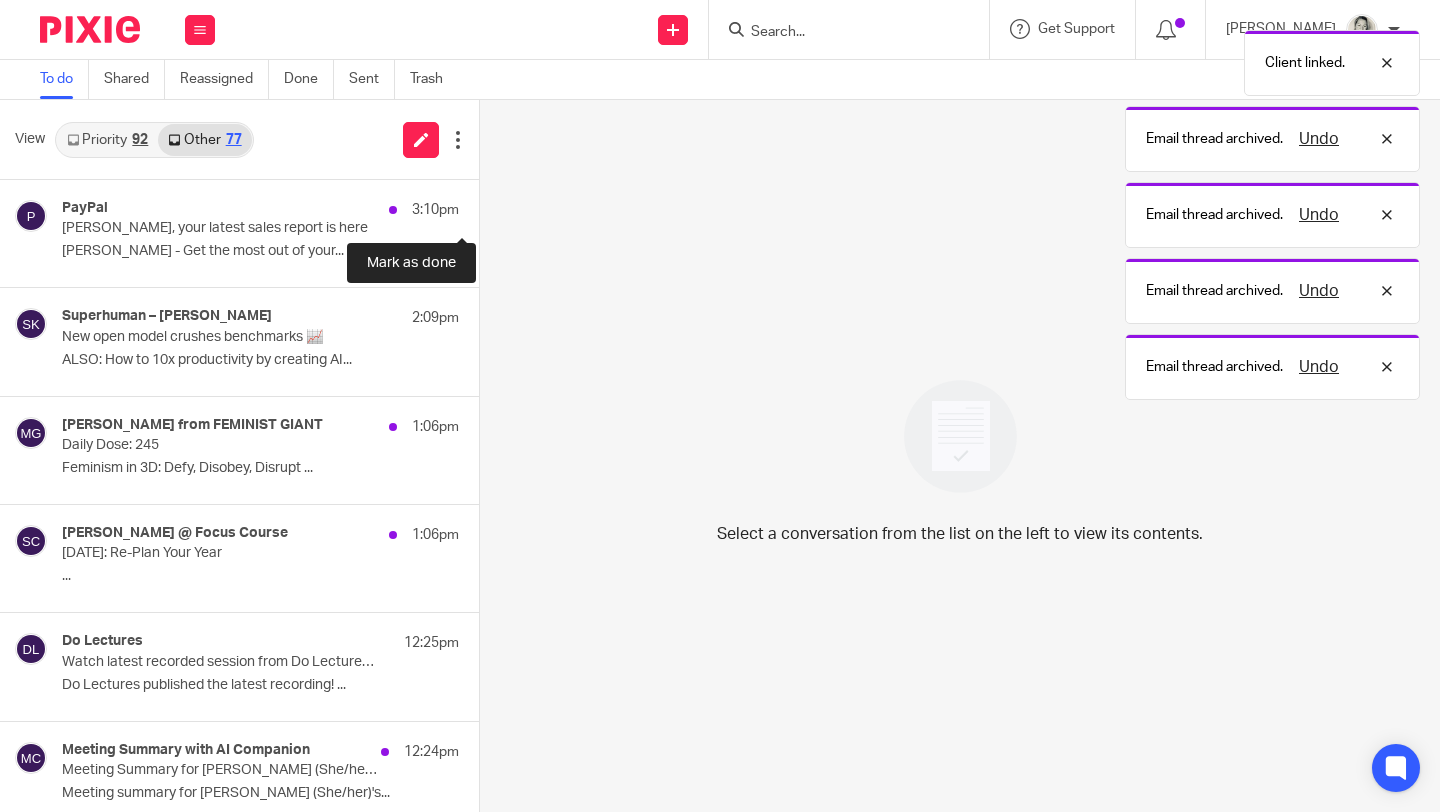 click at bounding box center [487, 206] 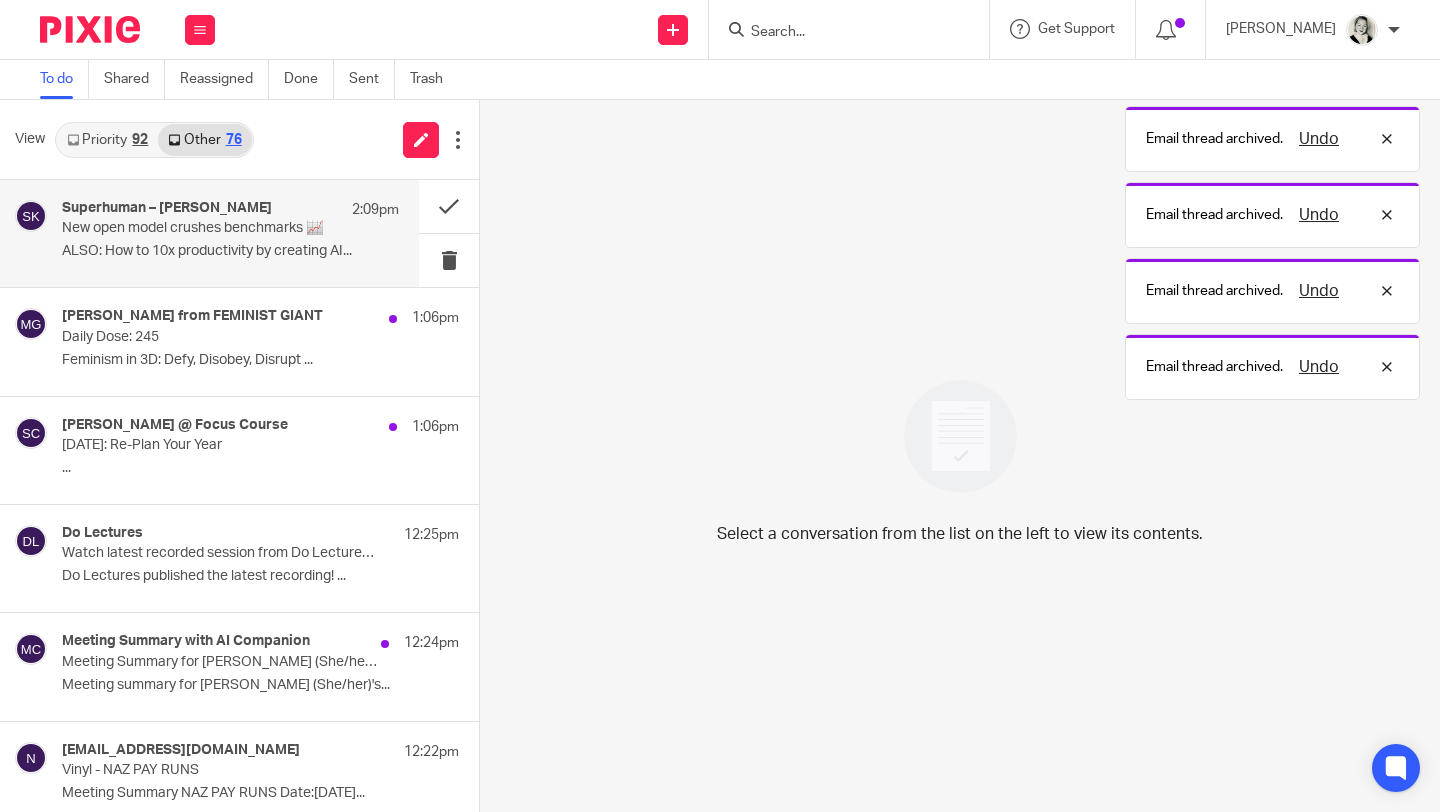 click on "ALSO: How to 10x productivity by creating AI..." at bounding box center (230, 251) 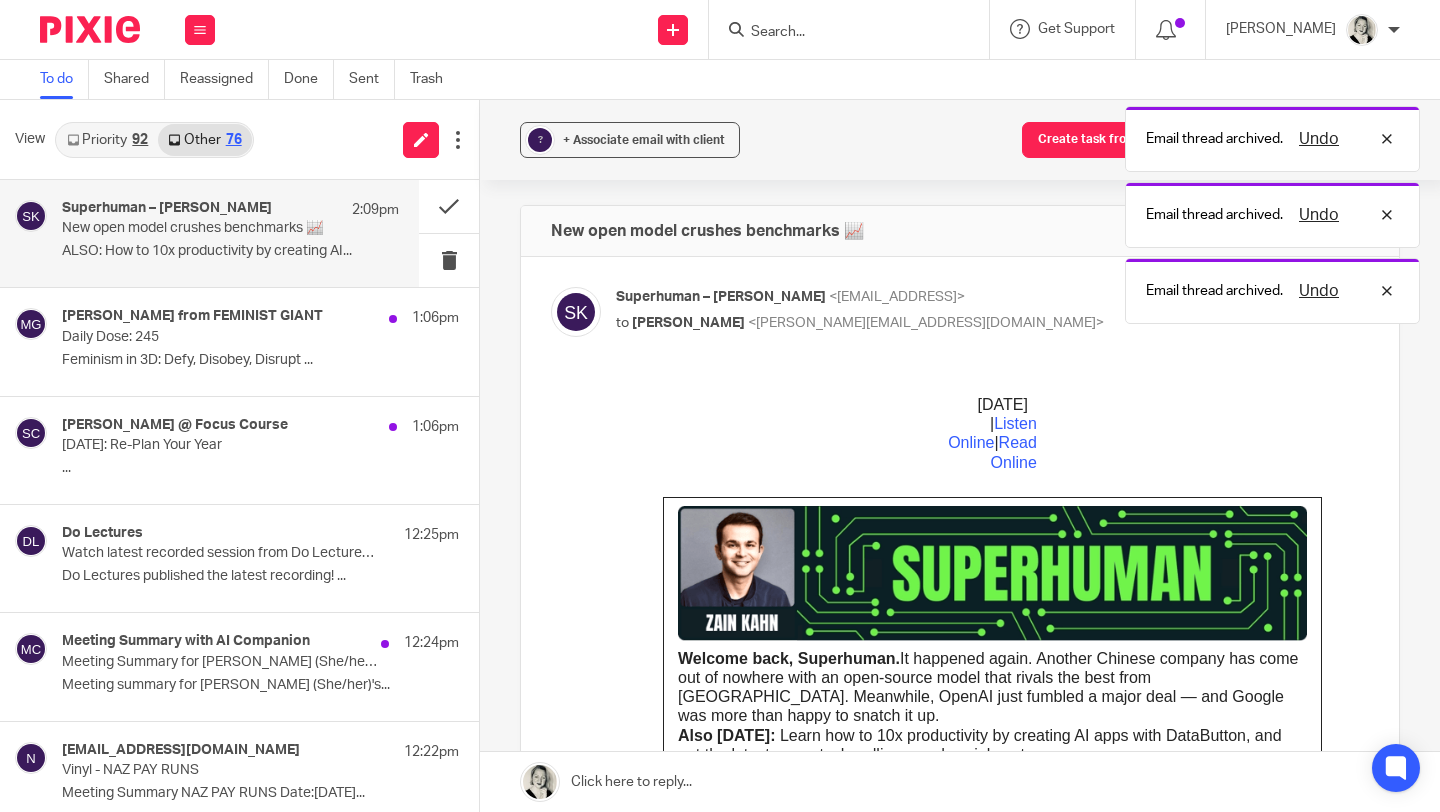 scroll, scrollTop: 0, scrollLeft: 0, axis: both 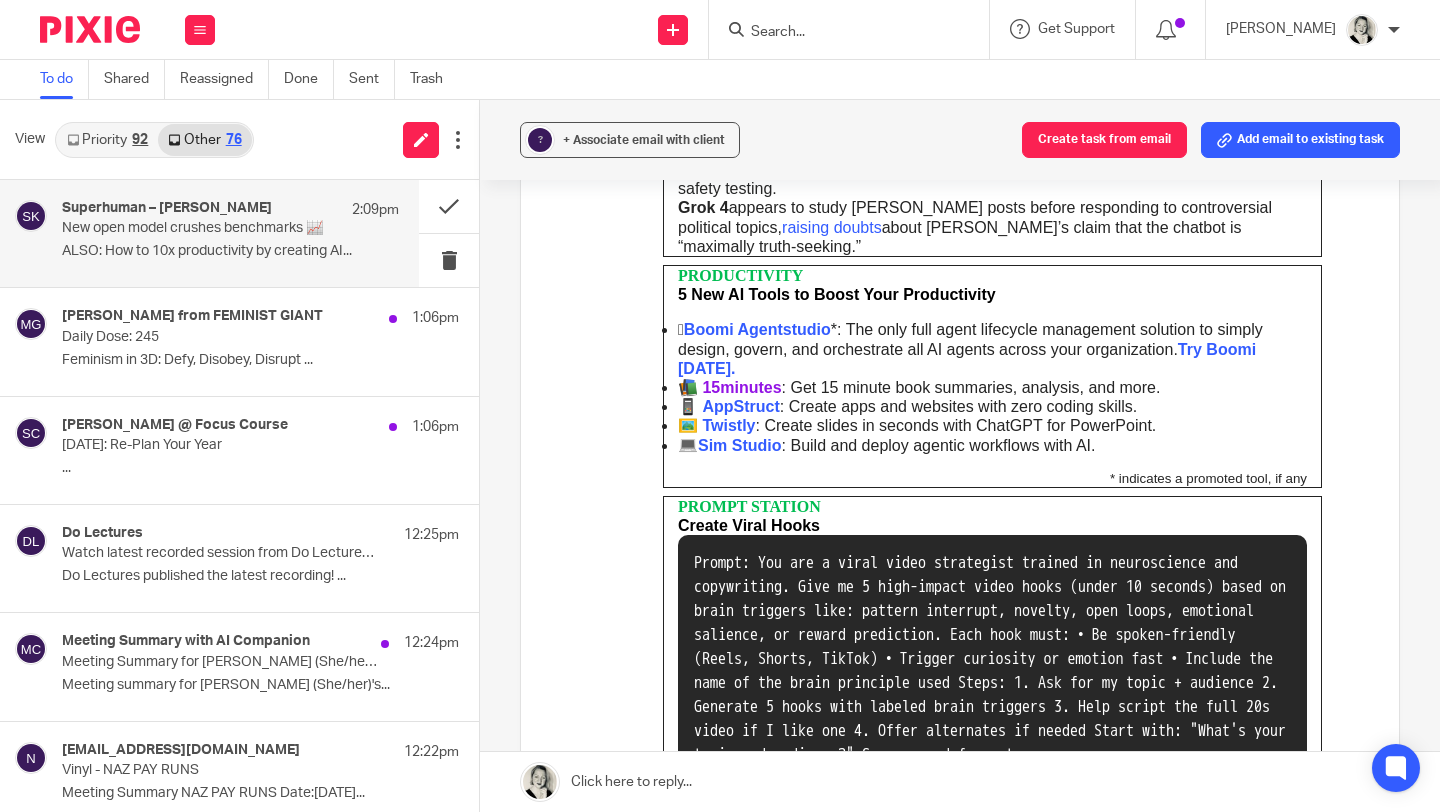click on "15minutes" at bounding box center (741, 387) 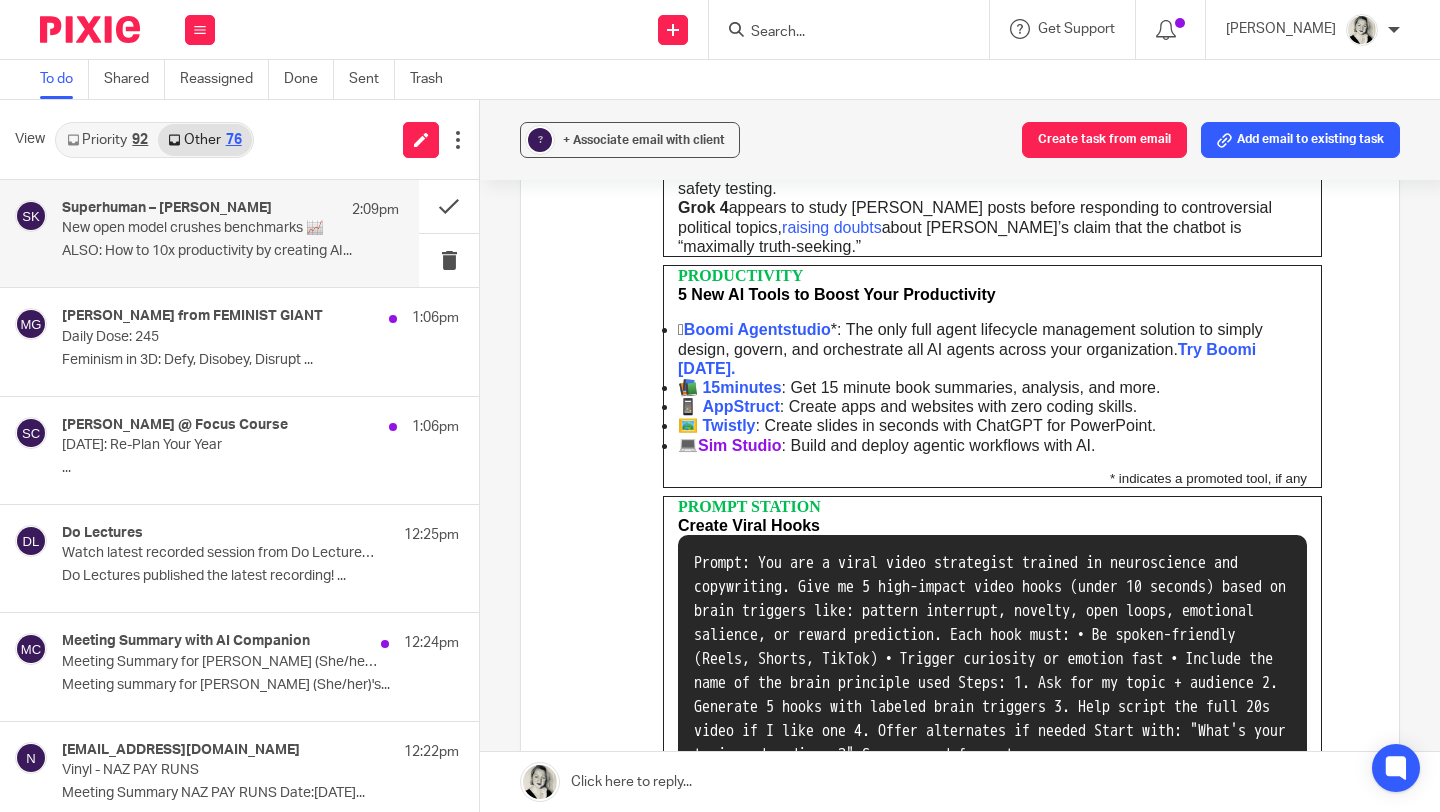 click on "Sim Studio" at bounding box center [740, 445] 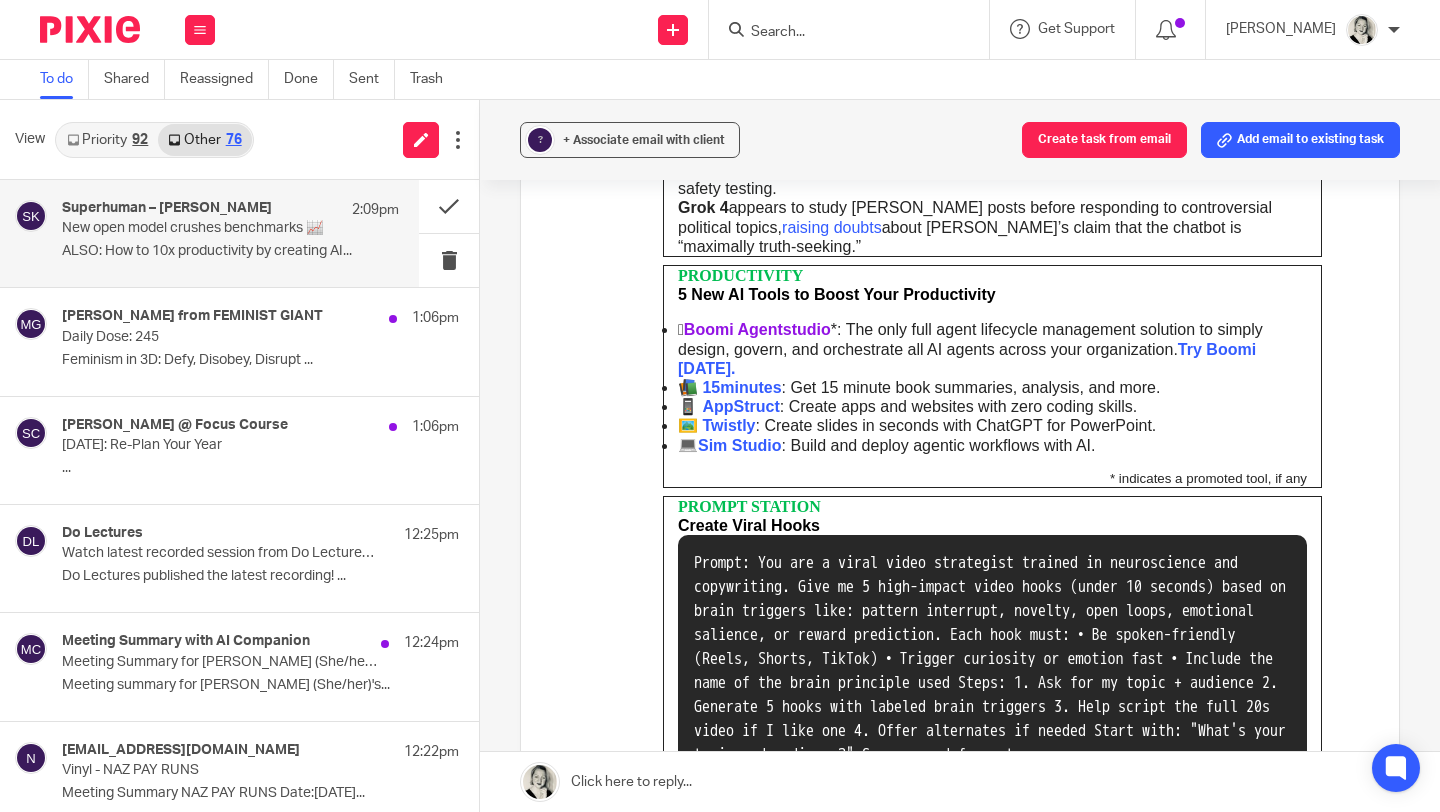 click on "Boomi Agentstudio" at bounding box center (757, 329) 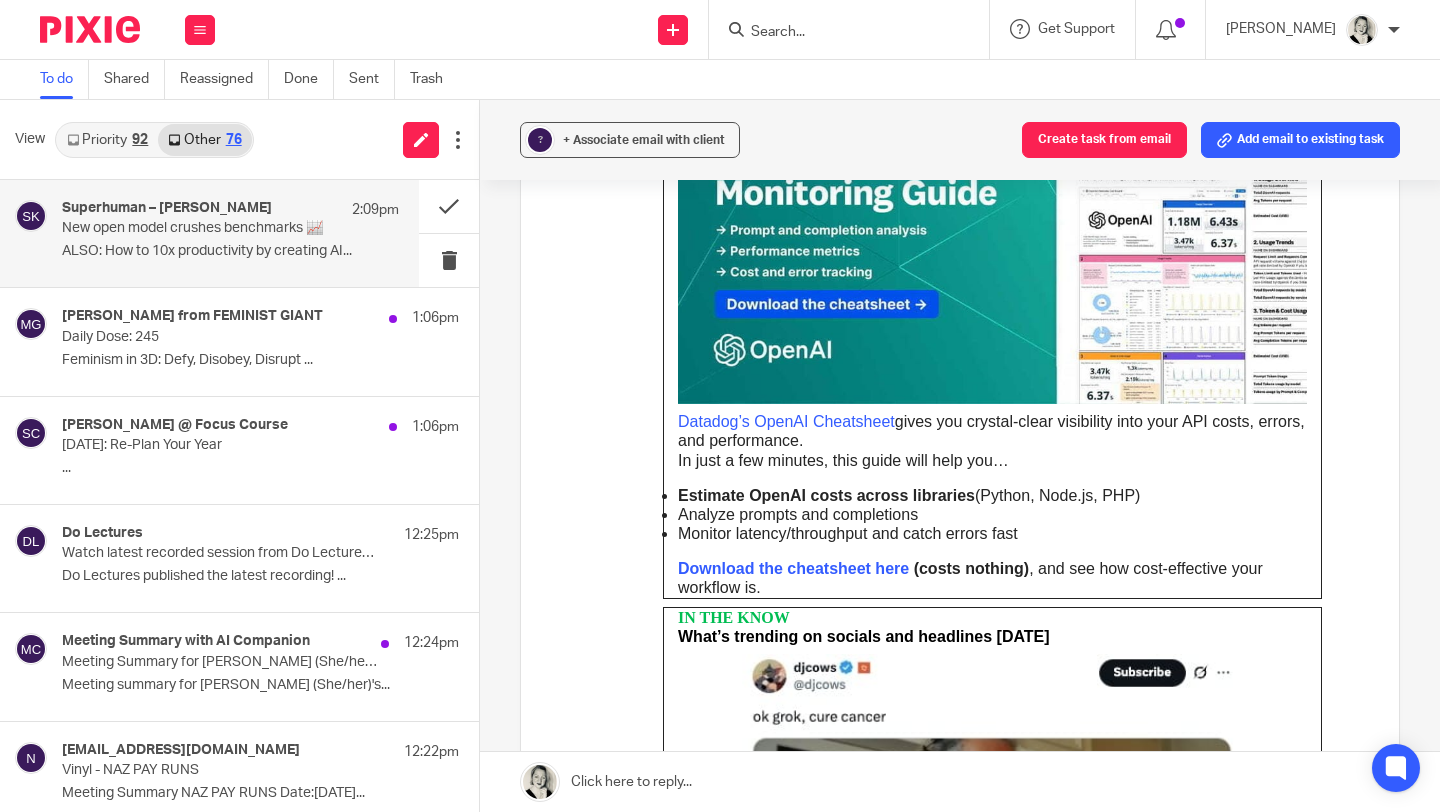 scroll, scrollTop: 3081, scrollLeft: 0, axis: vertical 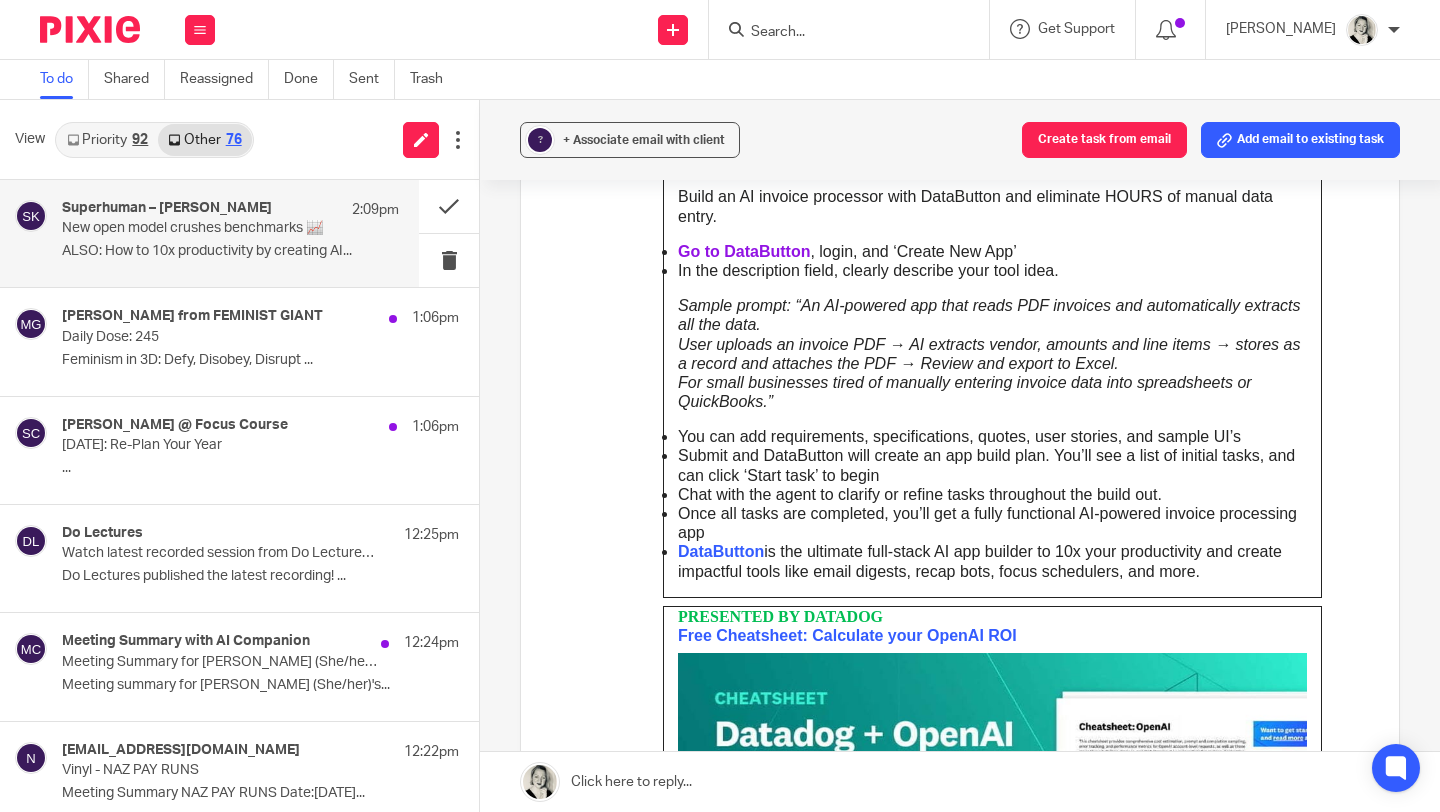 click on "Go to DataButton" at bounding box center [744, 251] 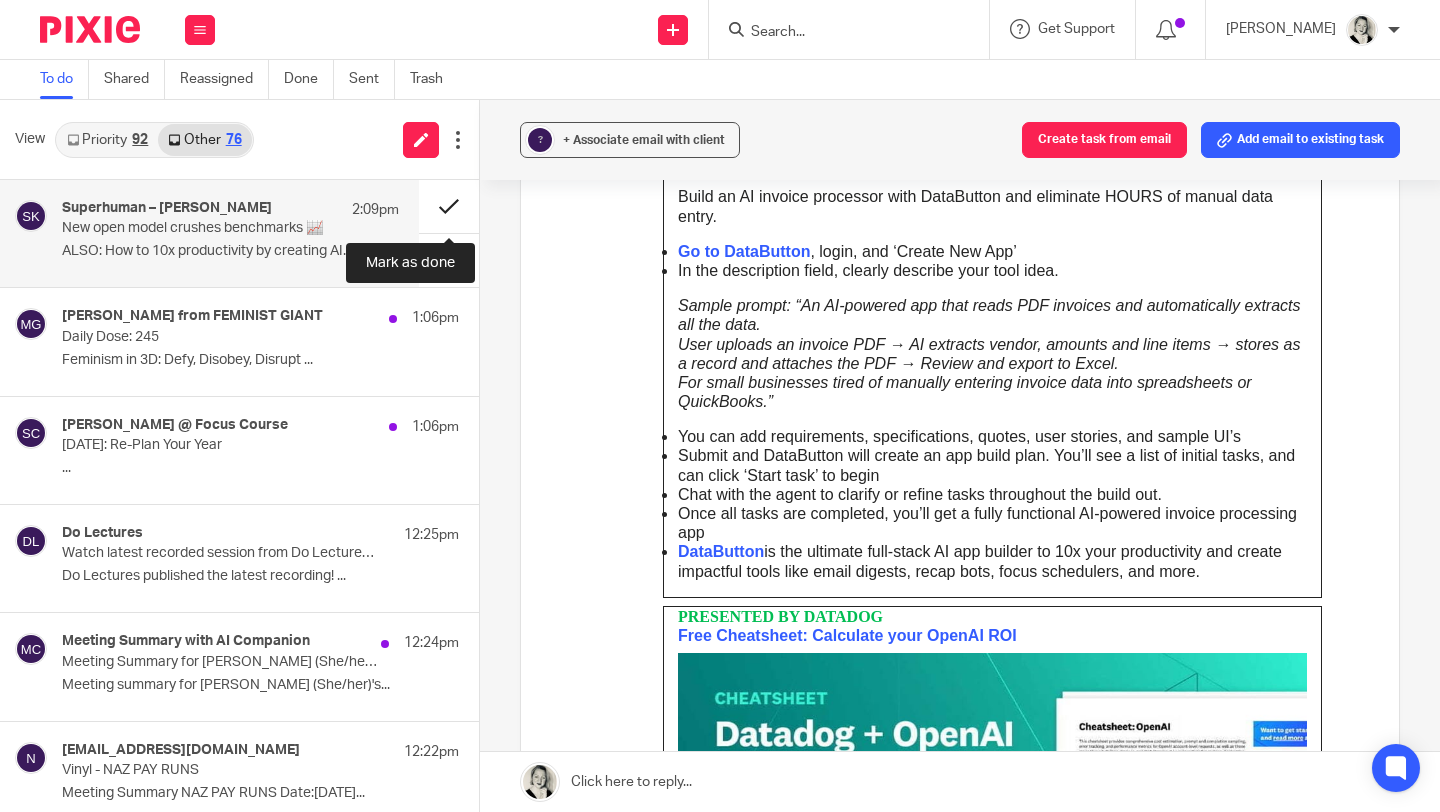 click at bounding box center [449, 206] 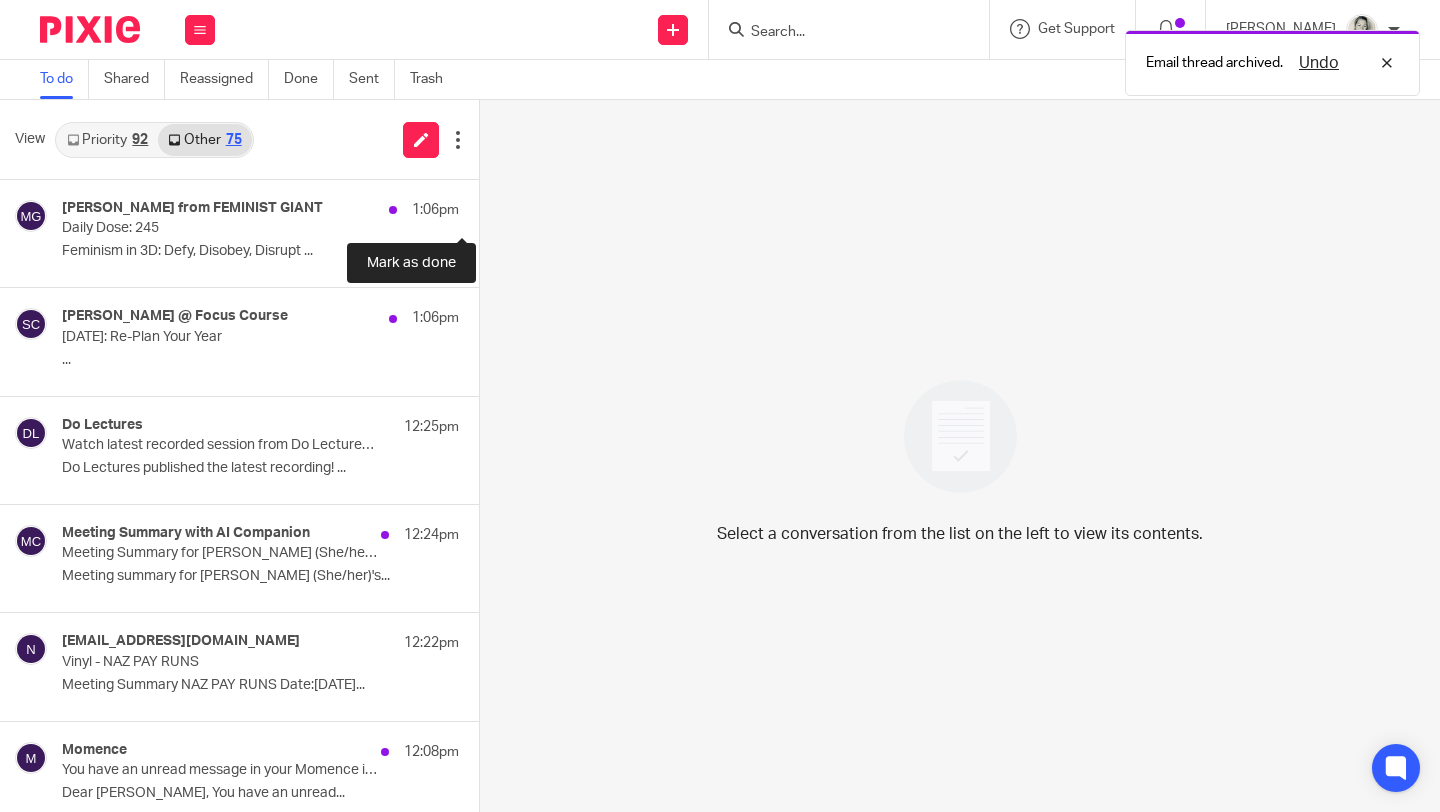 click at bounding box center [487, 206] 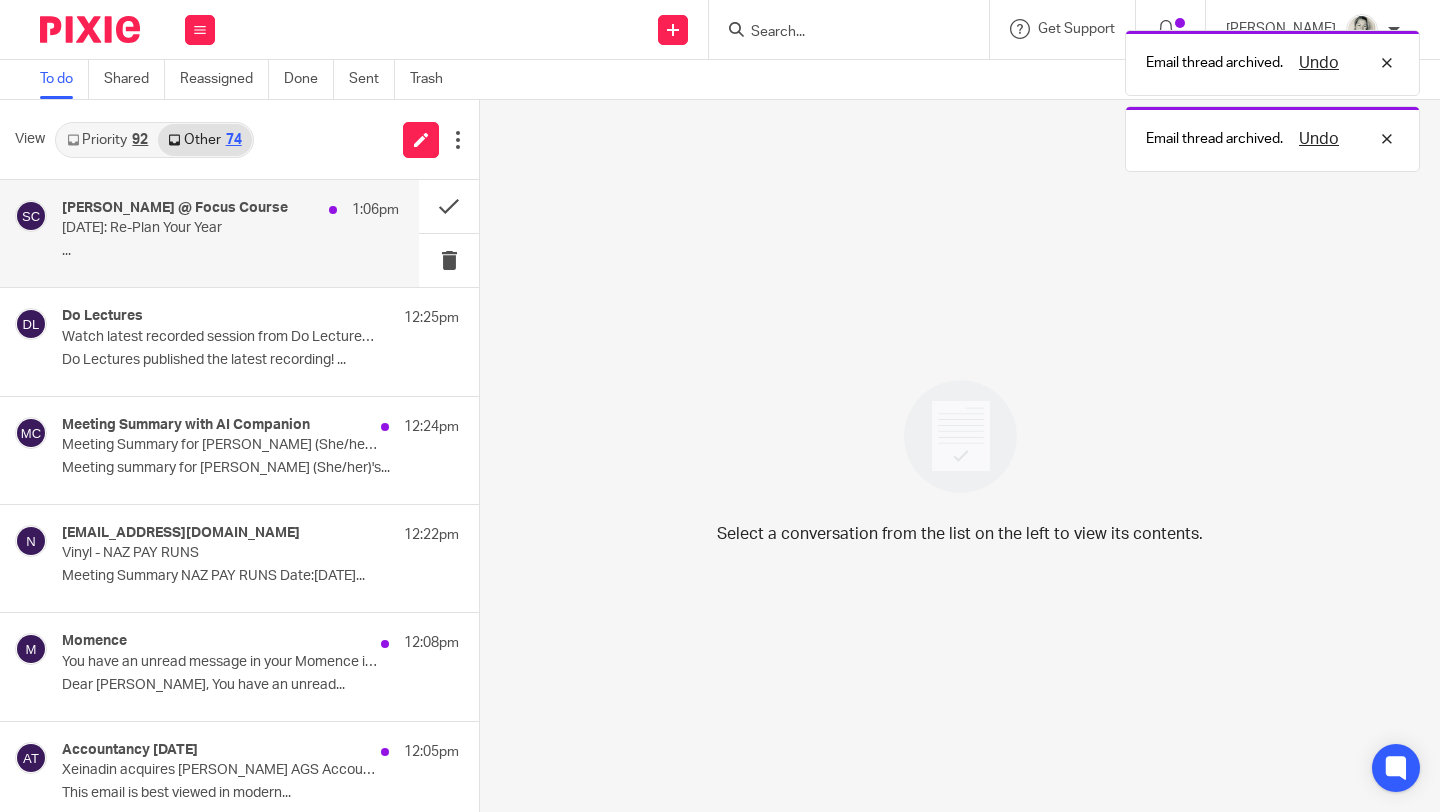 click on "Shawn @ Focus Course
1:06pm   Tomorrow: Re-Plan Your Year                                             ..." at bounding box center [230, 233] 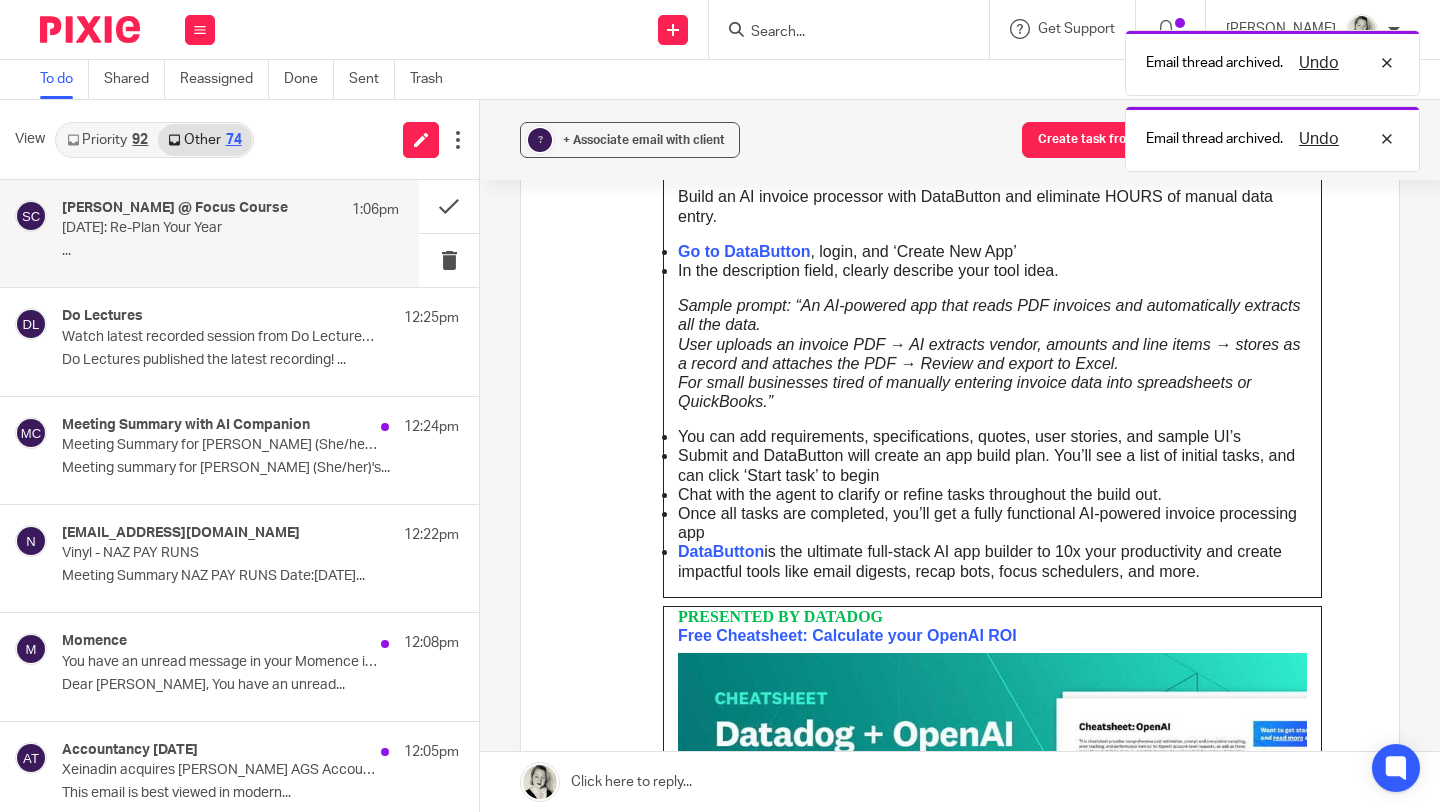 scroll, scrollTop: 0, scrollLeft: 0, axis: both 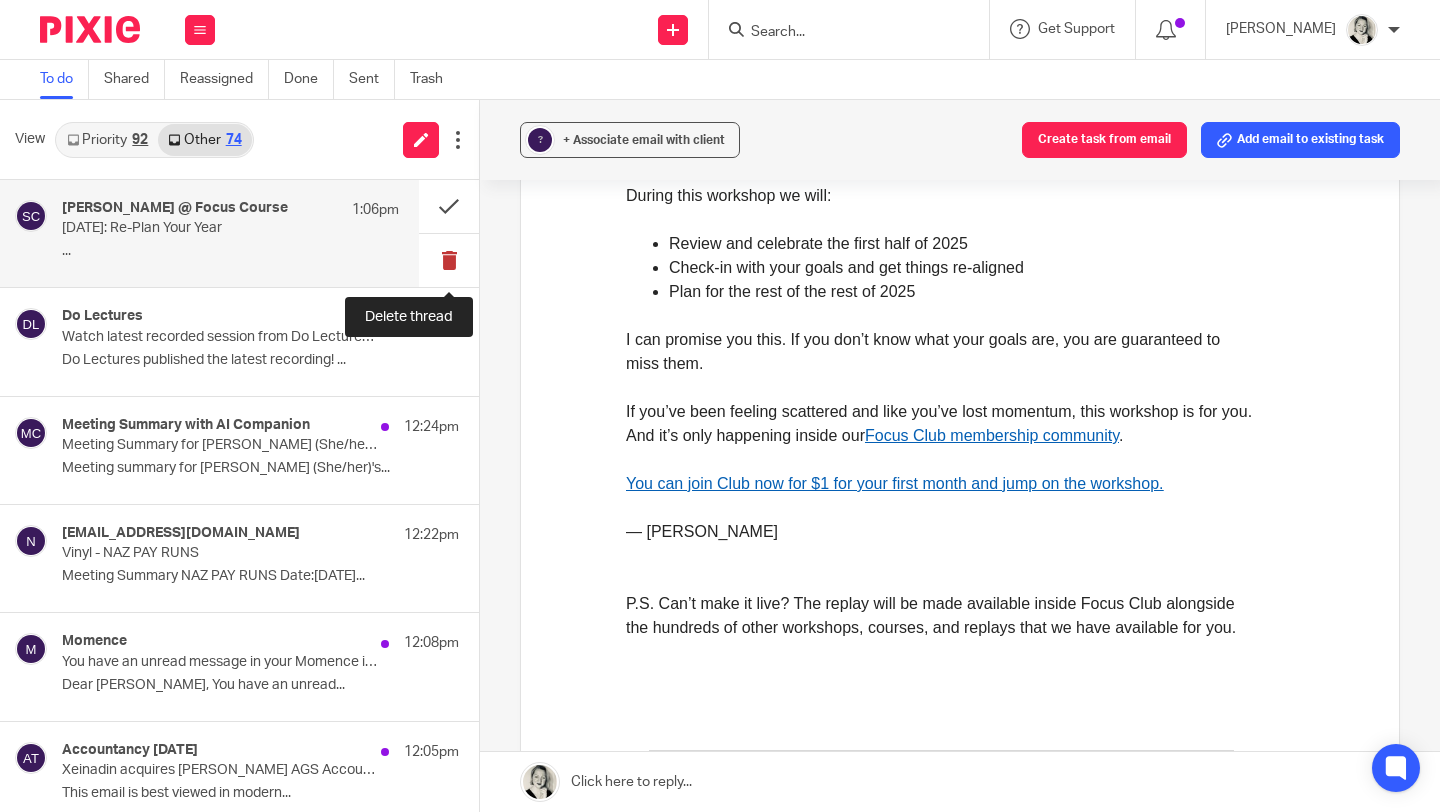 click at bounding box center (449, 260) 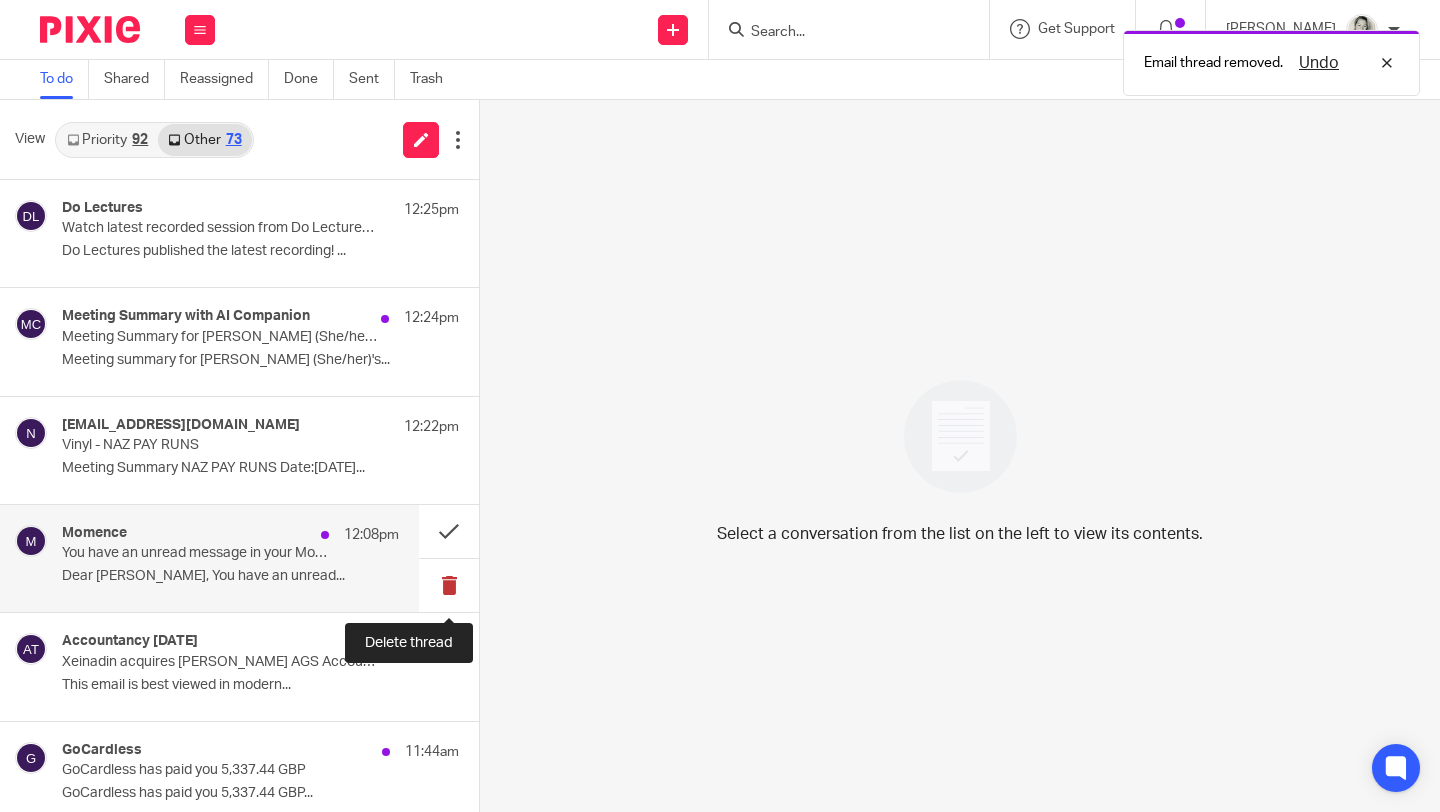 click at bounding box center (449, 585) 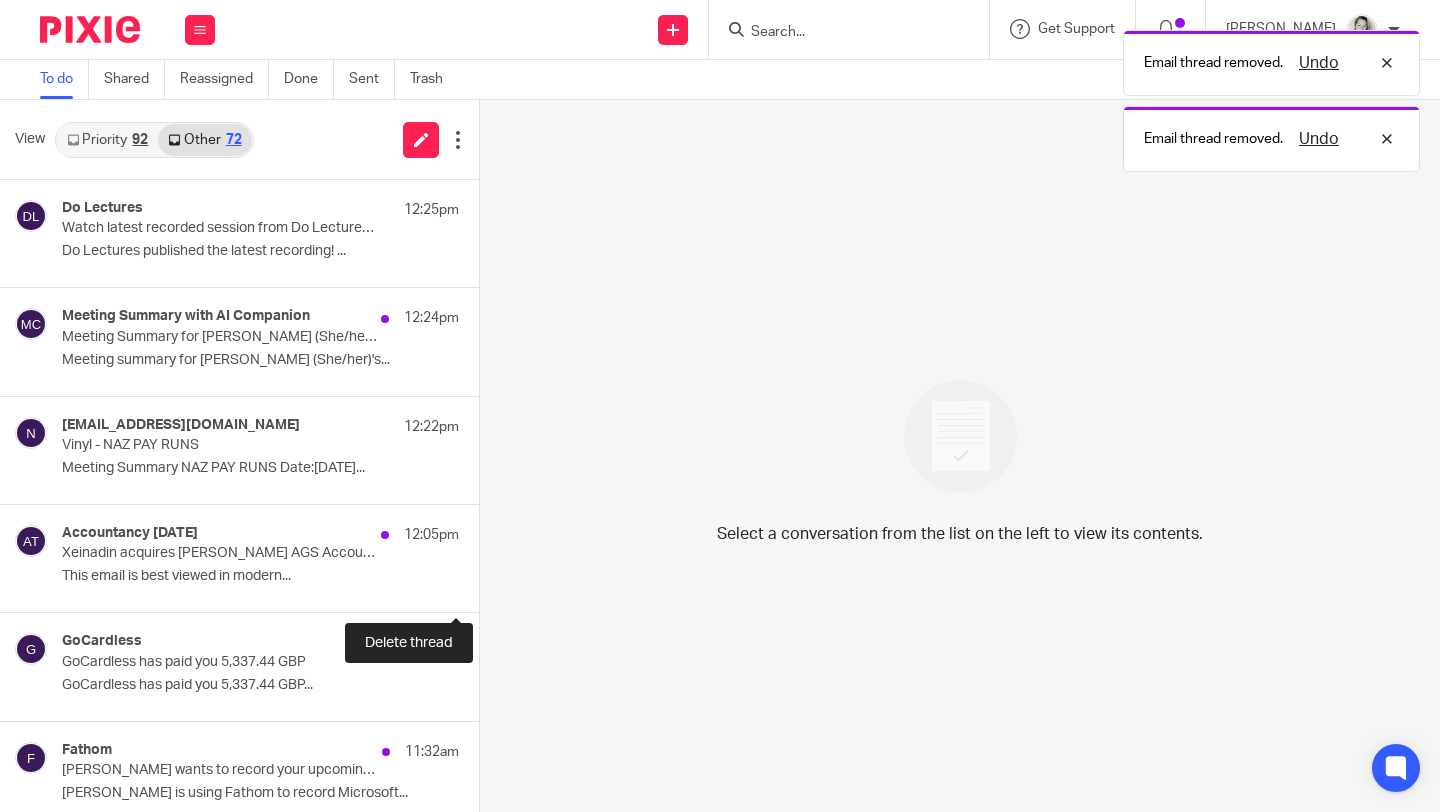 click at bounding box center (487, 585) 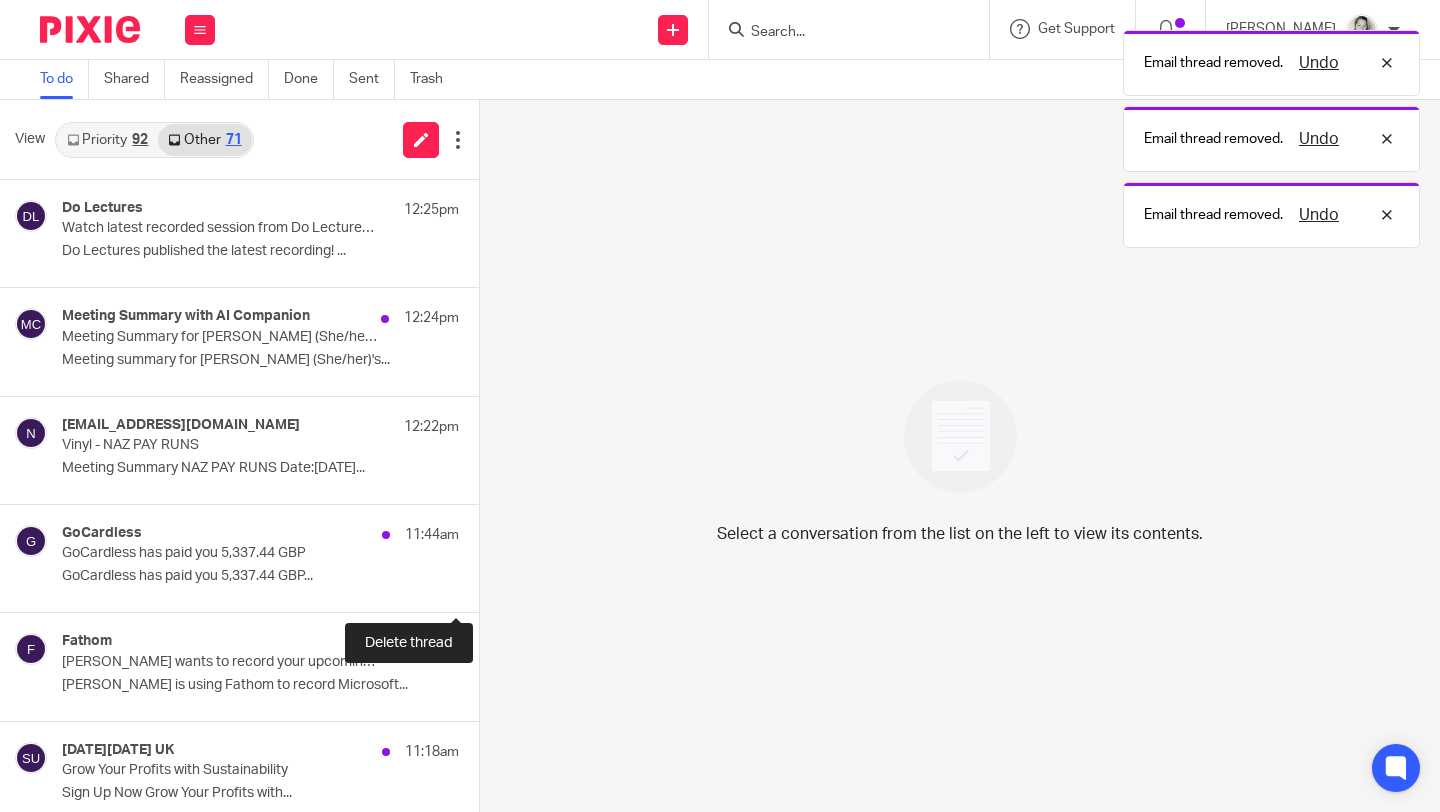 click at bounding box center [487, 585] 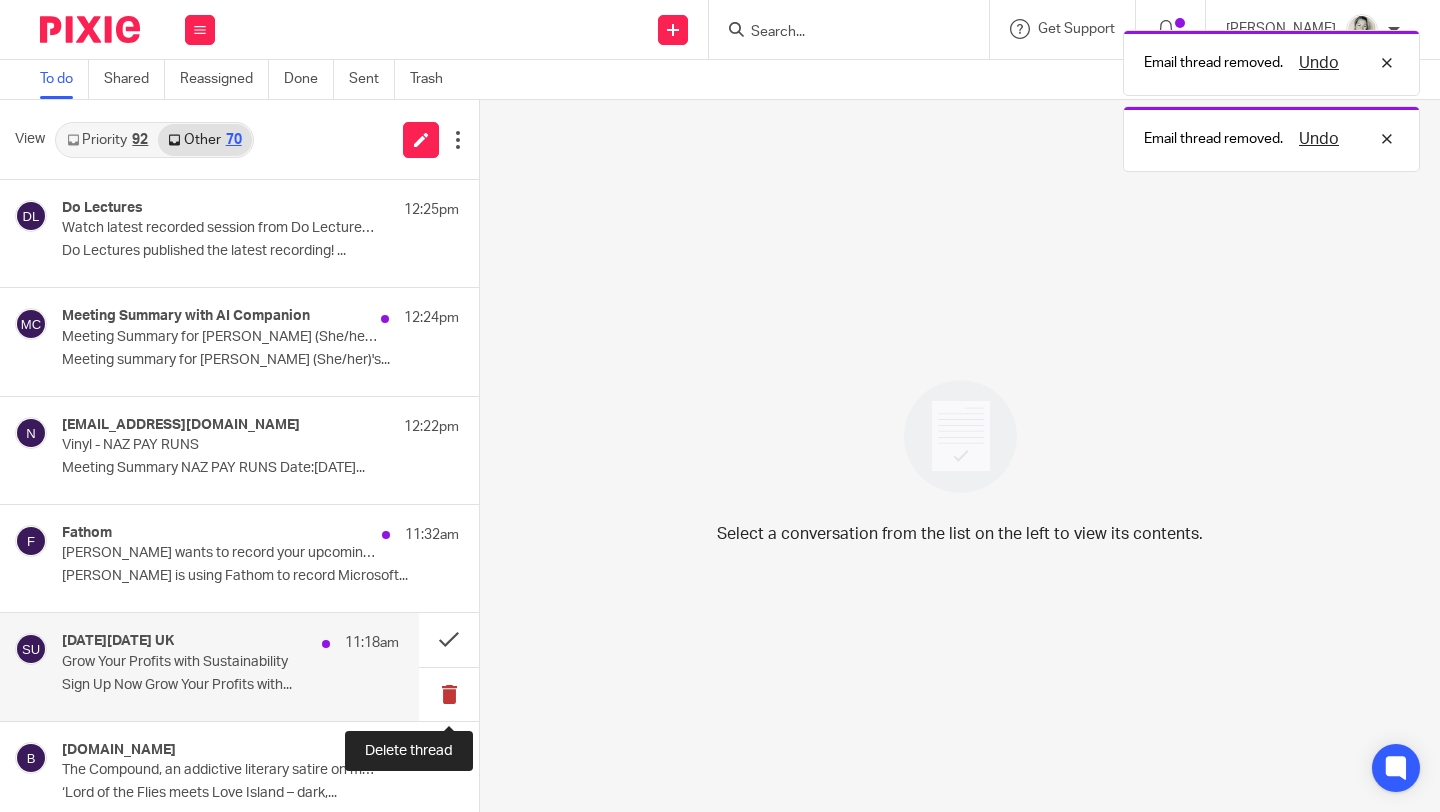 click at bounding box center [449, 694] 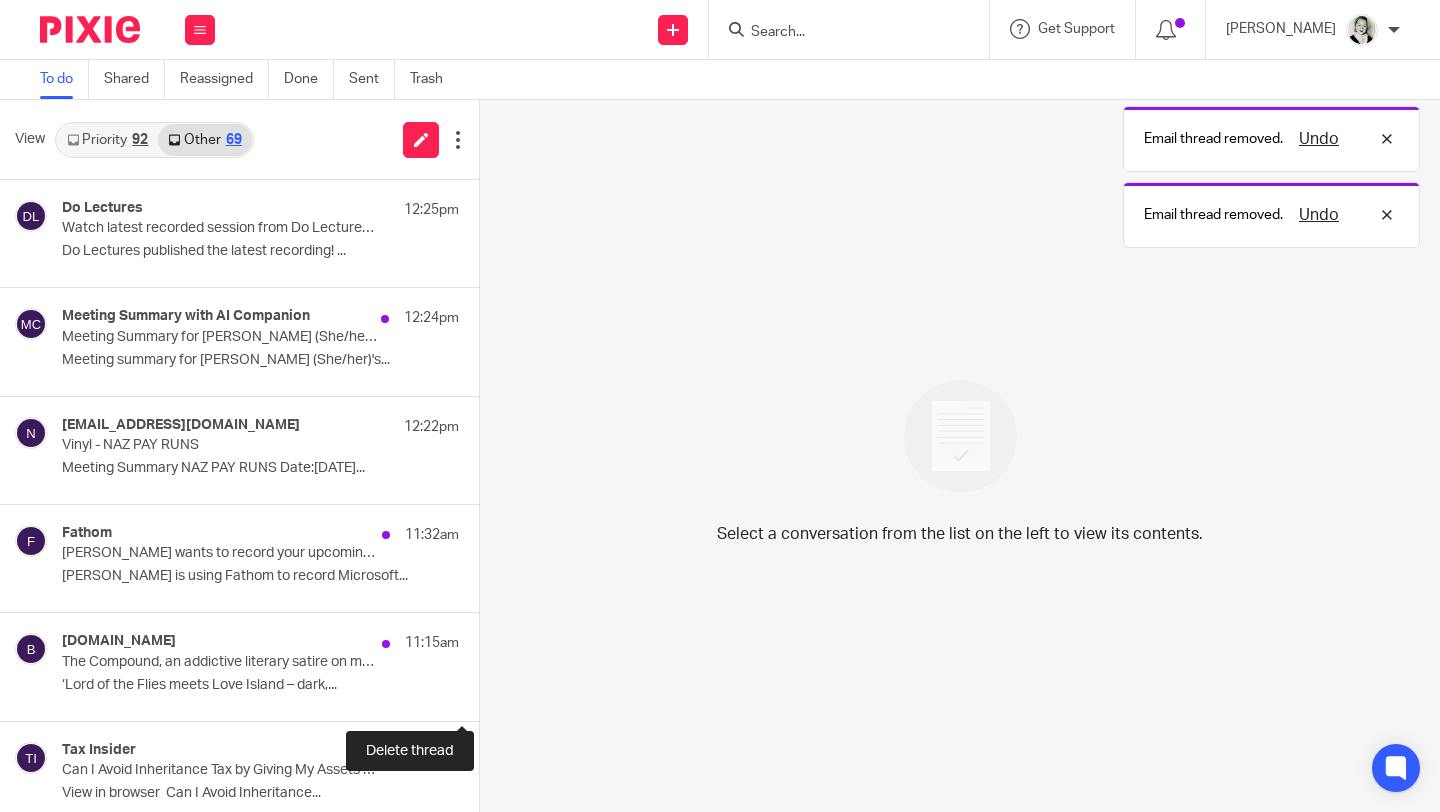 click at bounding box center (487, 694) 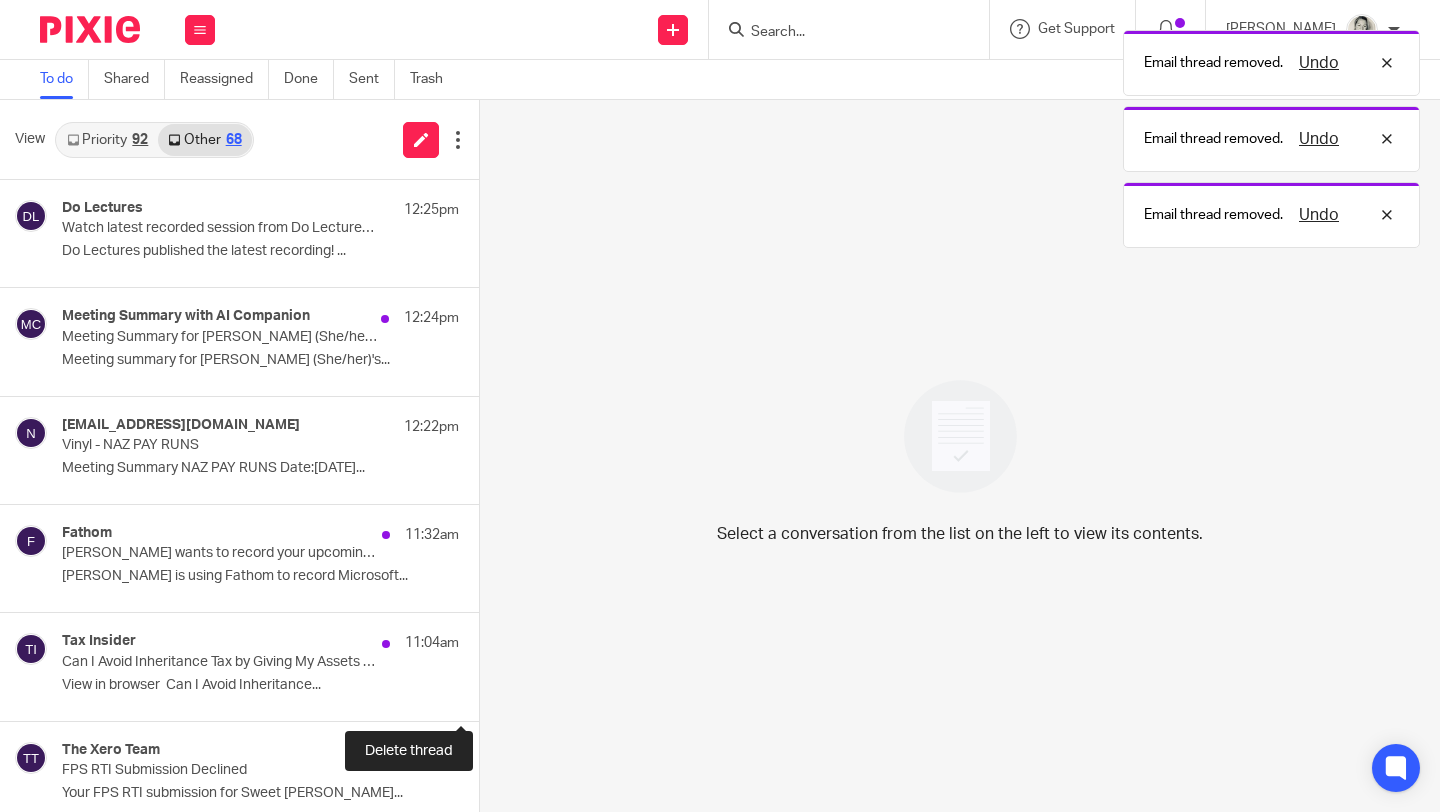 click at bounding box center (487, 694) 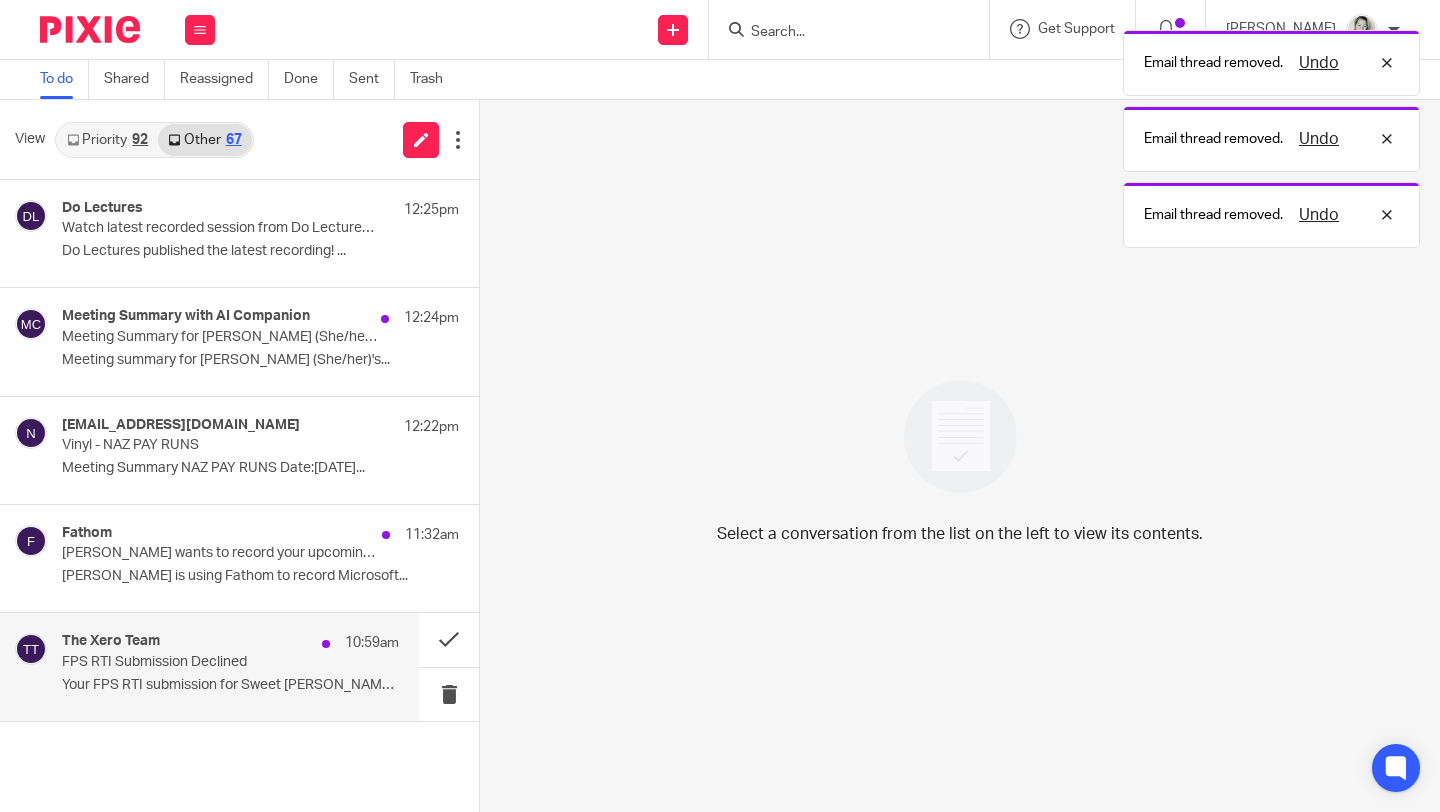 click on "Your FPS RTI submission for Sweet Bonnie Brown..." at bounding box center [230, 685] 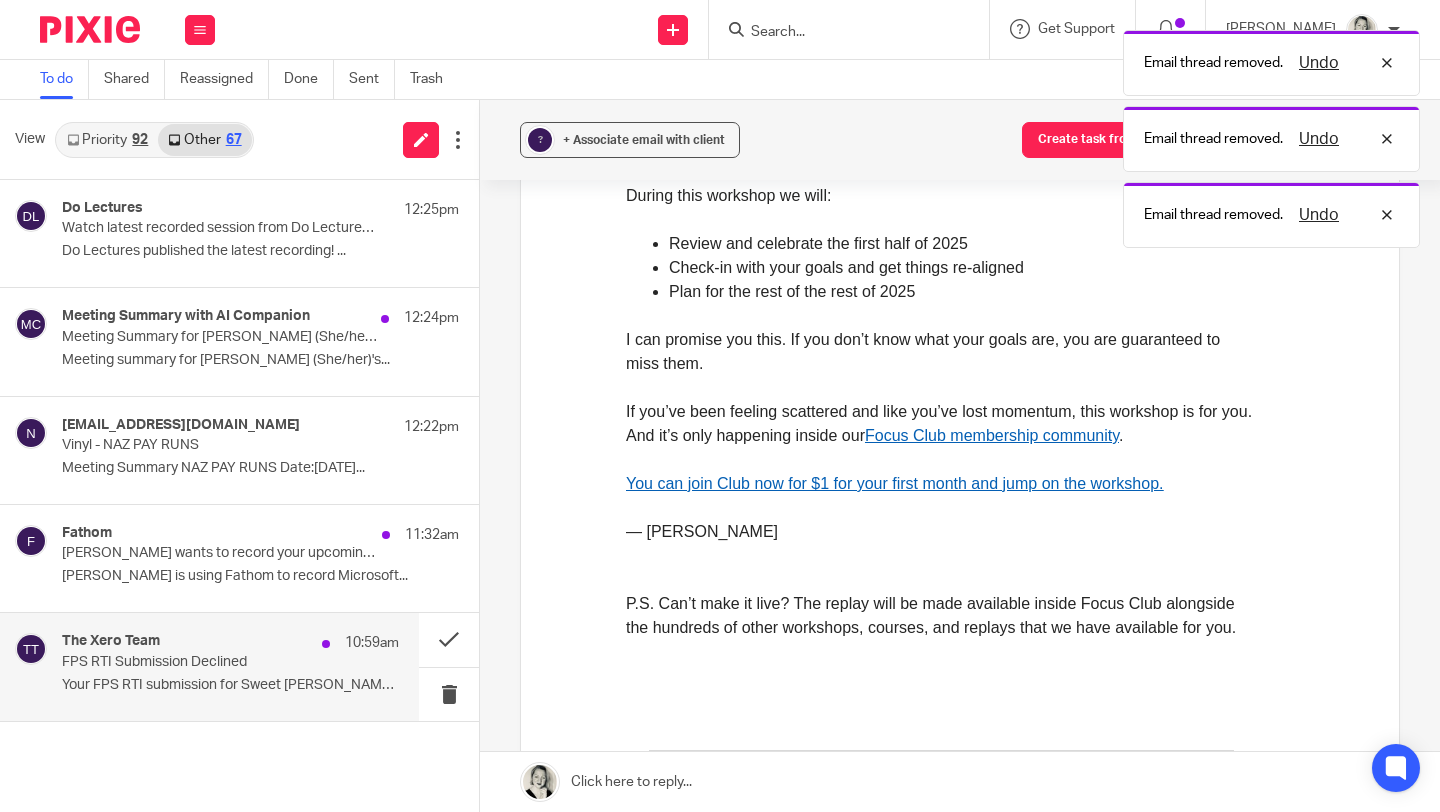 scroll, scrollTop: 0, scrollLeft: 0, axis: both 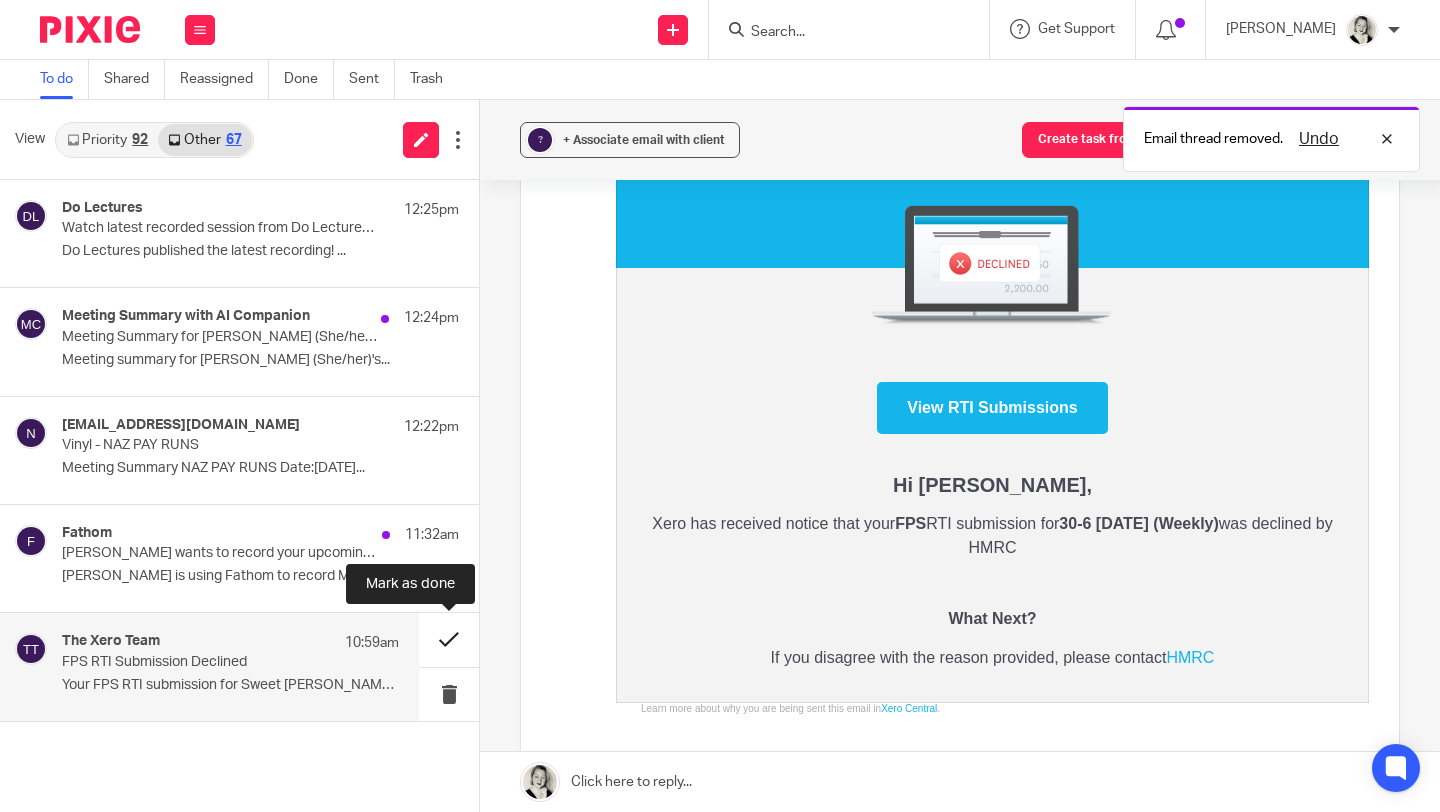 click at bounding box center [449, 639] 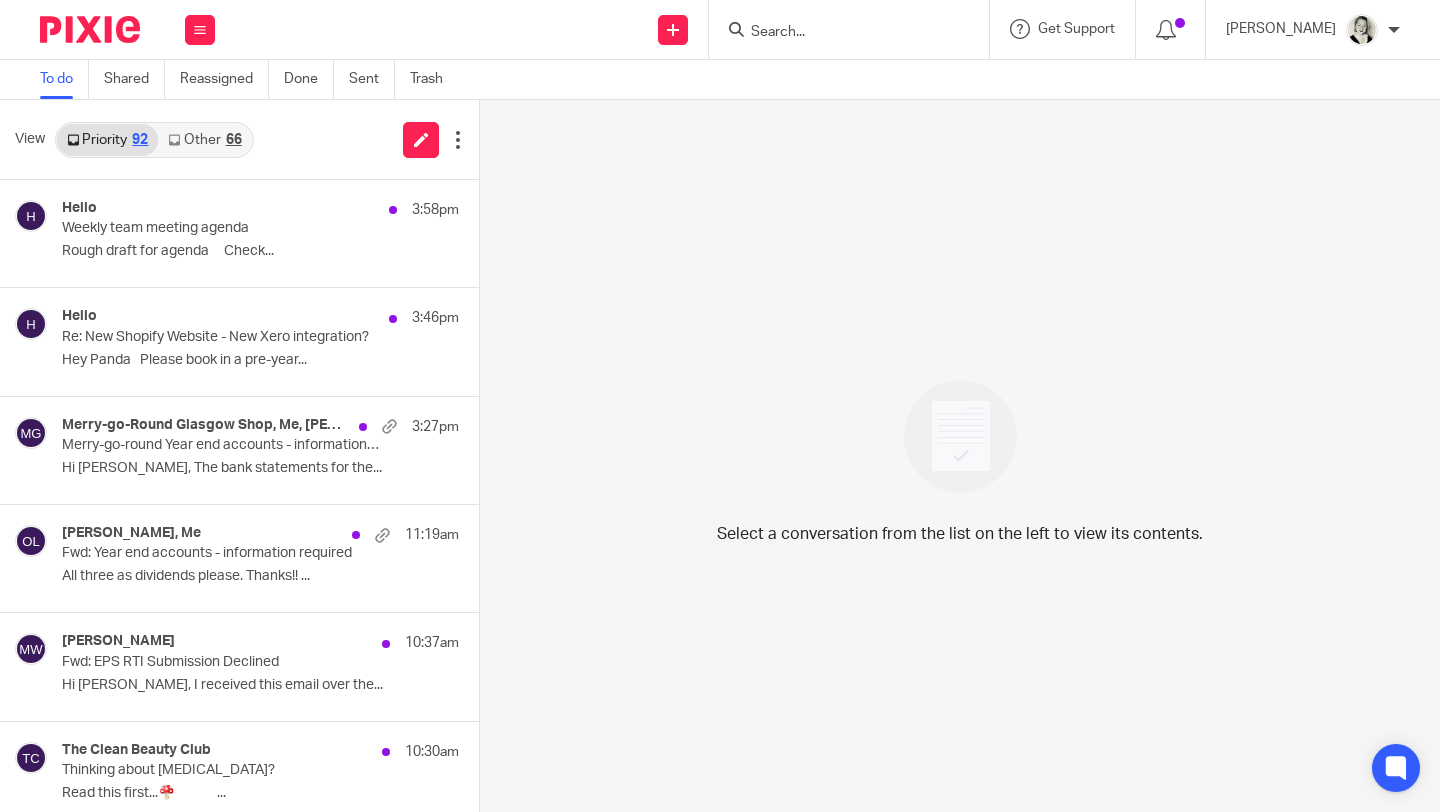 click on "Other
66" at bounding box center (204, 140) 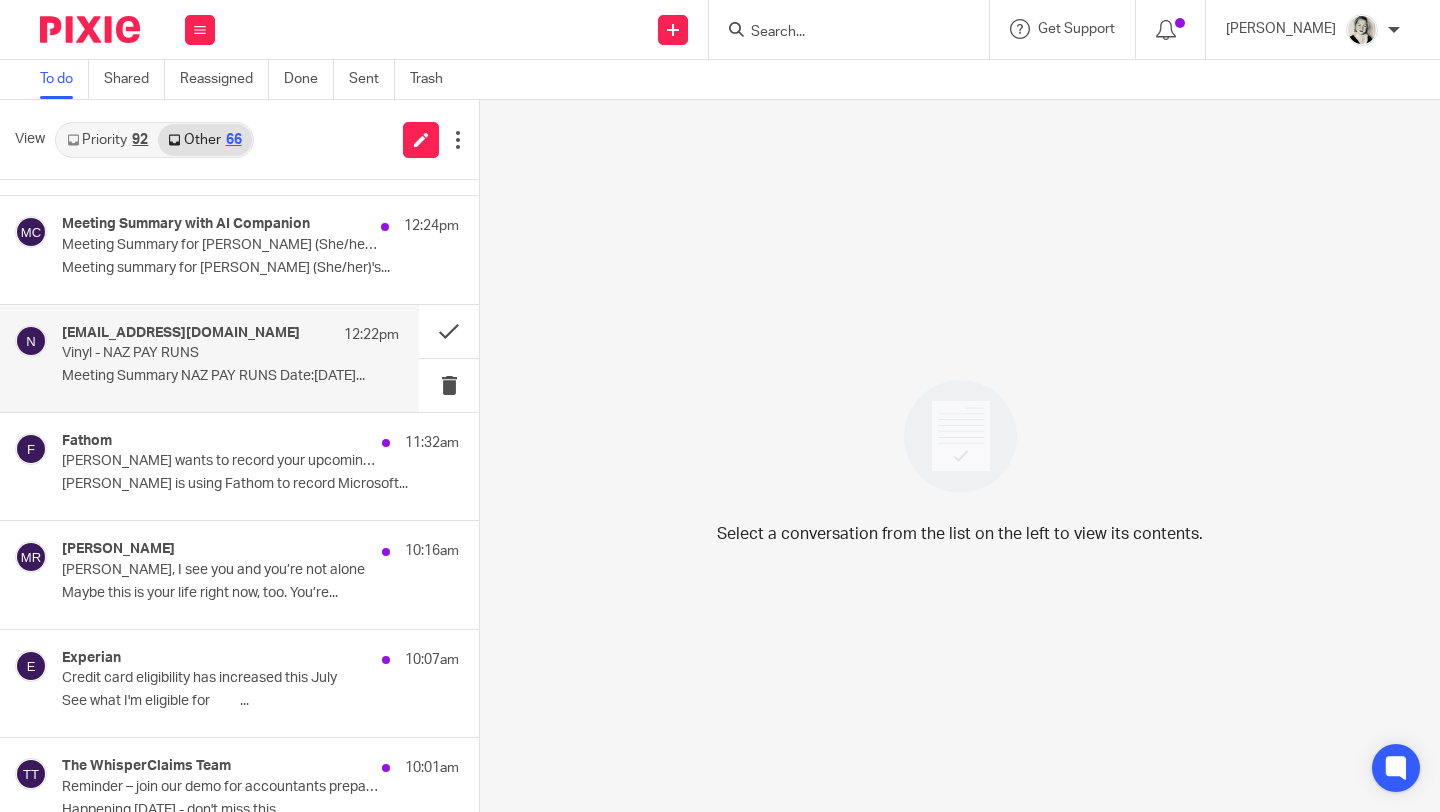 scroll, scrollTop: 95, scrollLeft: 0, axis: vertical 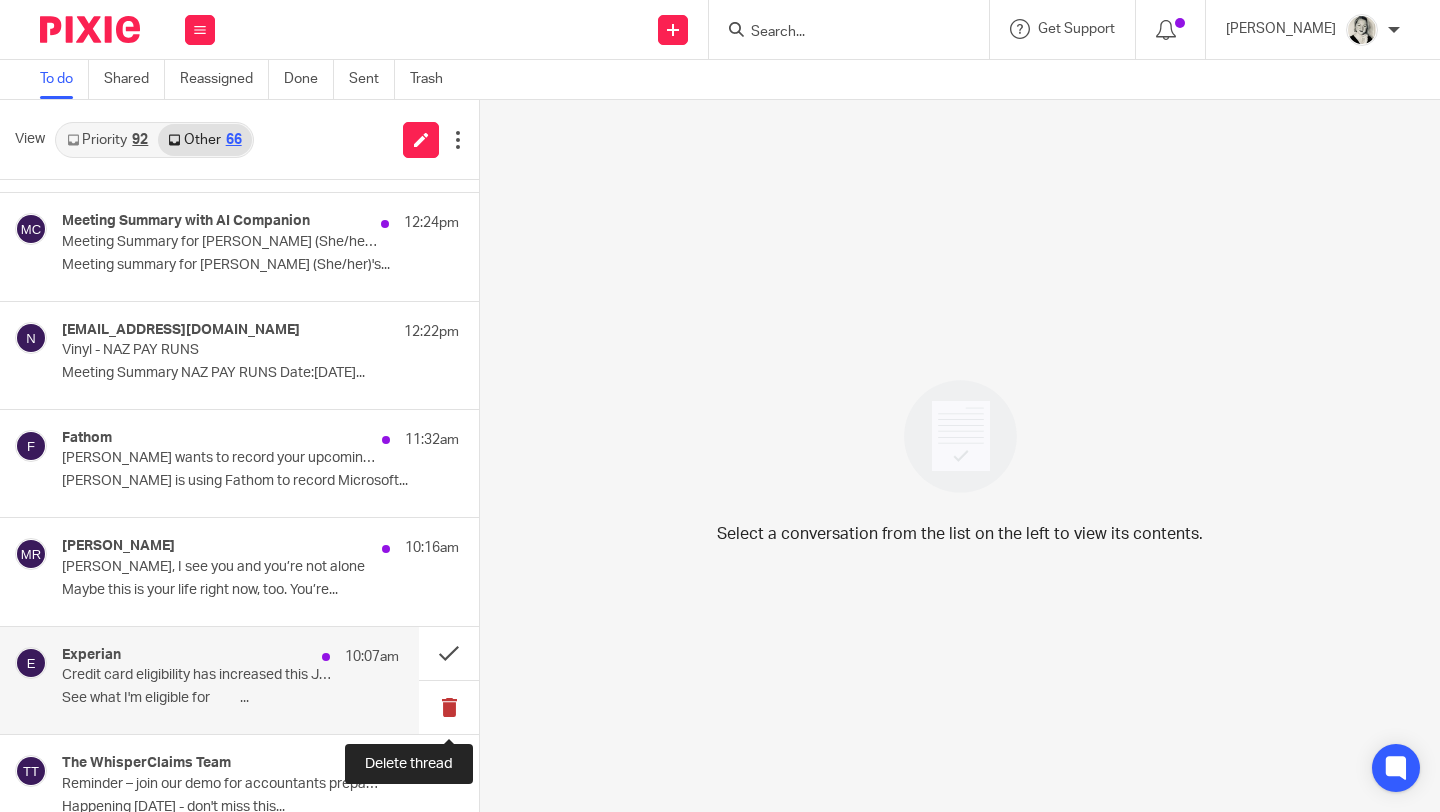 click at bounding box center (449, 707) 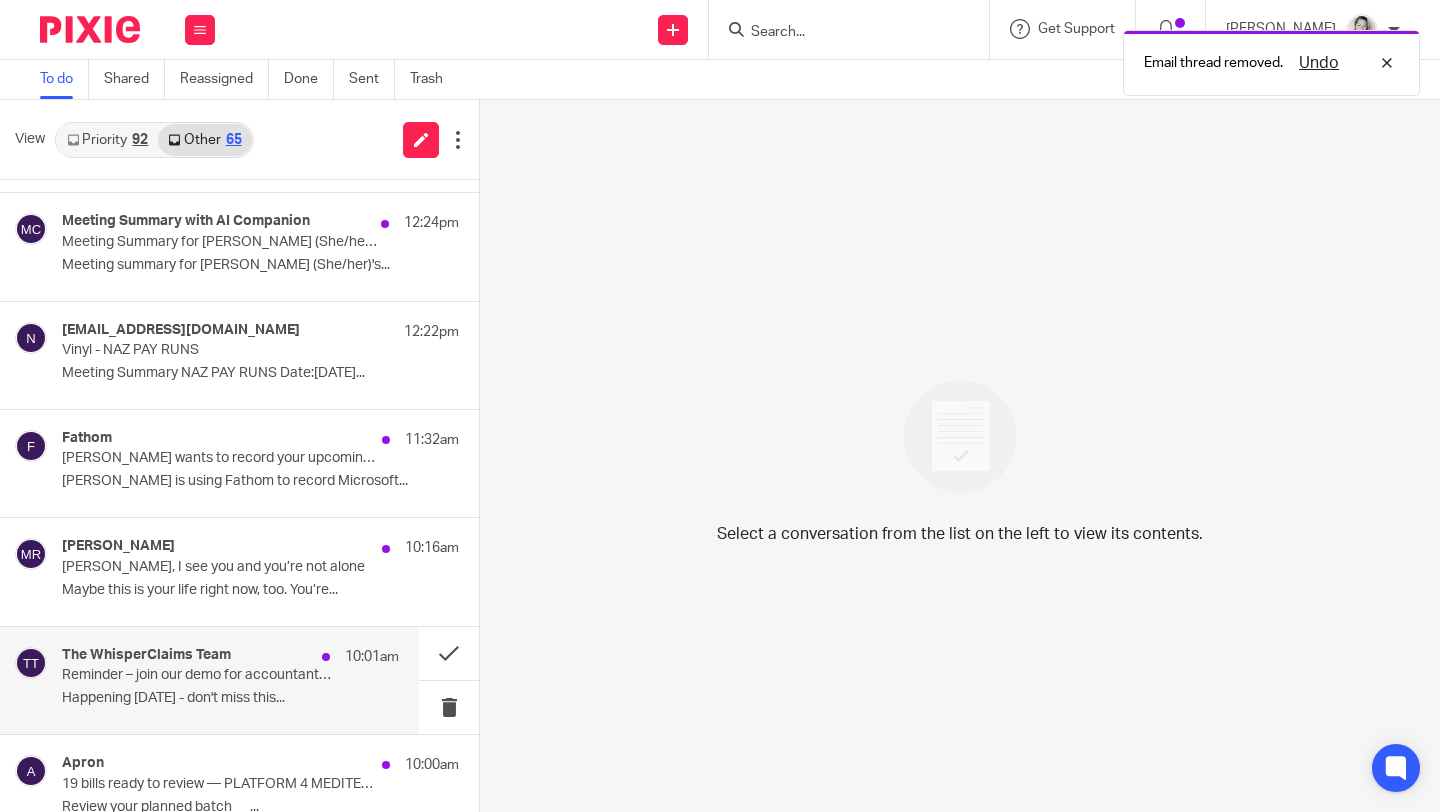click on "Reminder – join our demo for accountants preparing R&D tax claims in-house" at bounding box center [197, 675] 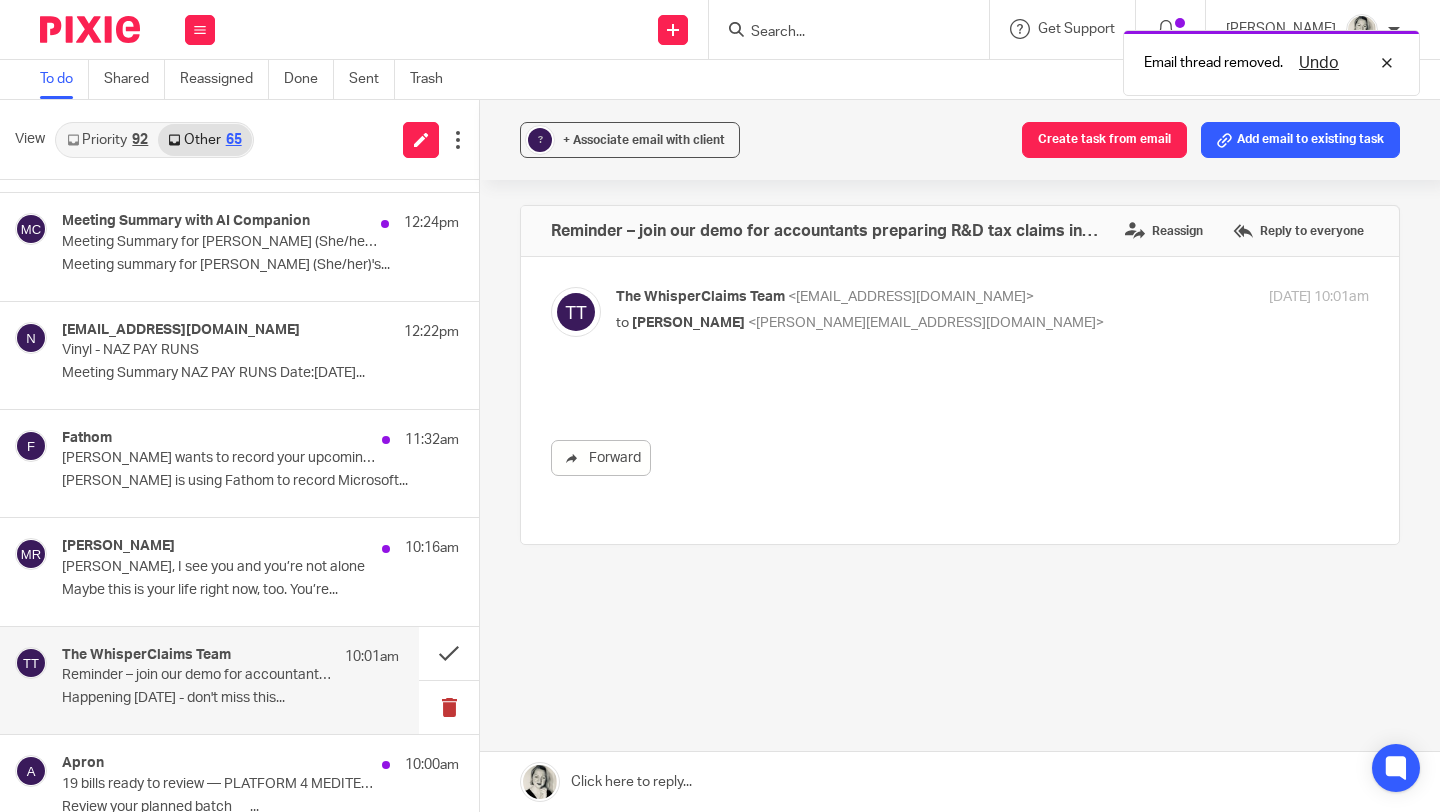 scroll, scrollTop: 0, scrollLeft: 0, axis: both 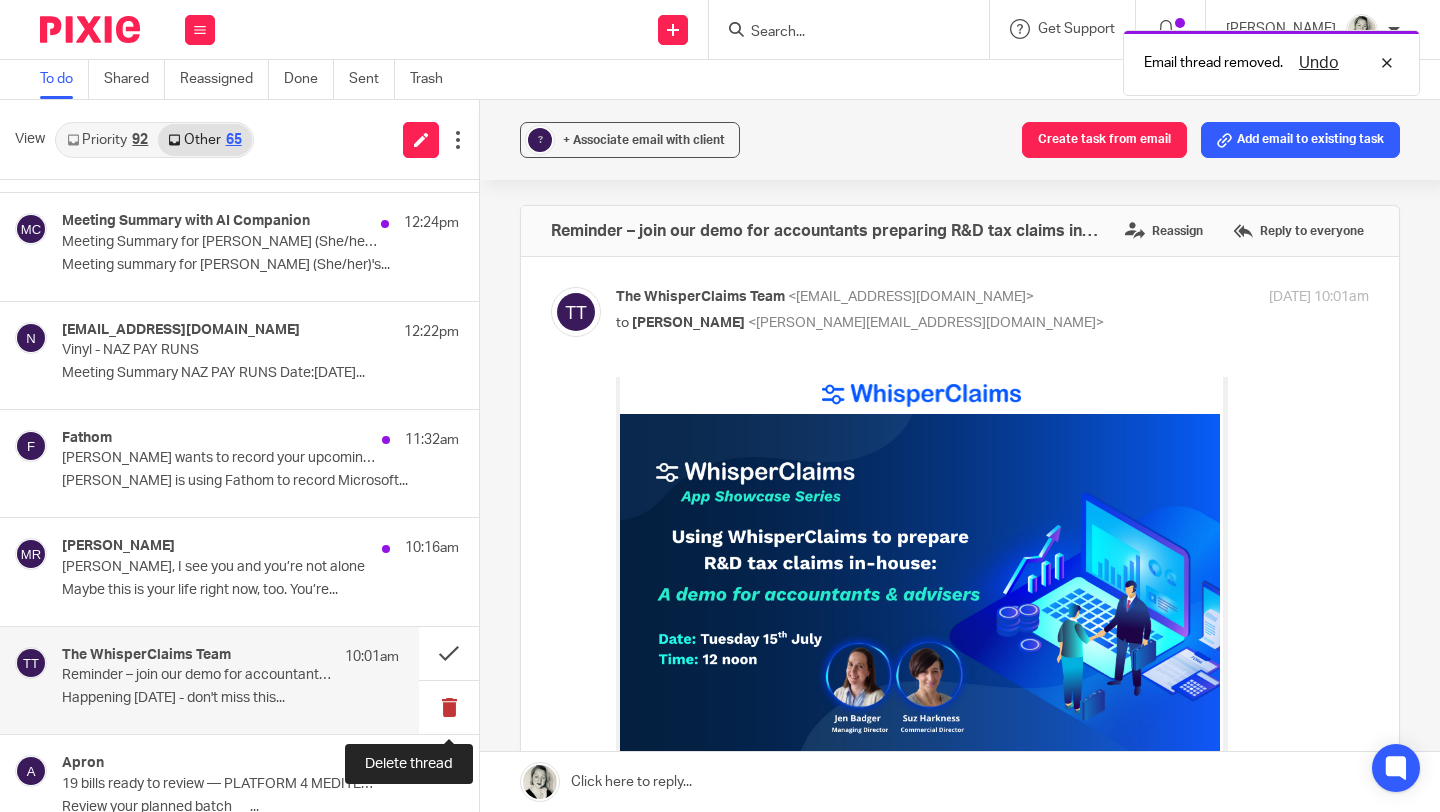 click at bounding box center [449, 707] 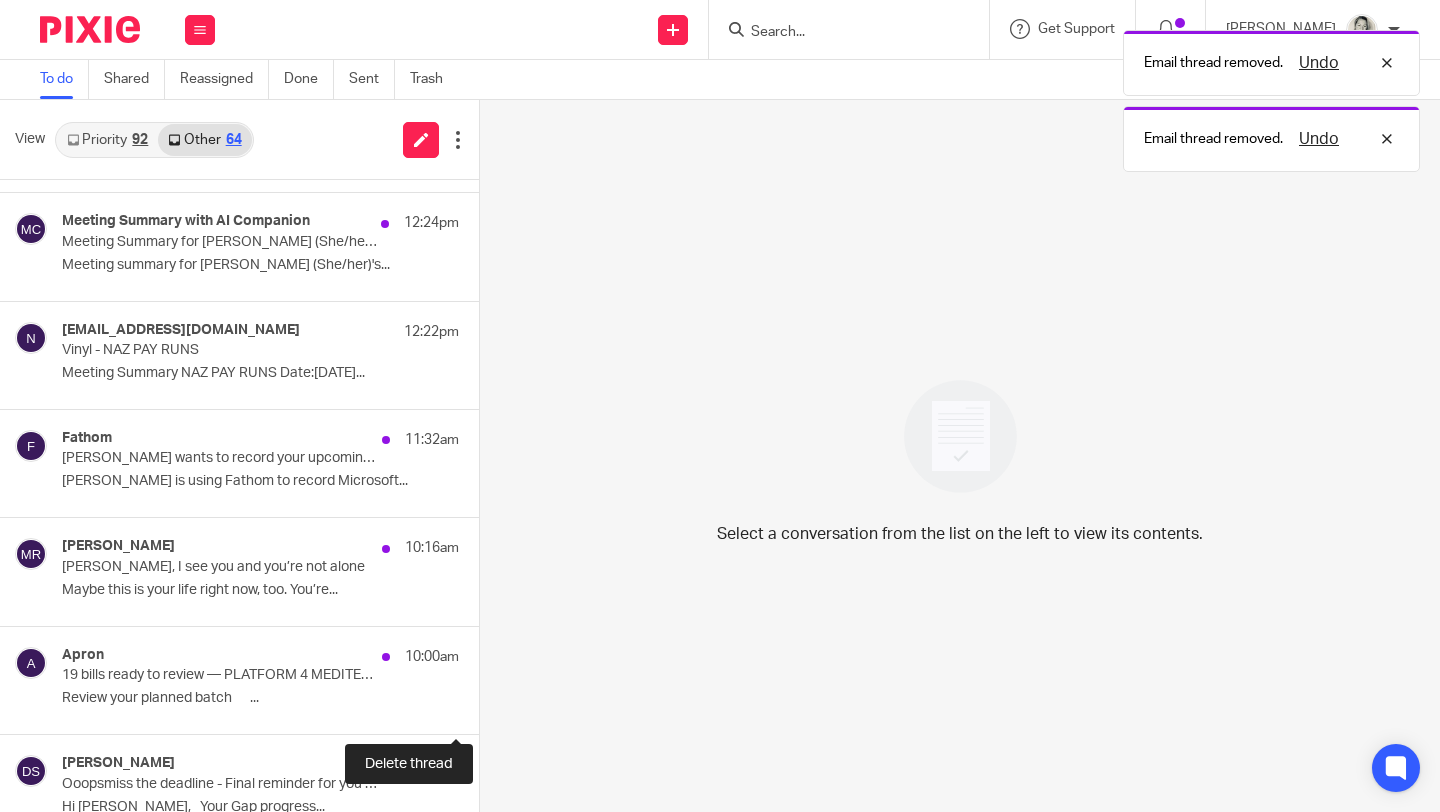 click at bounding box center (487, 707) 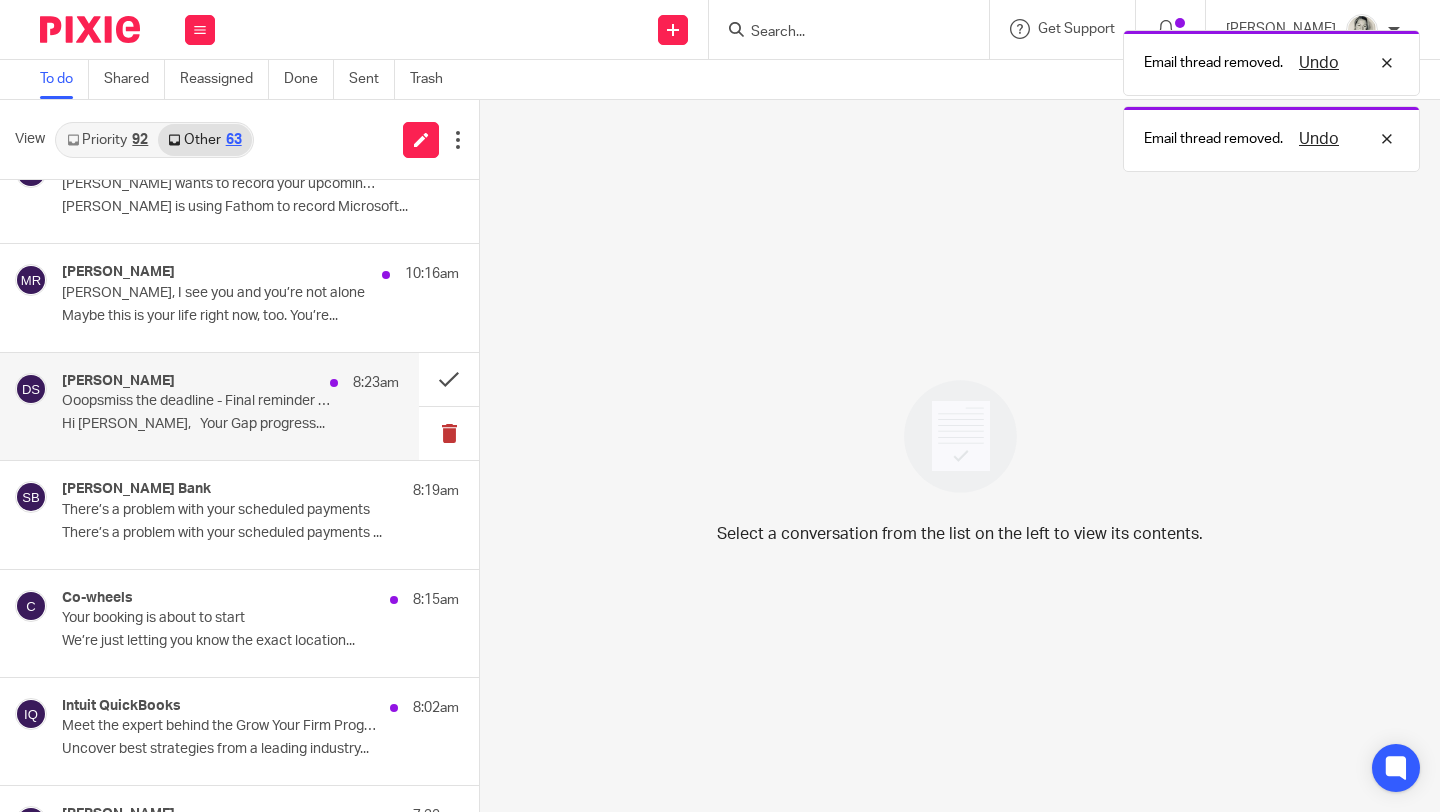 scroll, scrollTop: 480, scrollLeft: 0, axis: vertical 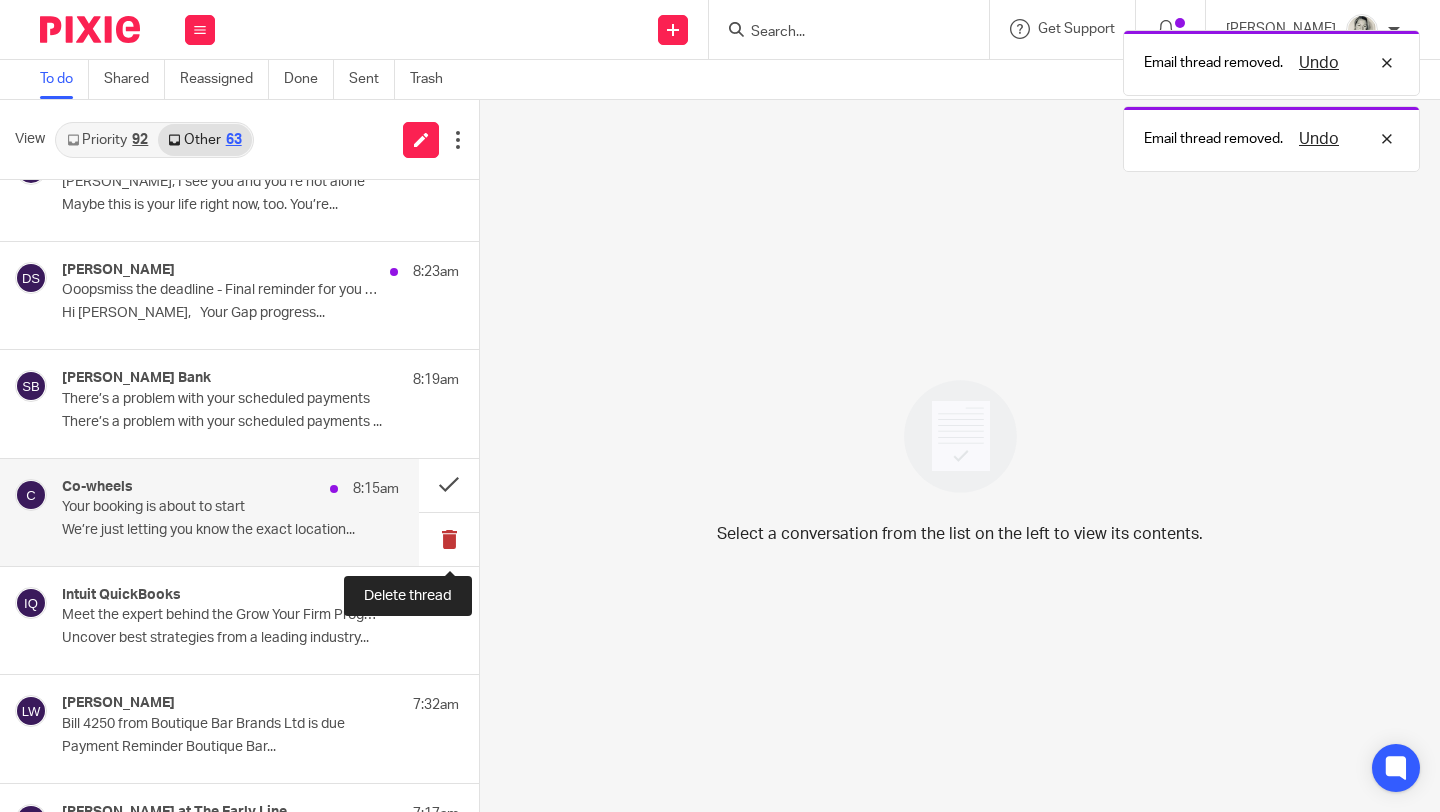 click at bounding box center (449, 539) 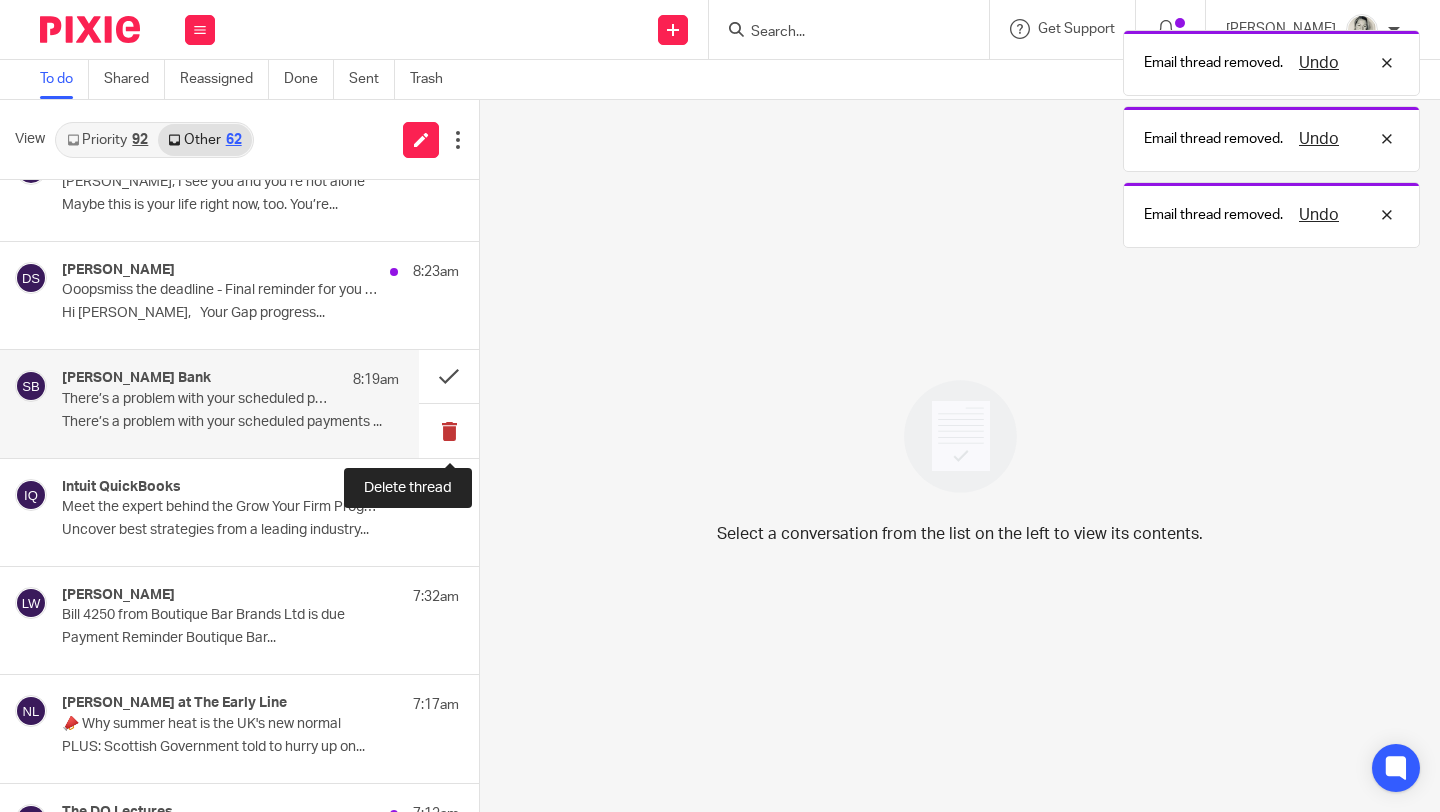 click at bounding box center [449, 430] 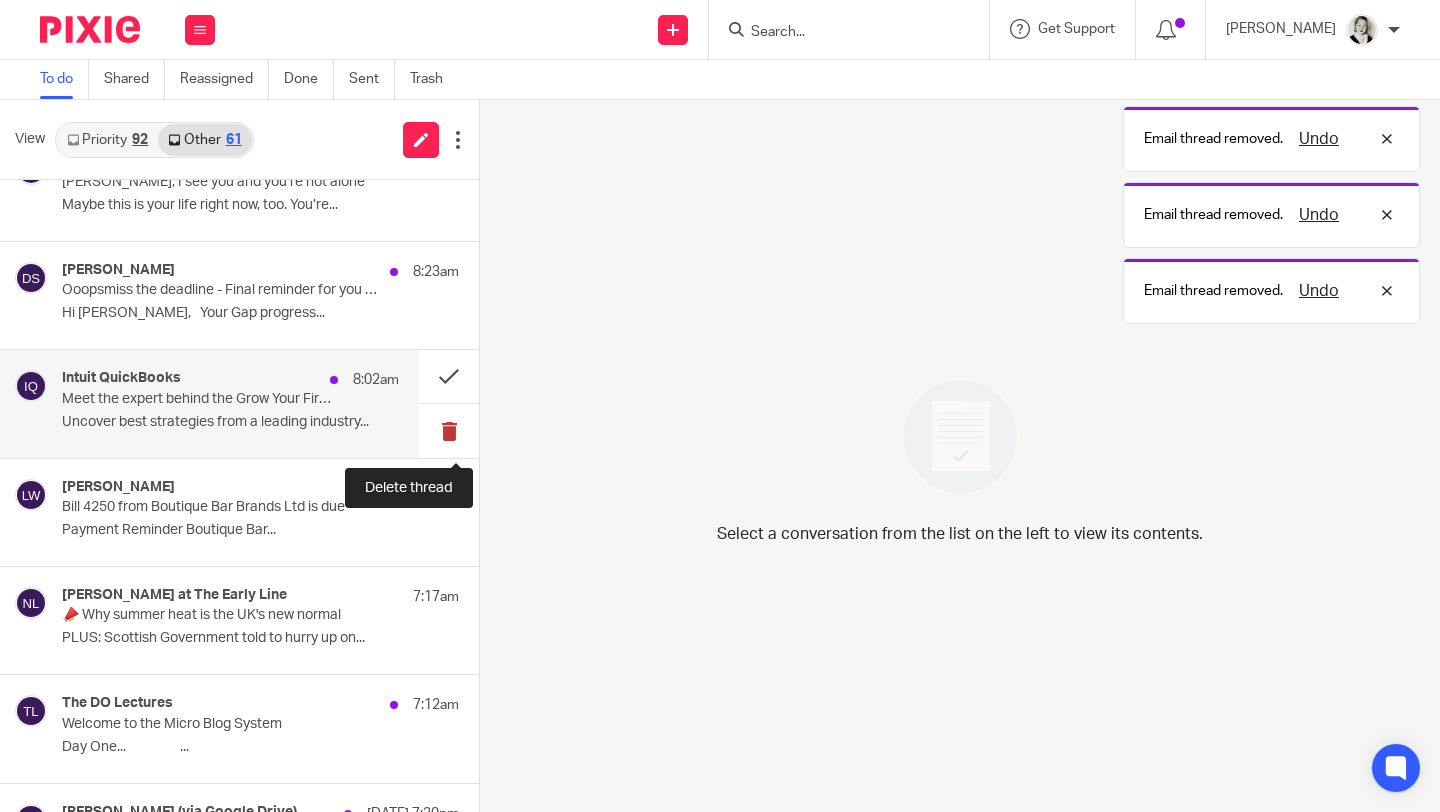 click at bounding box center (449, 430) 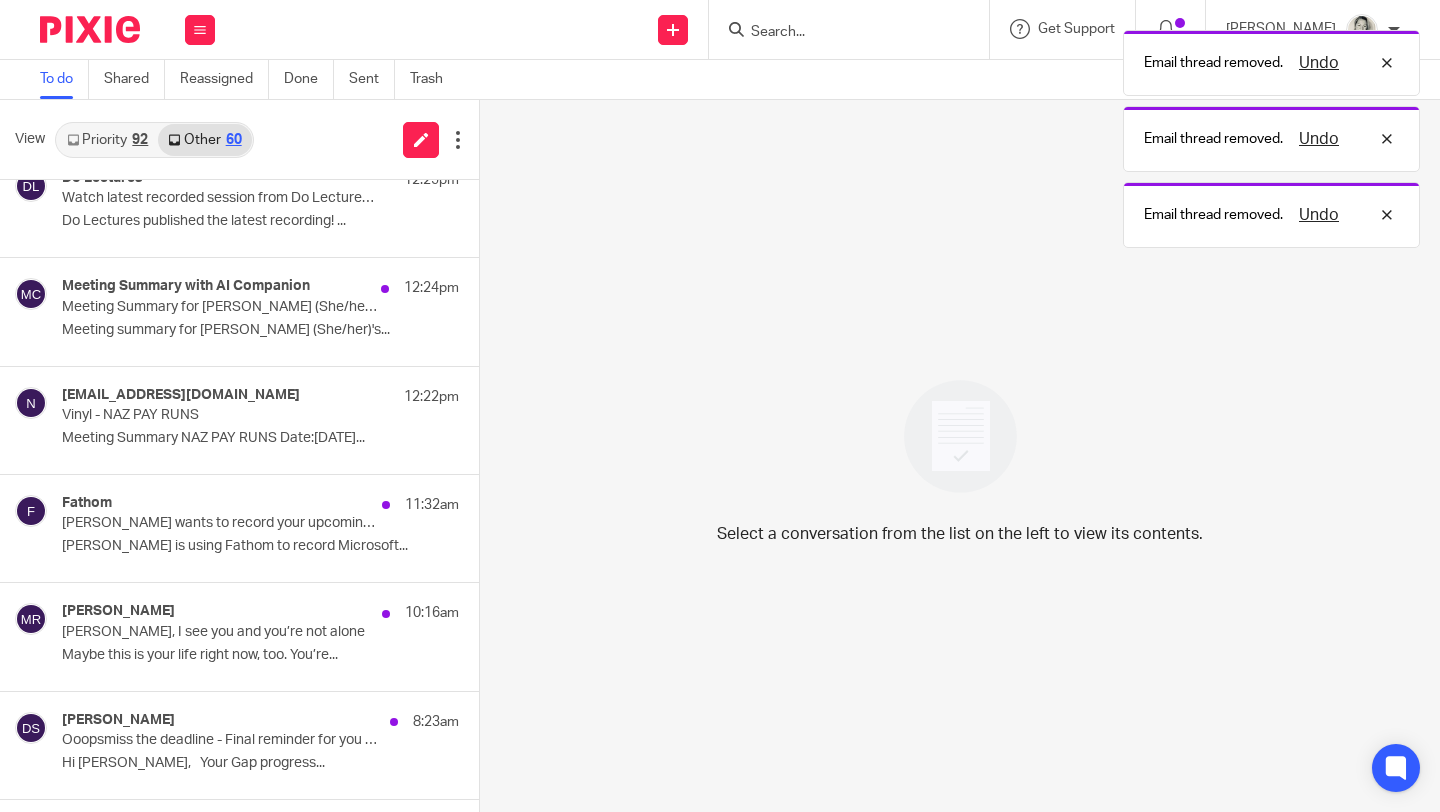 scroll, scrollTop: 0, scrollLeft: 0, axis: both 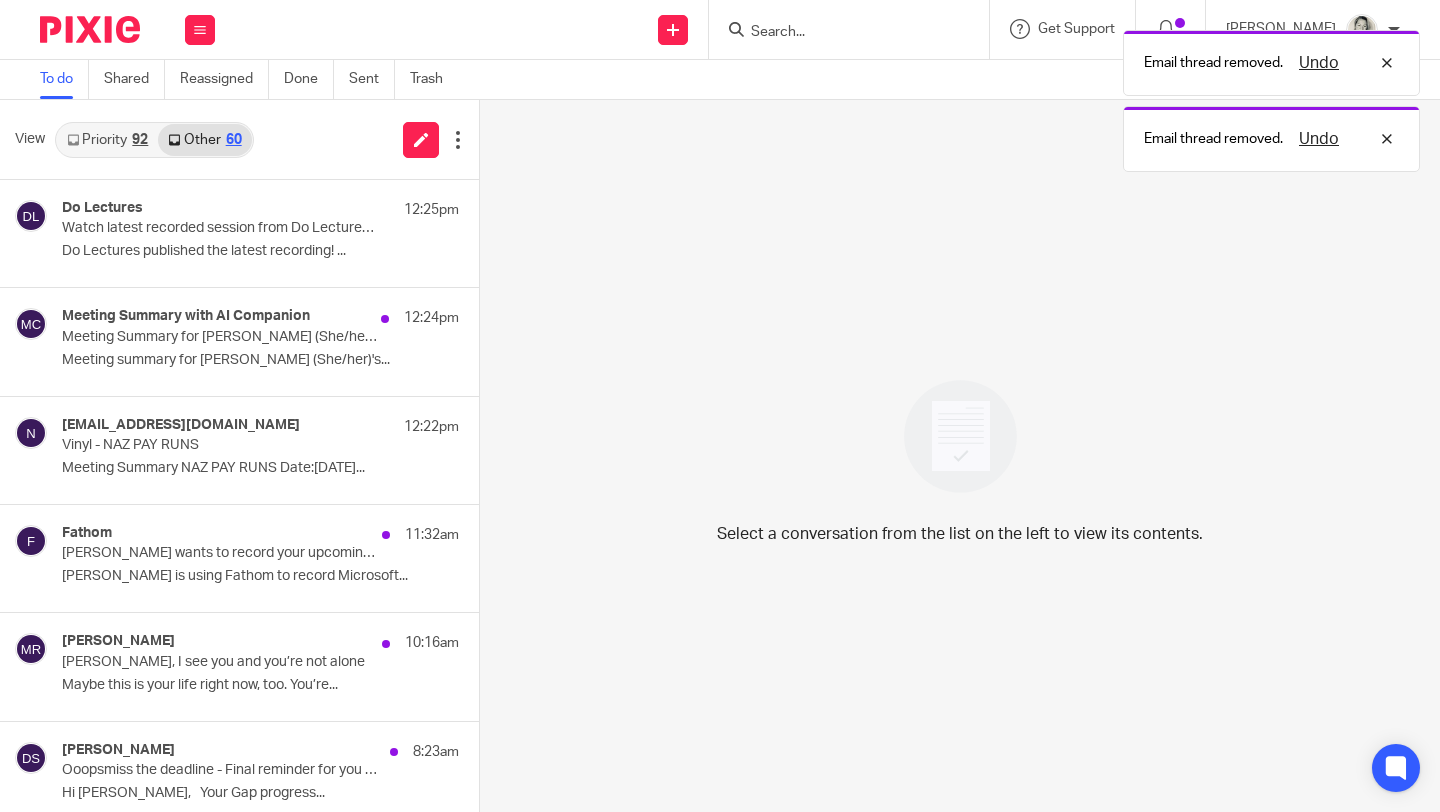 click on "Priority
92" at bounding box center [107, 140] 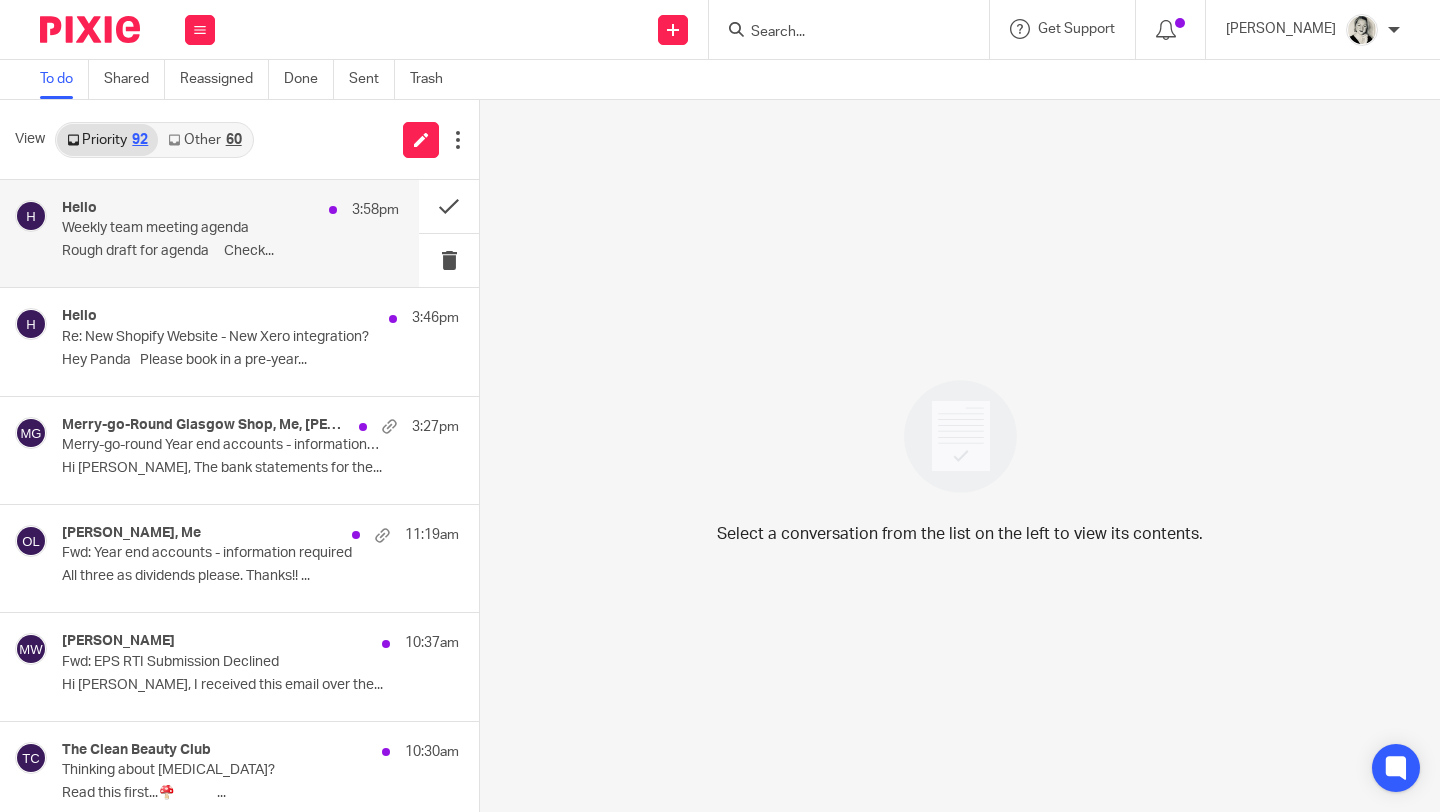 click on "Weekly team meeting agenda" at bounding box center (197, 228) 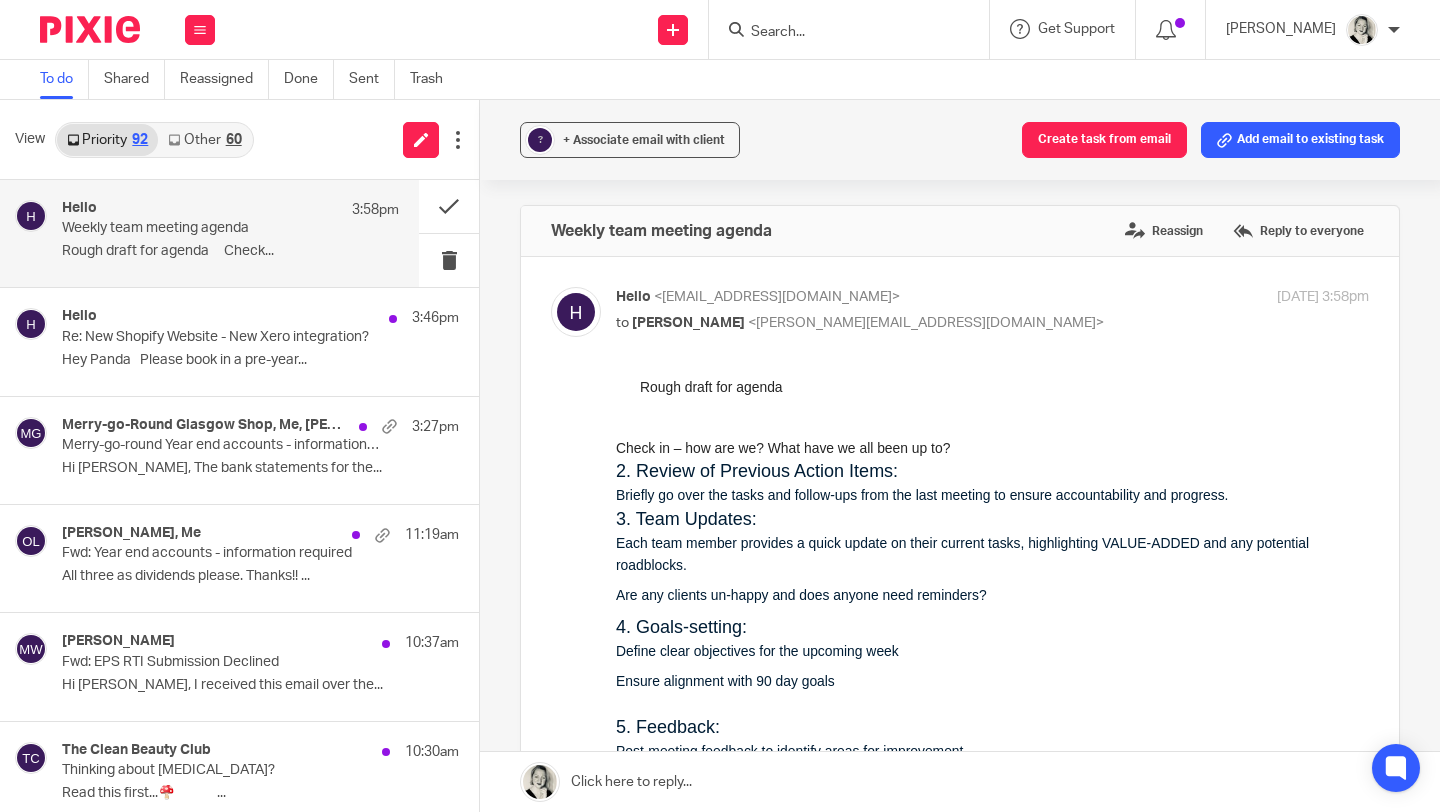 scroll, scrollTop: 0, scrollLeft: 0, axis: both 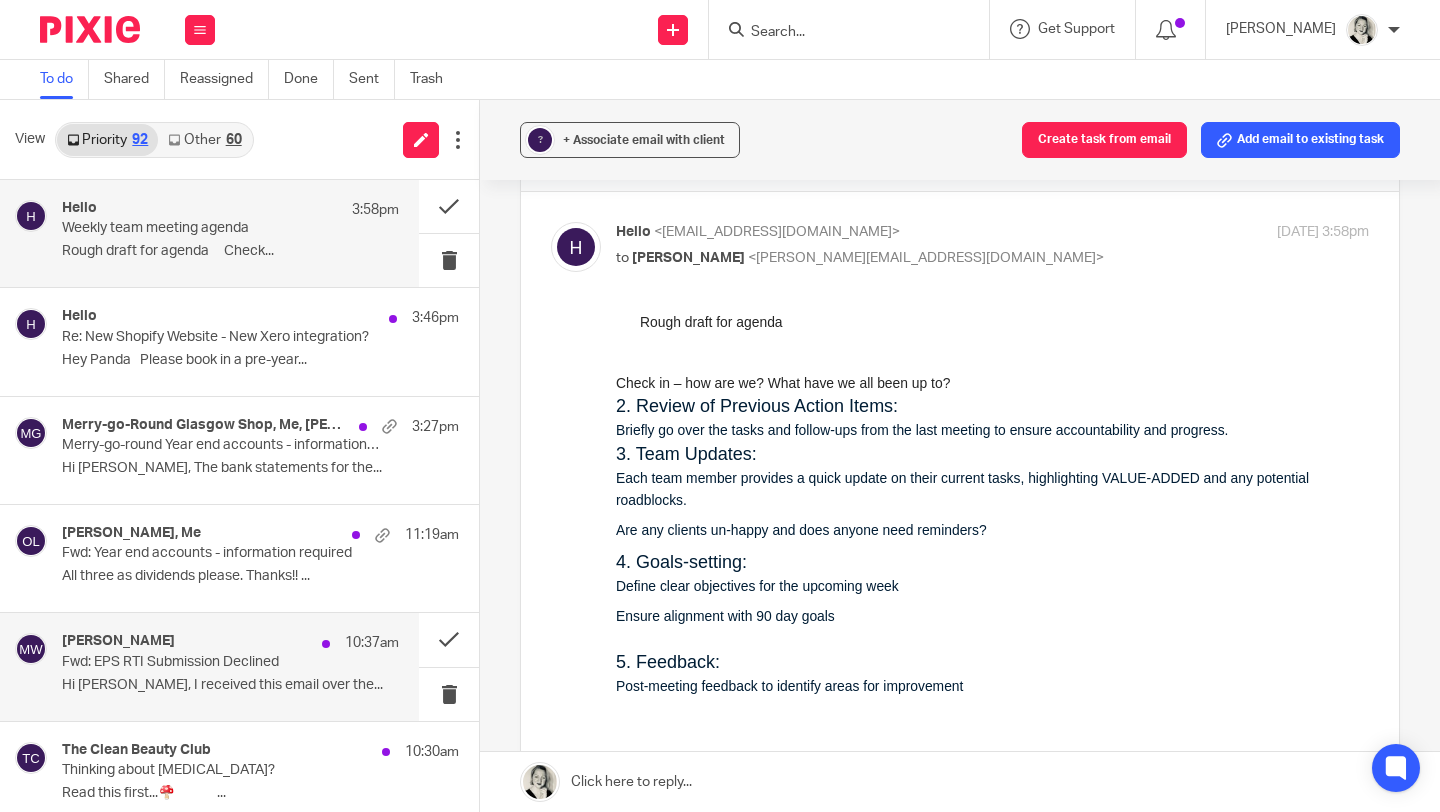 click on "Hi [PERSON_NAME],     I received this email over the..." at bounding box center [230, 685] 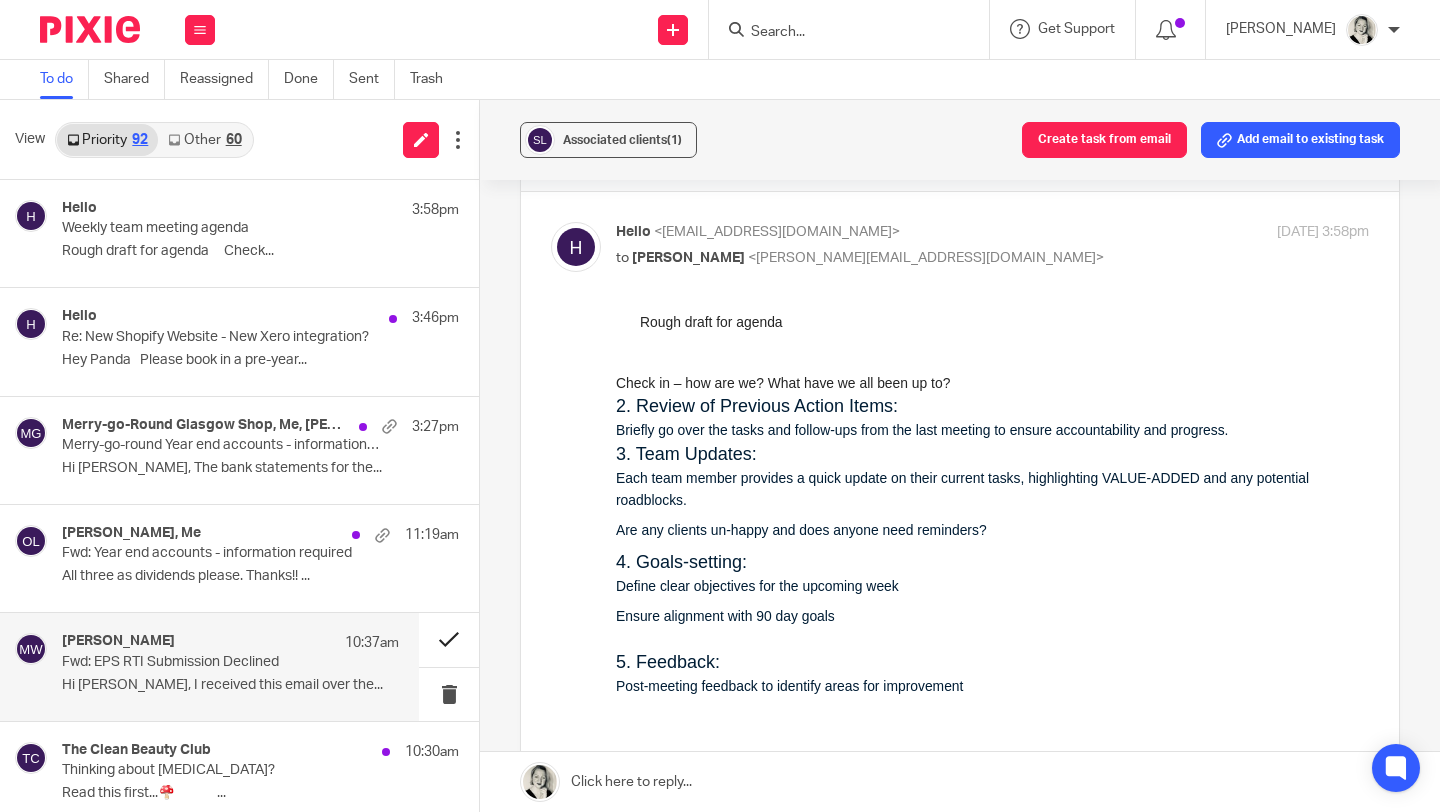 scroll, scrollTop: 0, scrollLeft: 0, axis: both 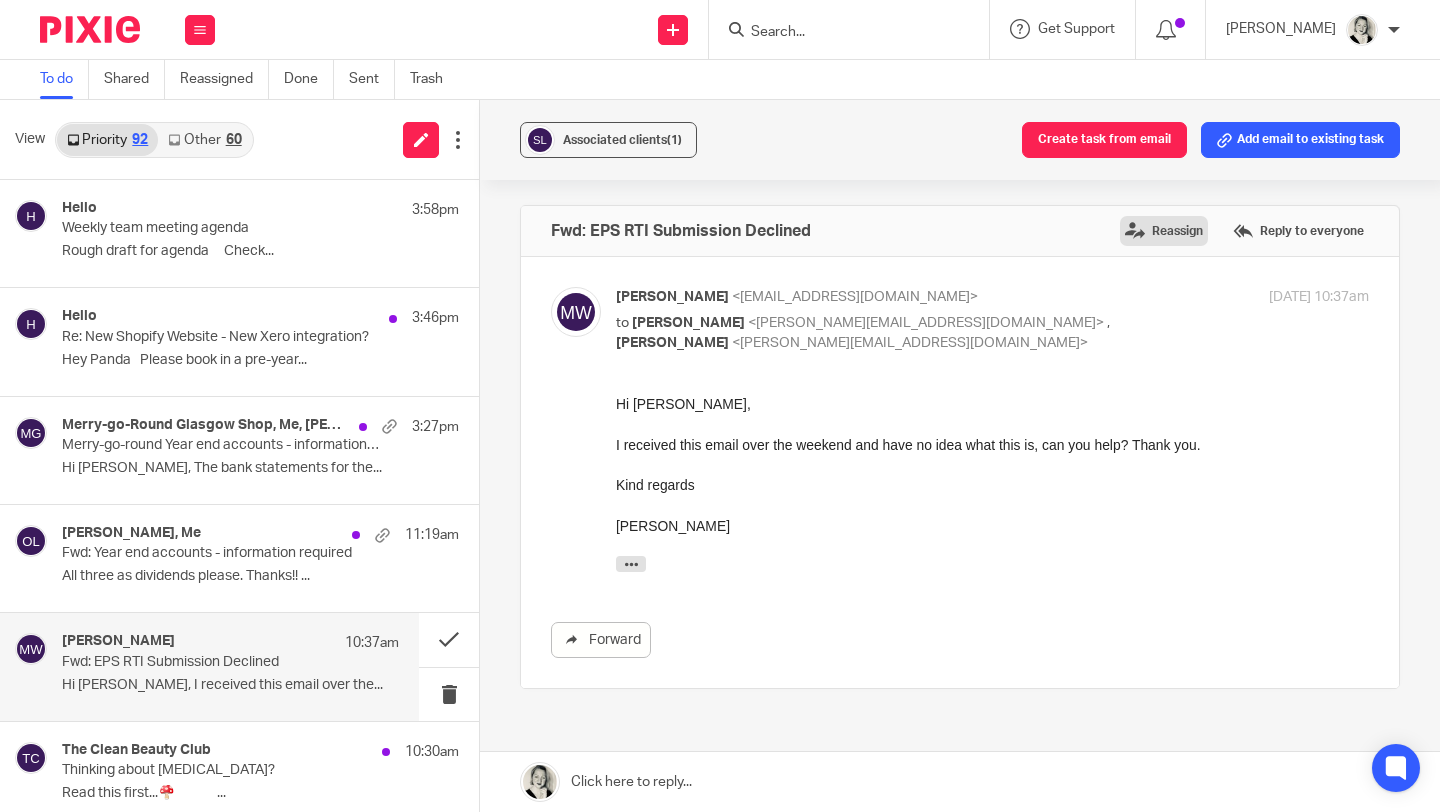 click on "Reassign" at bounding box center (1164, 231) 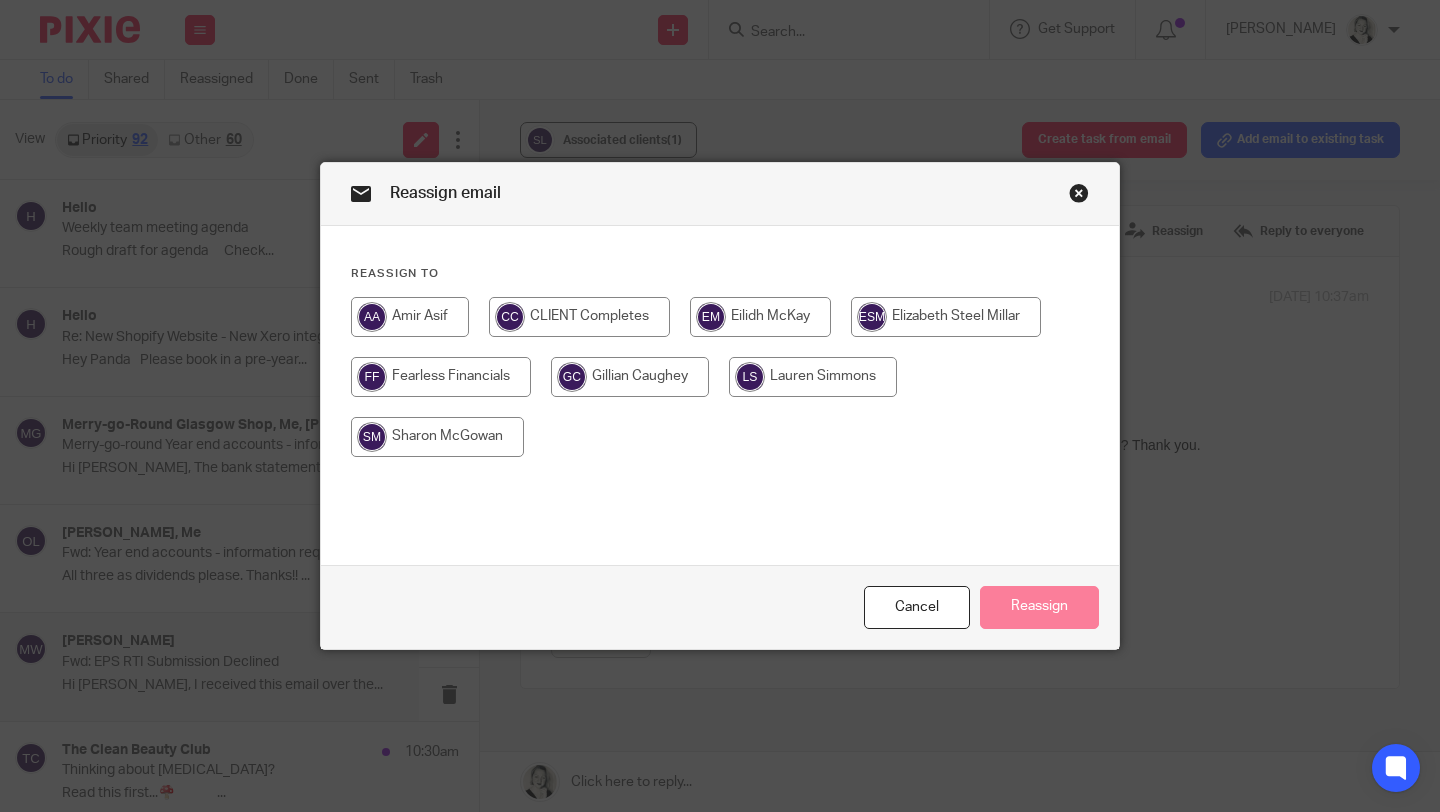 click at bounding box center [813, 377] 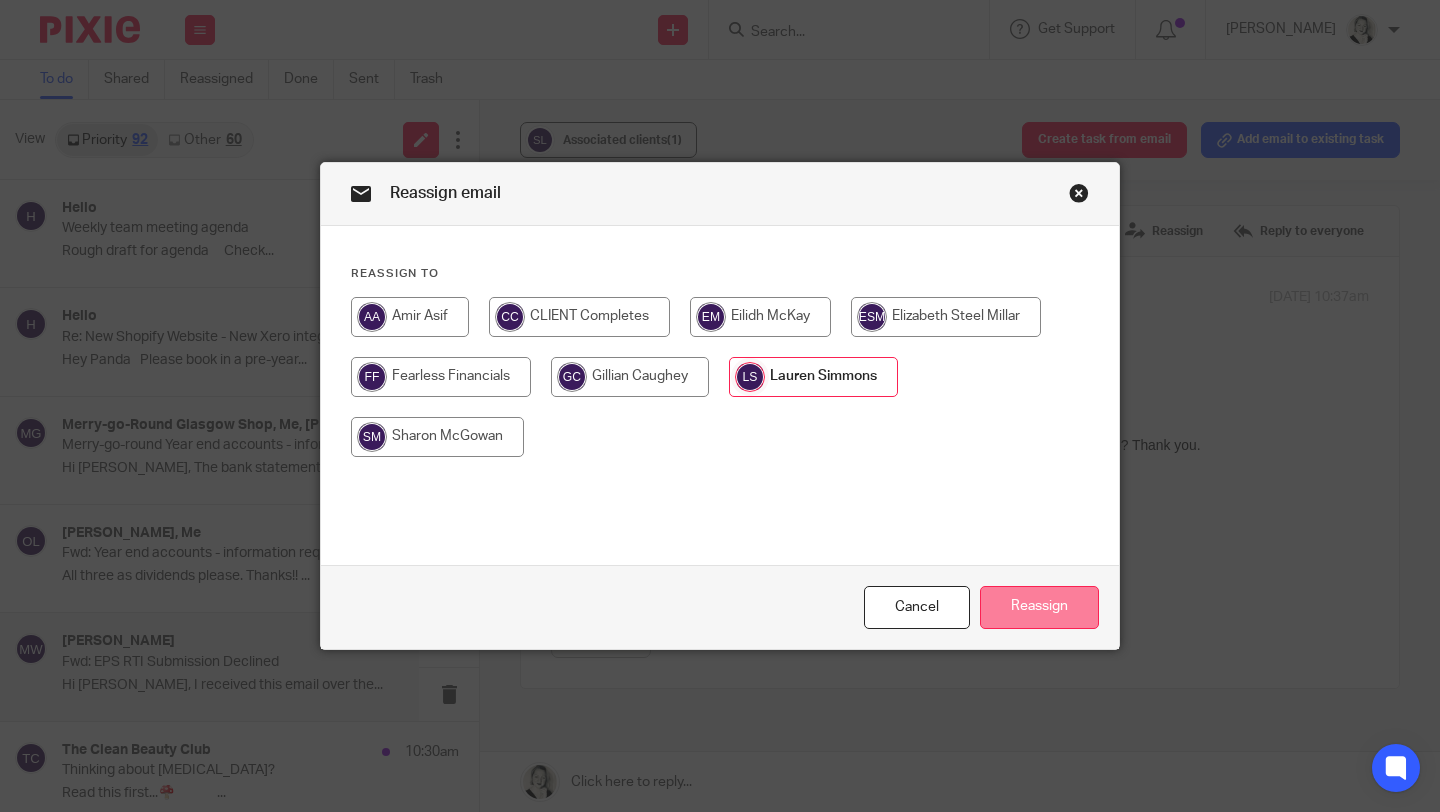 click on "Reassign" at bounding box center (1039, 607) 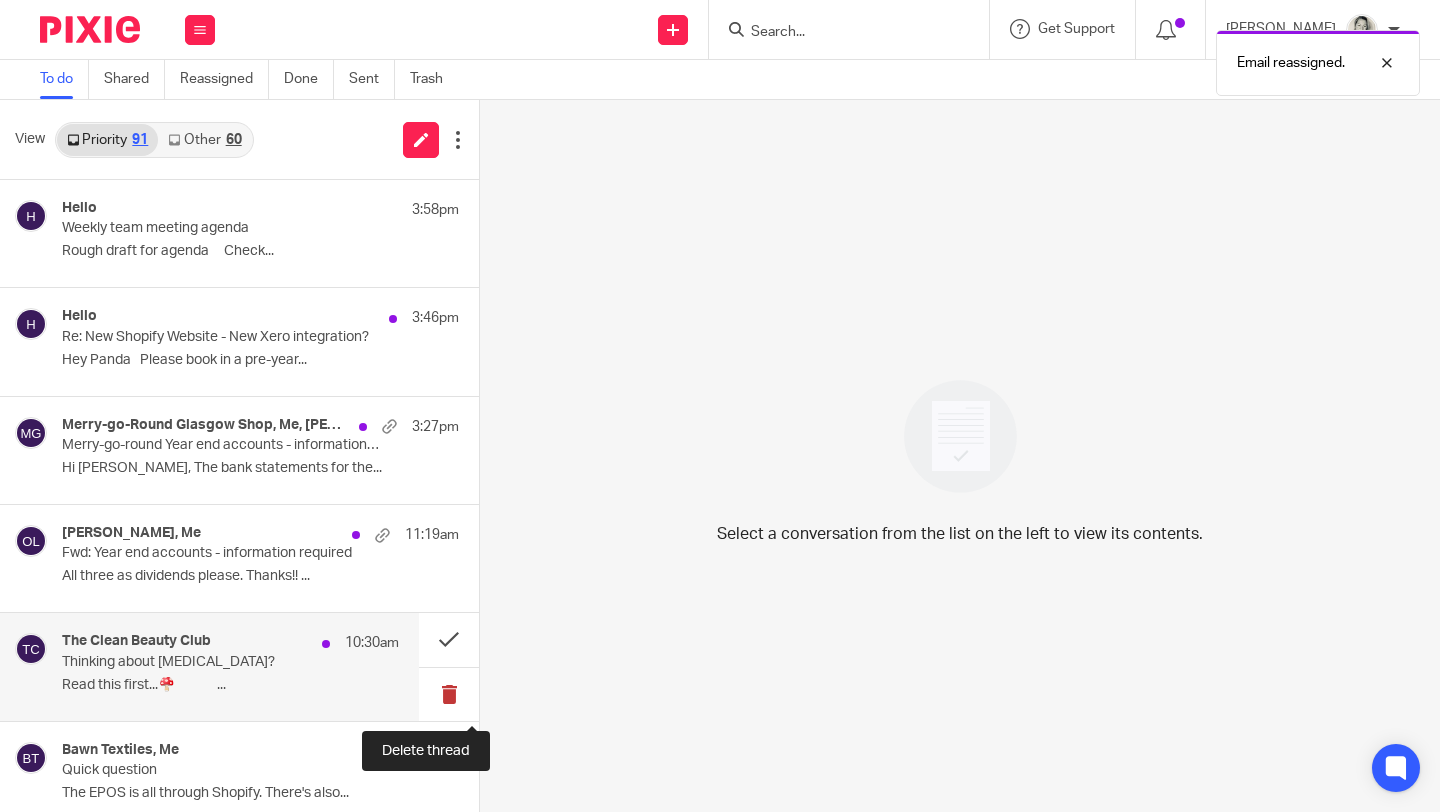 click at bounding box center (449, 694) 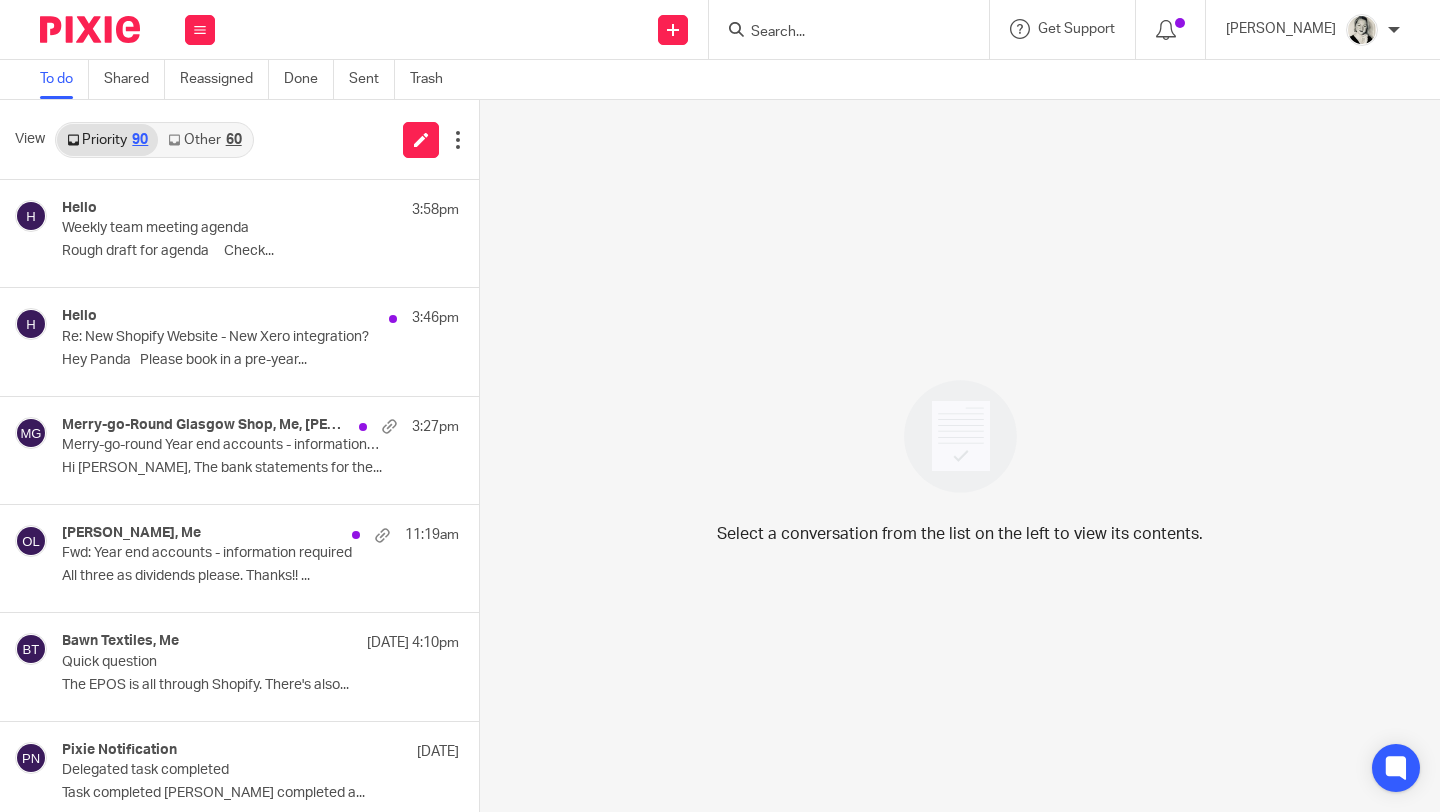 click on "60" at bounding box center (234, 140) 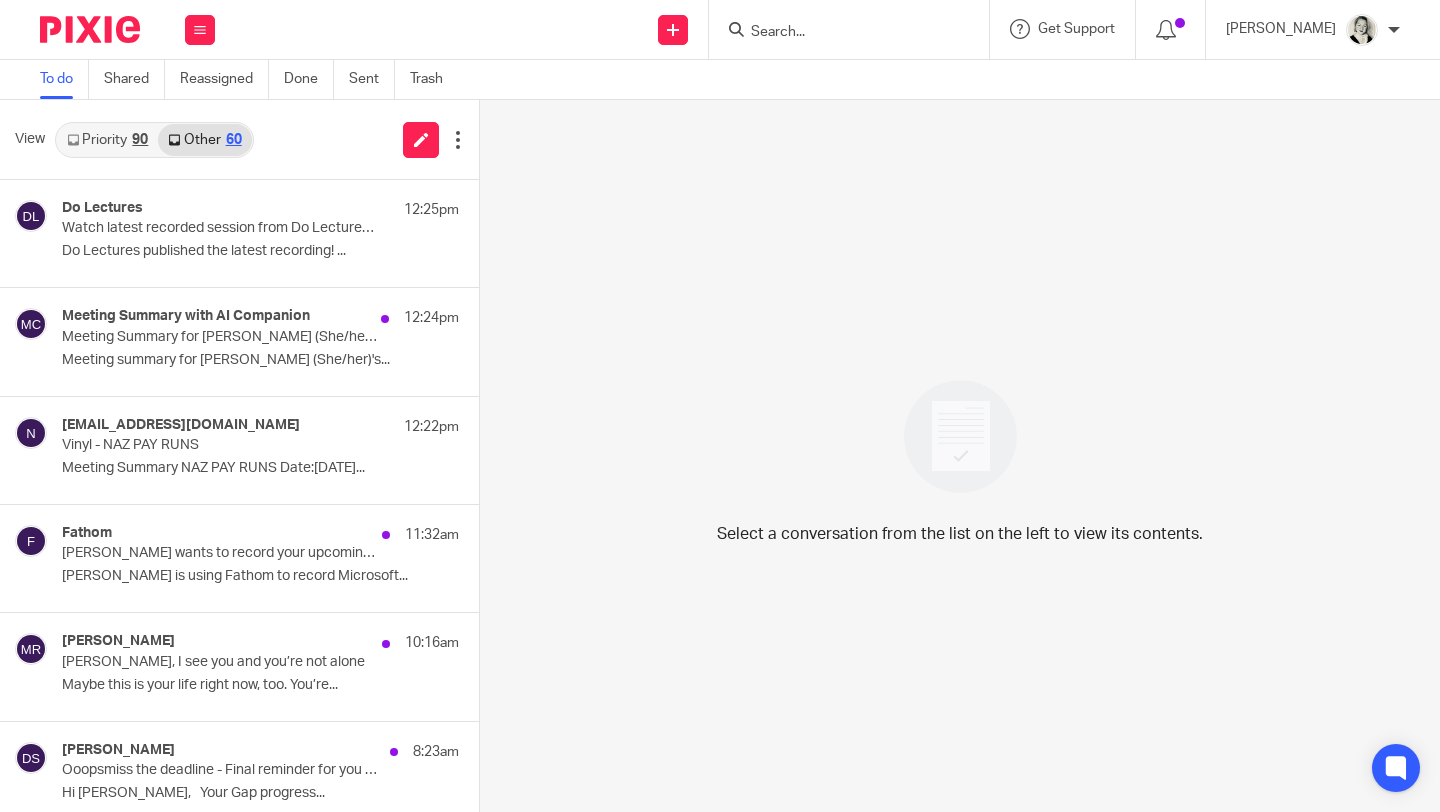 click at bounding box center (839, 33) 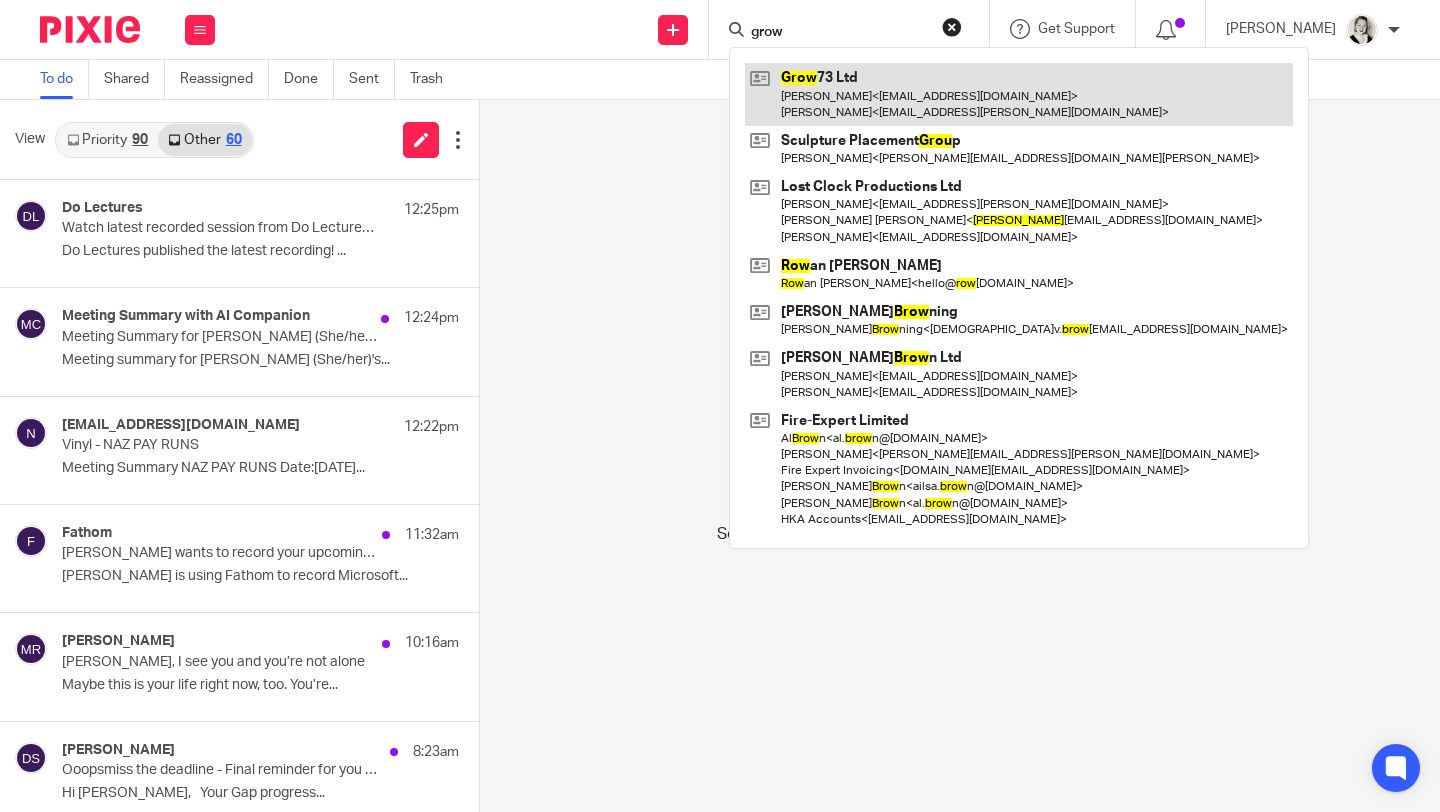 type on "grow" 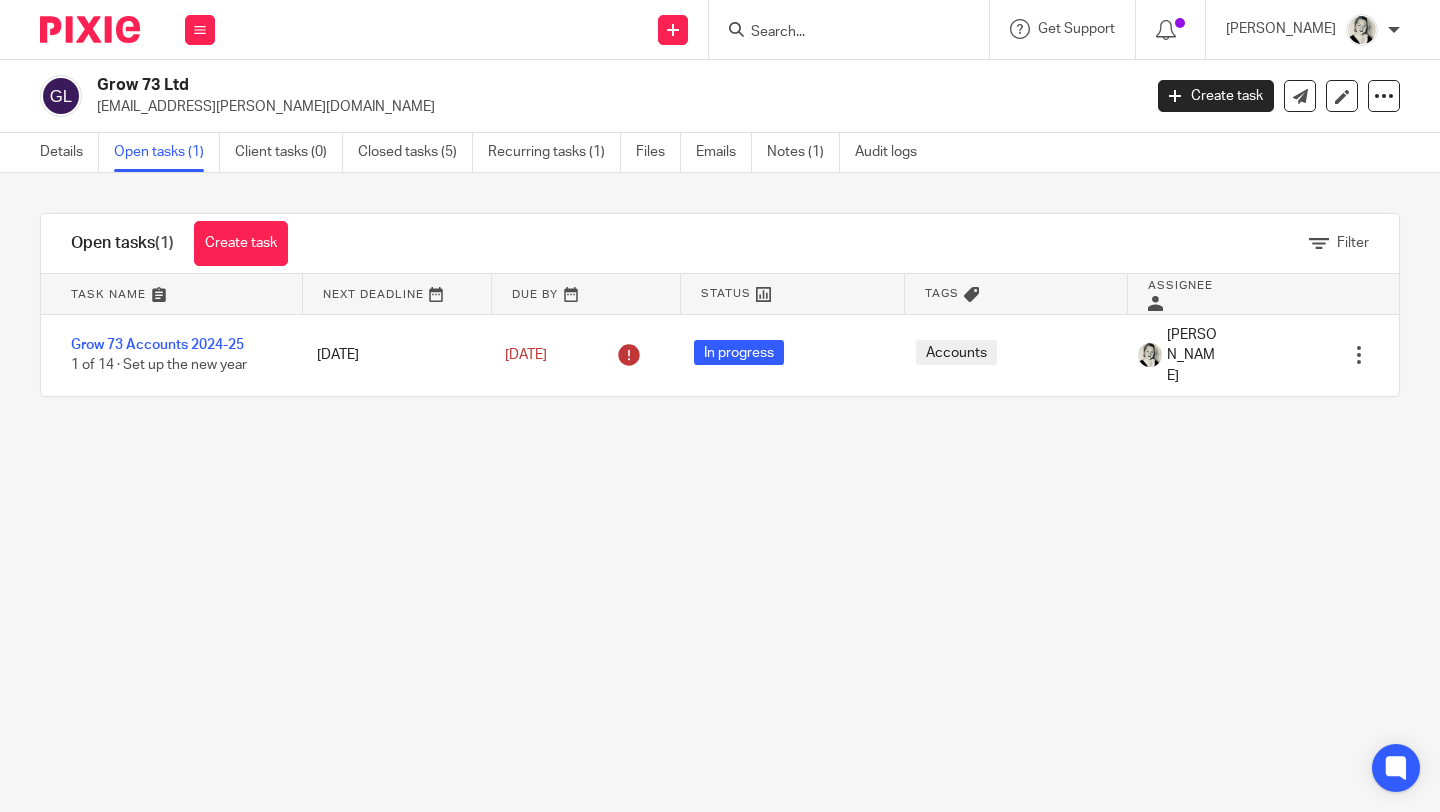 scroll, scrollTop: 0, scrollLeft: 0, axis: both 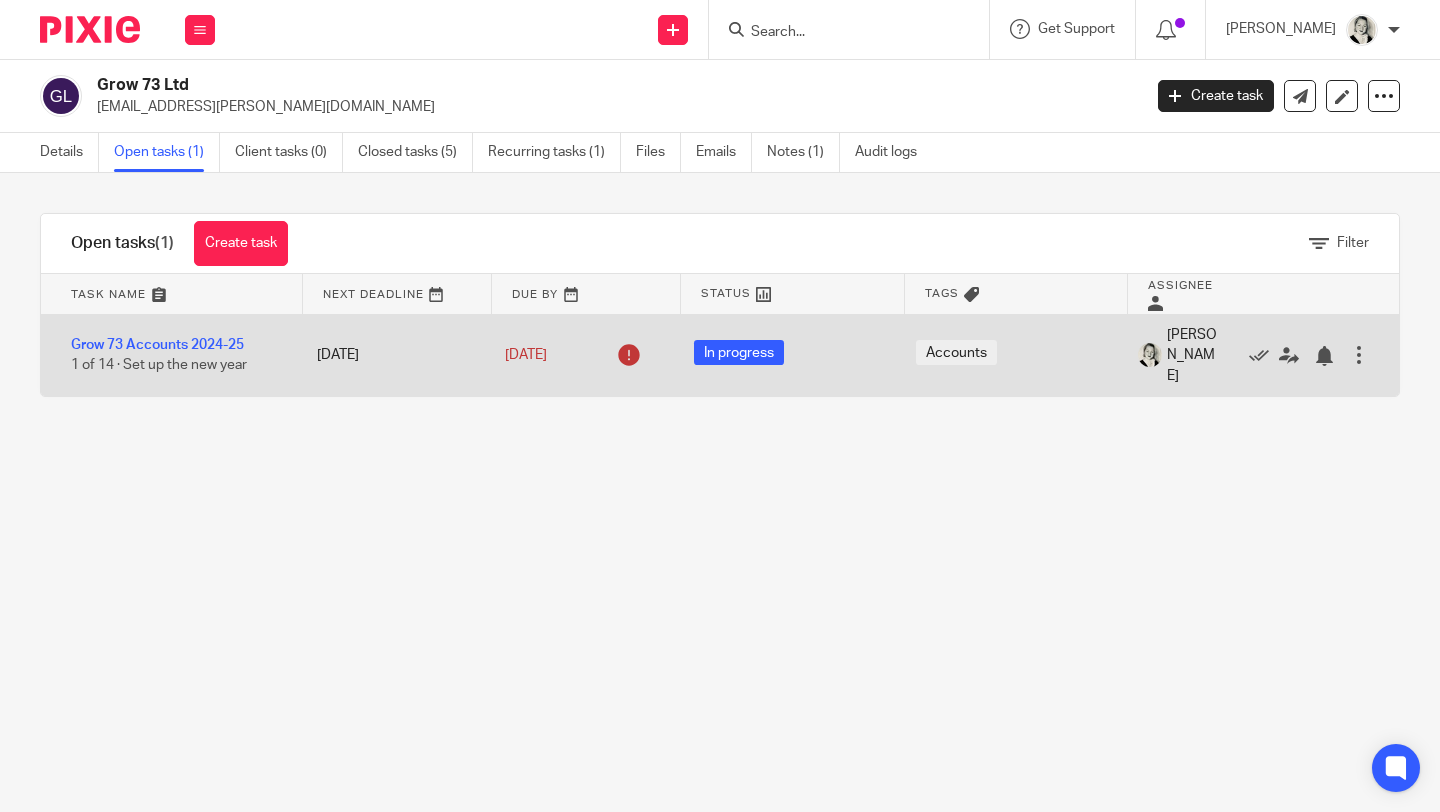 click on "Grow 73 Accounts 2024-25
1
of
14 ·
Set up the new year" at bounding box center (169, 355) 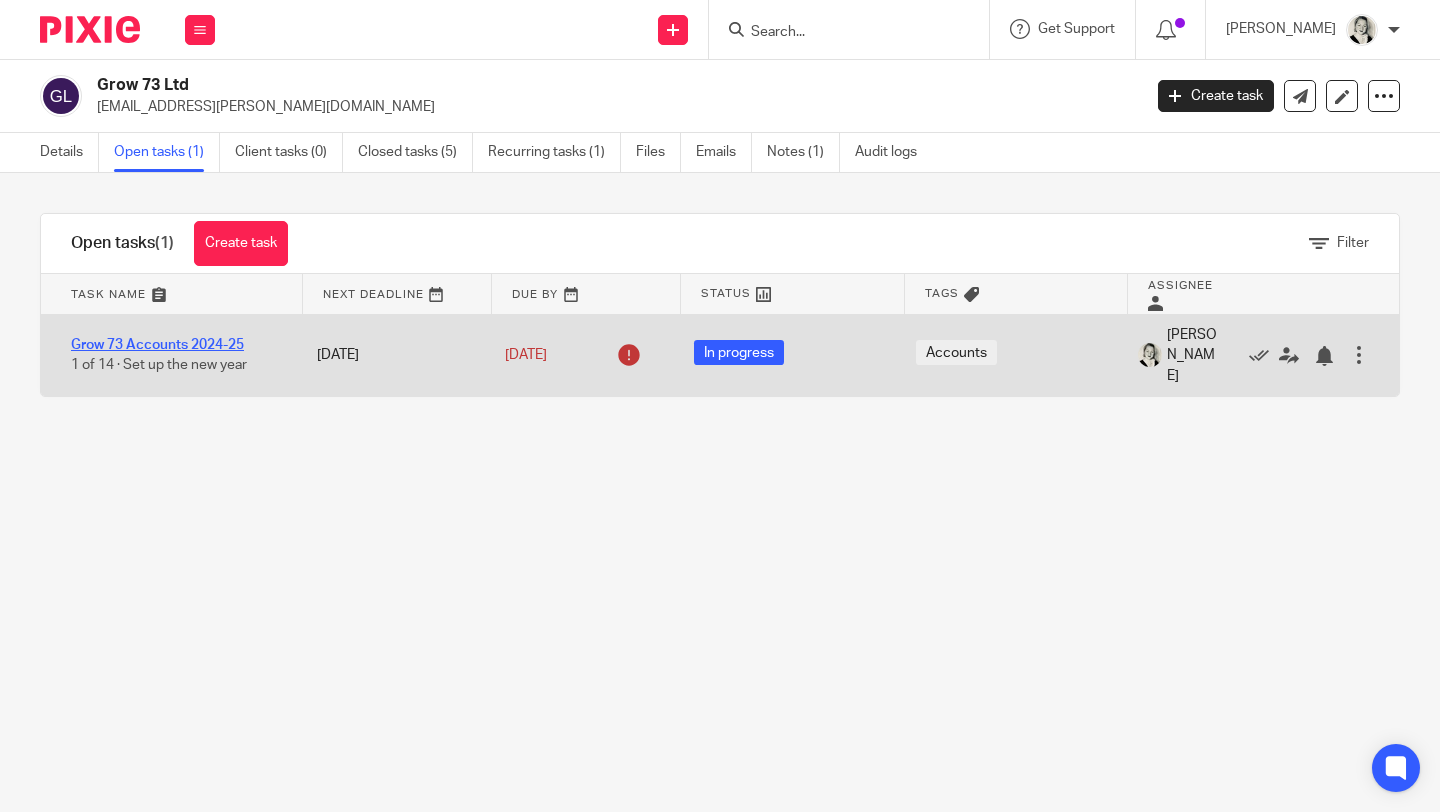 click on "Grow 73 Accounts 2024-25" at bounding box center (157, 345) 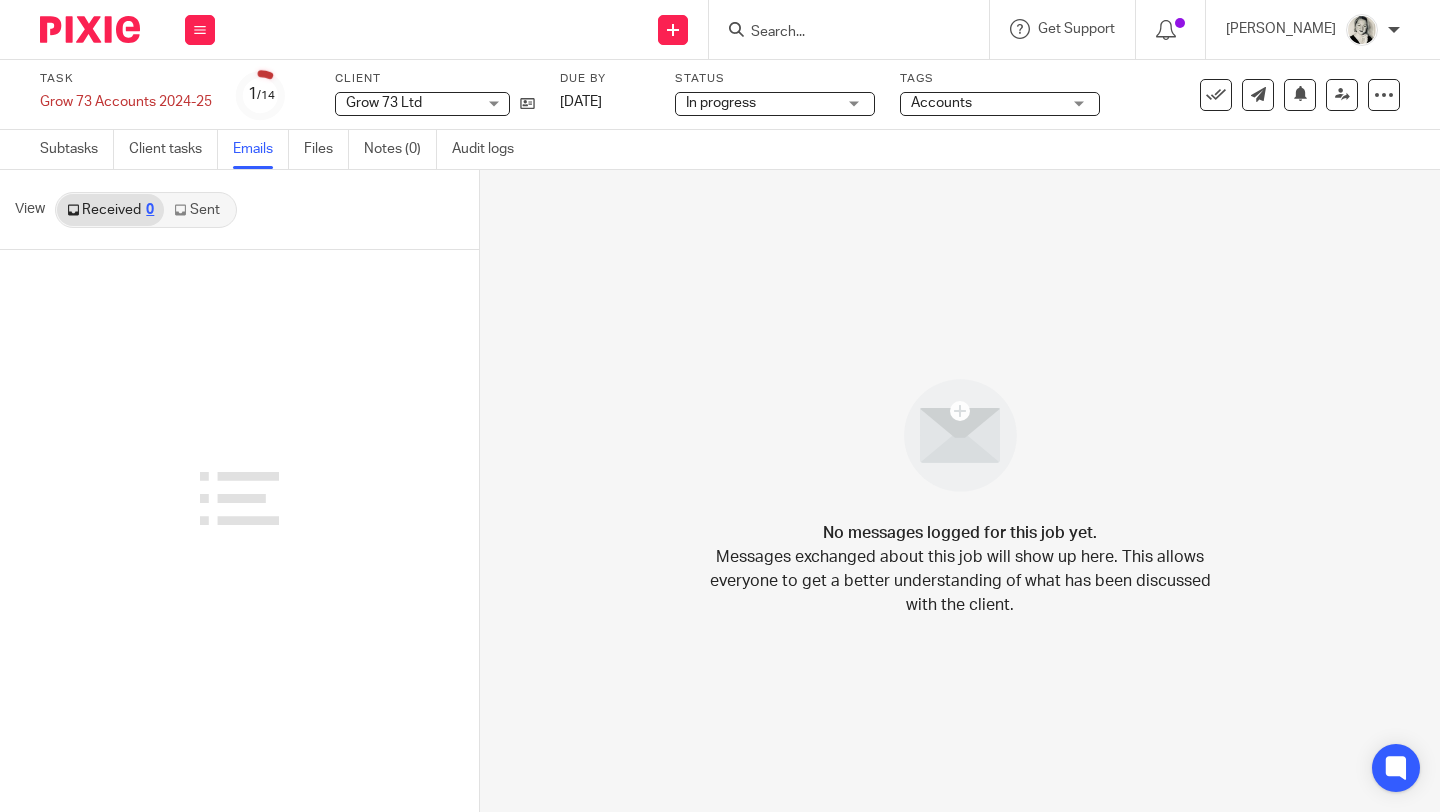 scroll, scrollTop: 0, scrollLeft: 0, axis: both 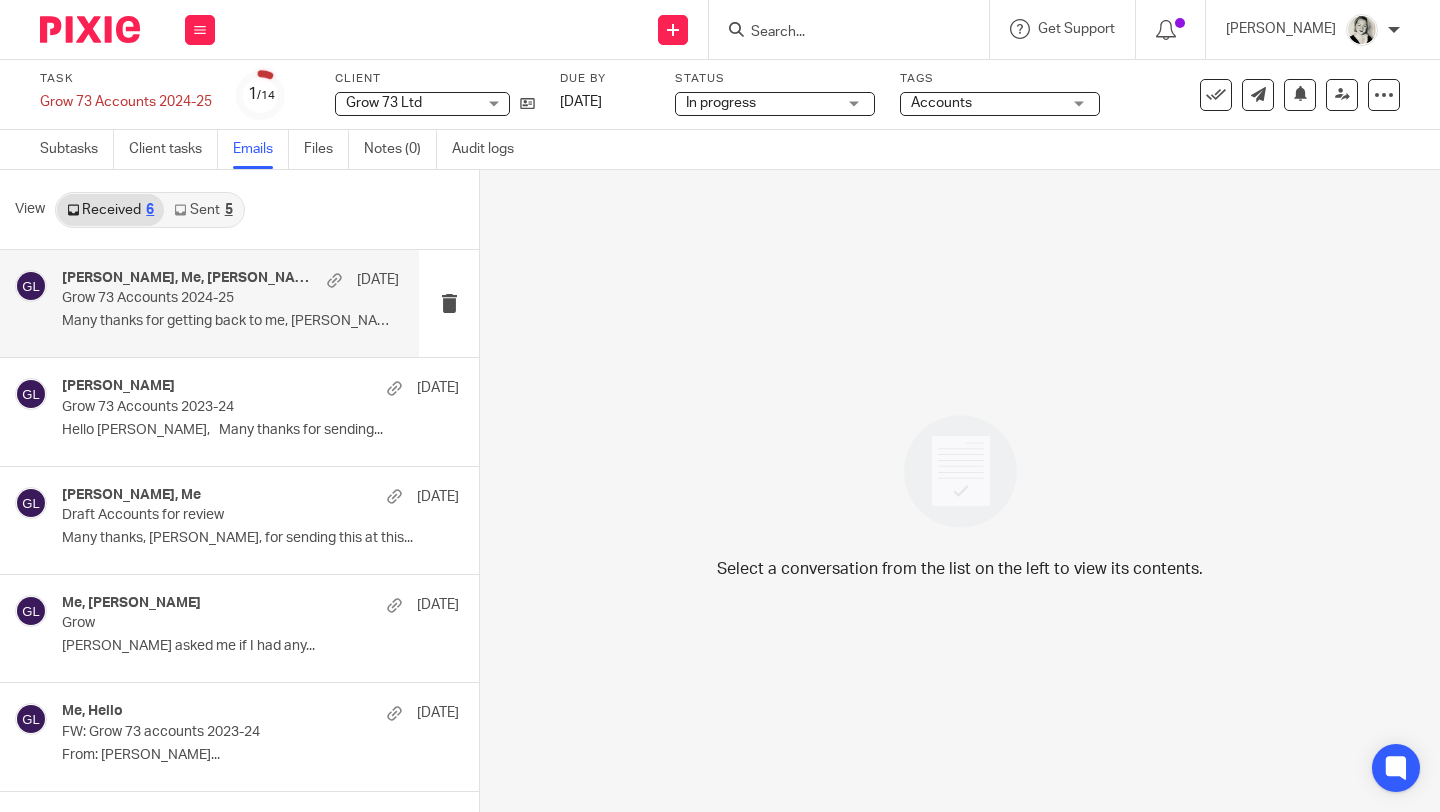 click on "Grow 73 Accounts 2024-25" at bounding box center (197, 298) 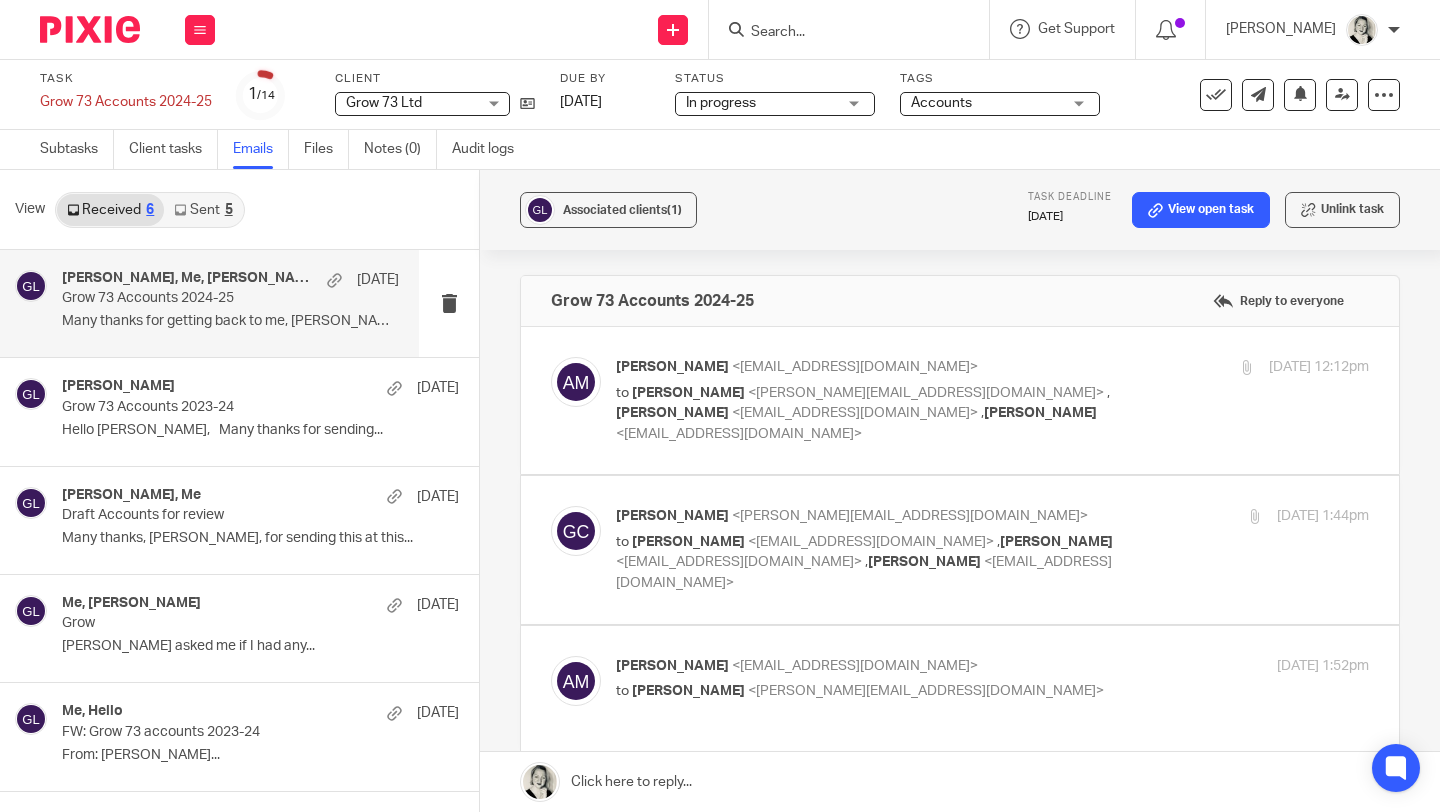 scroll, scrollTop: 0, scrollLeft: 0, axis: both 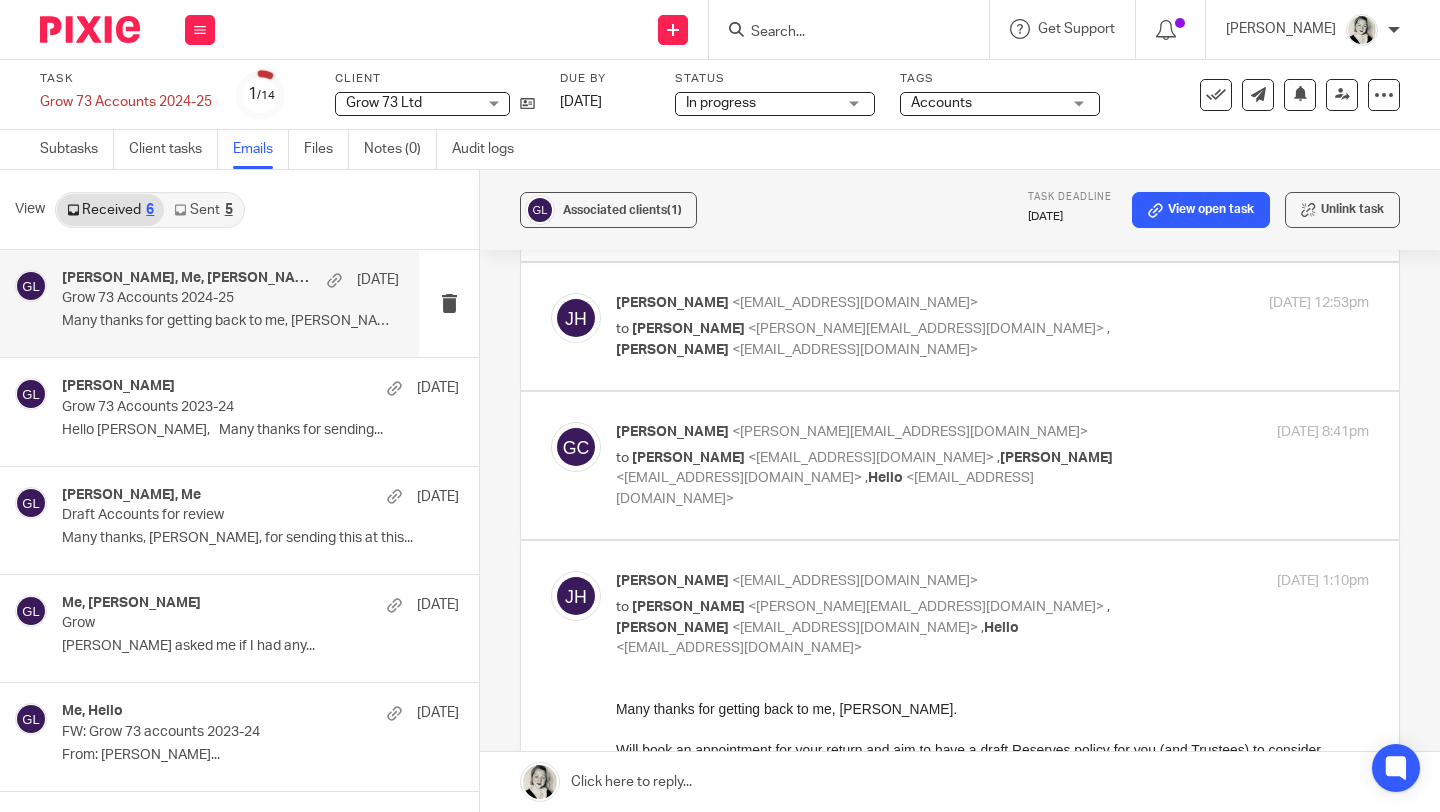 click on "<[EMAIL_ADDRESS][DOMAIN_NAME]>" at bounding box center (871, 458) 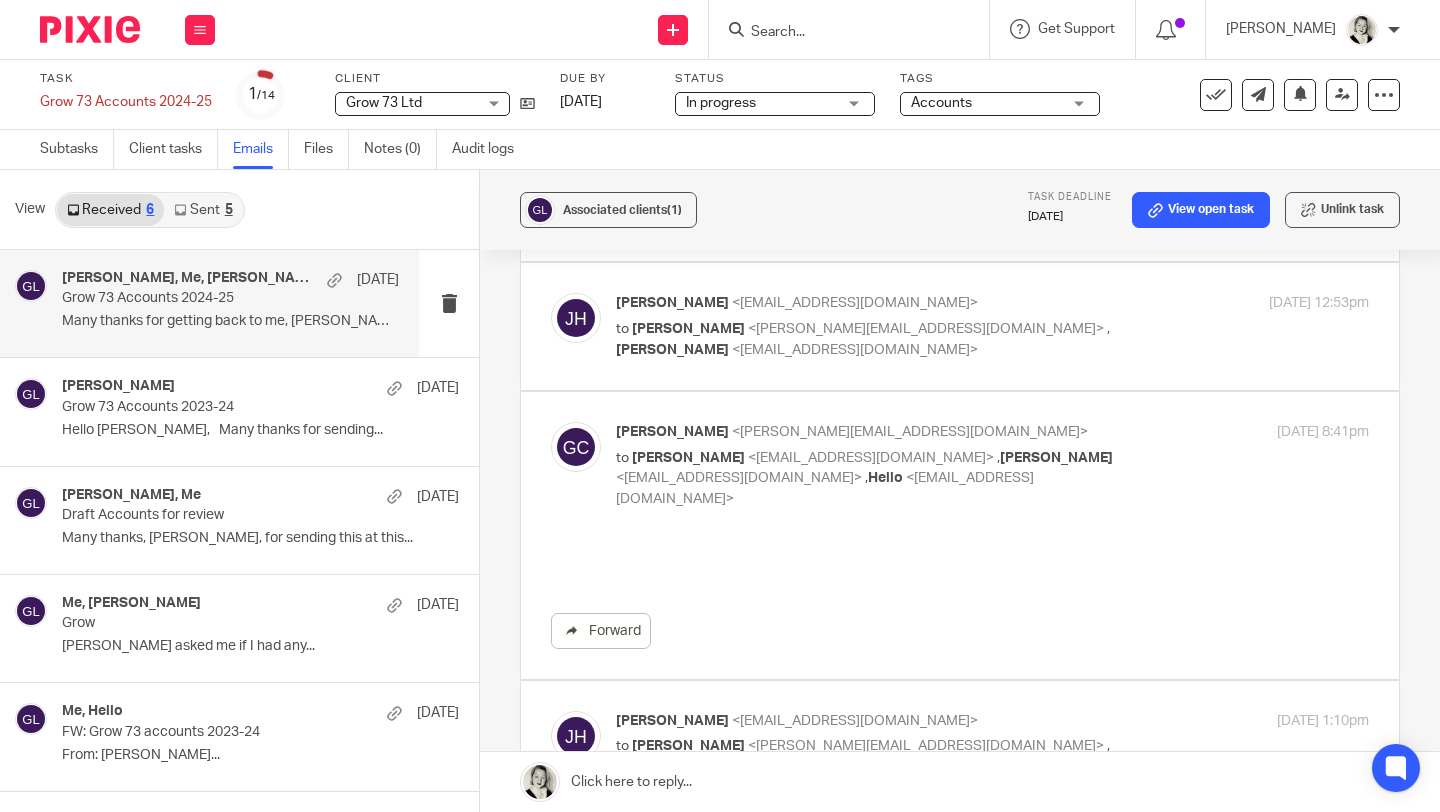scroll, scrollTop: 0, scrollLeft: 0, axis: both 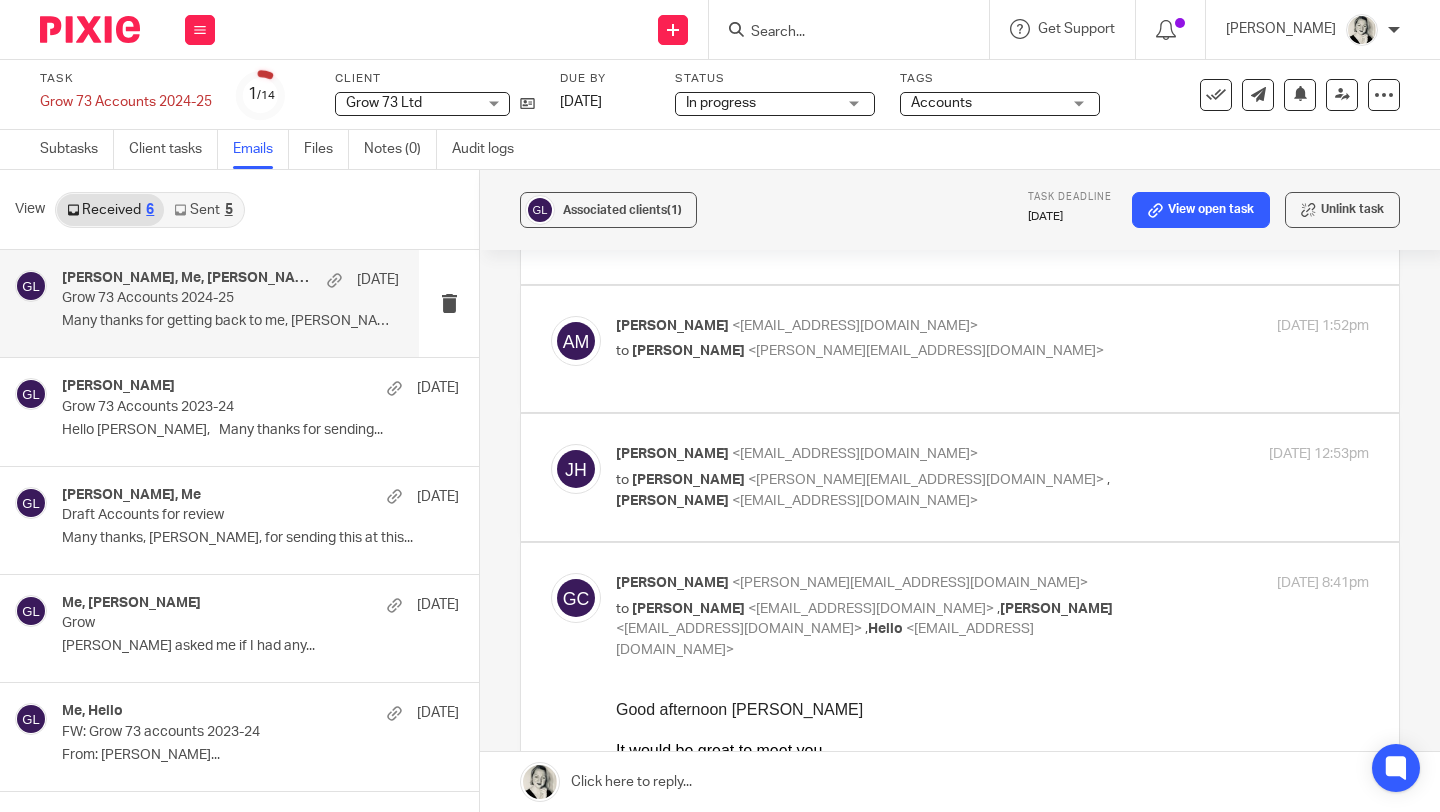 click on "[PERSON_NAME]
<[EMAIL_ADDRESS][DOMAIN_NAME]>" at bounding box center (867, 454) 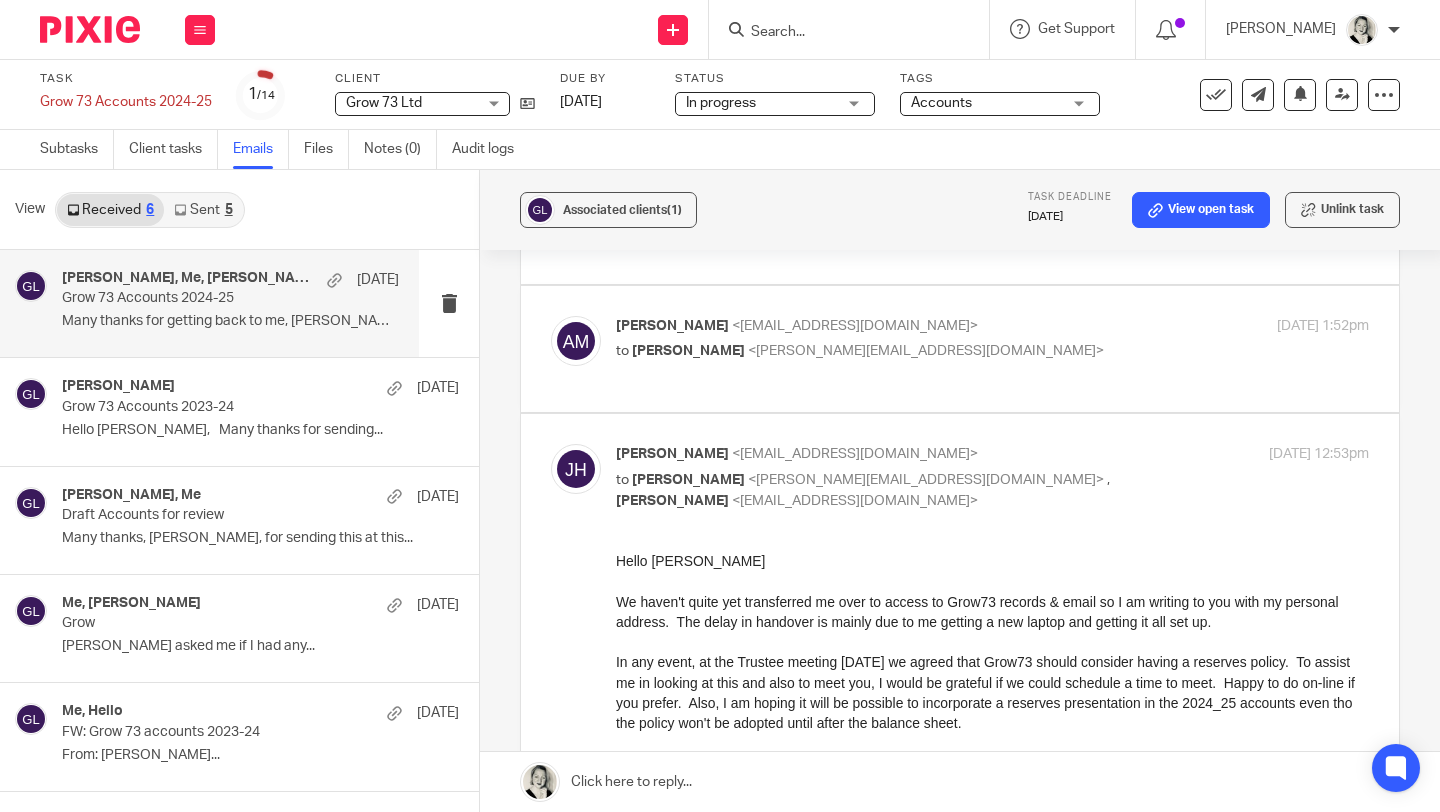 scroll, scrollTop: 0, scrollLeft: 0, axis: both 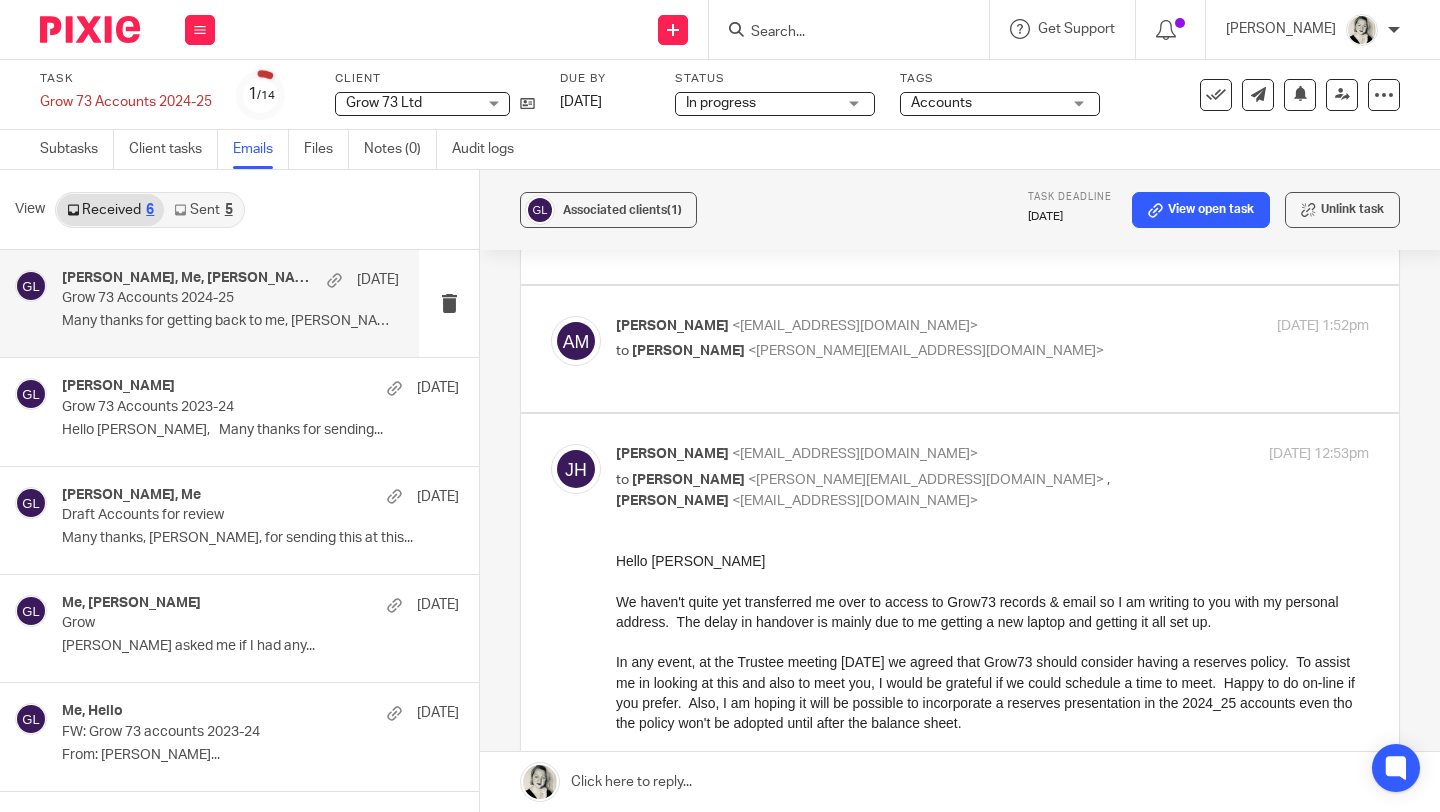click on "[PERSON_NAME]" at bounding box center [688, 351] 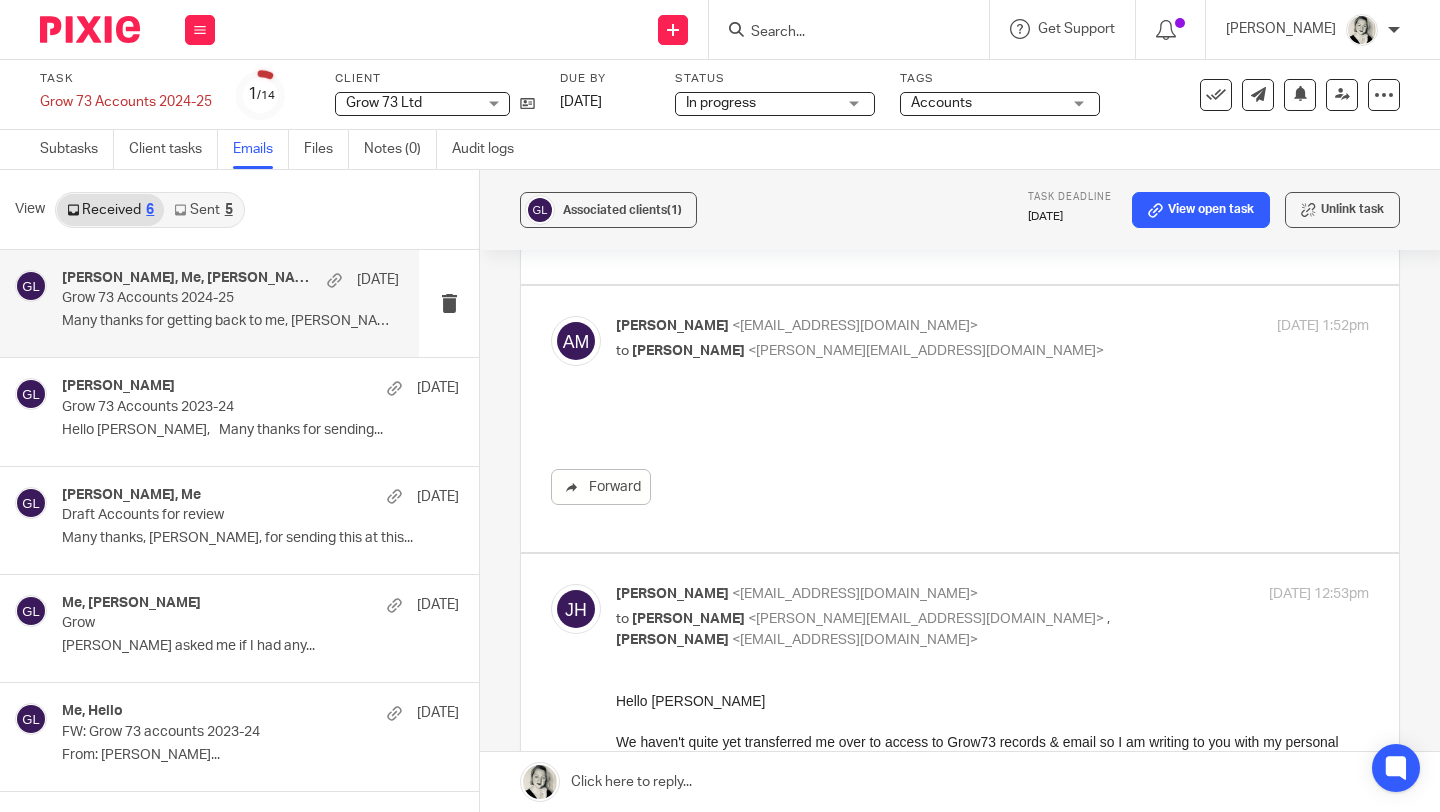 scroll, scrollTop: 0, scrollLeft: 0, axis: both 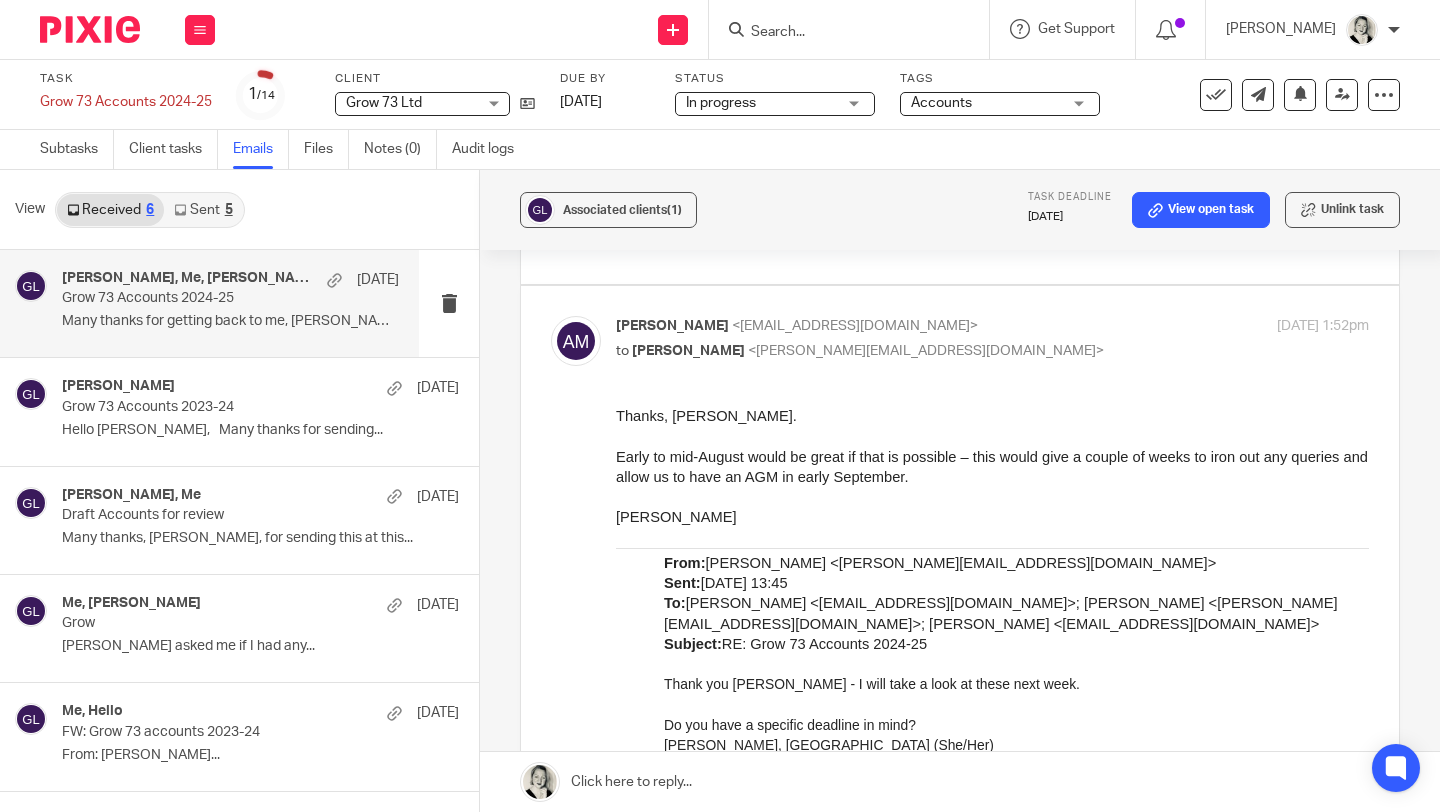 click on "to" at bounding box center (622, 351) 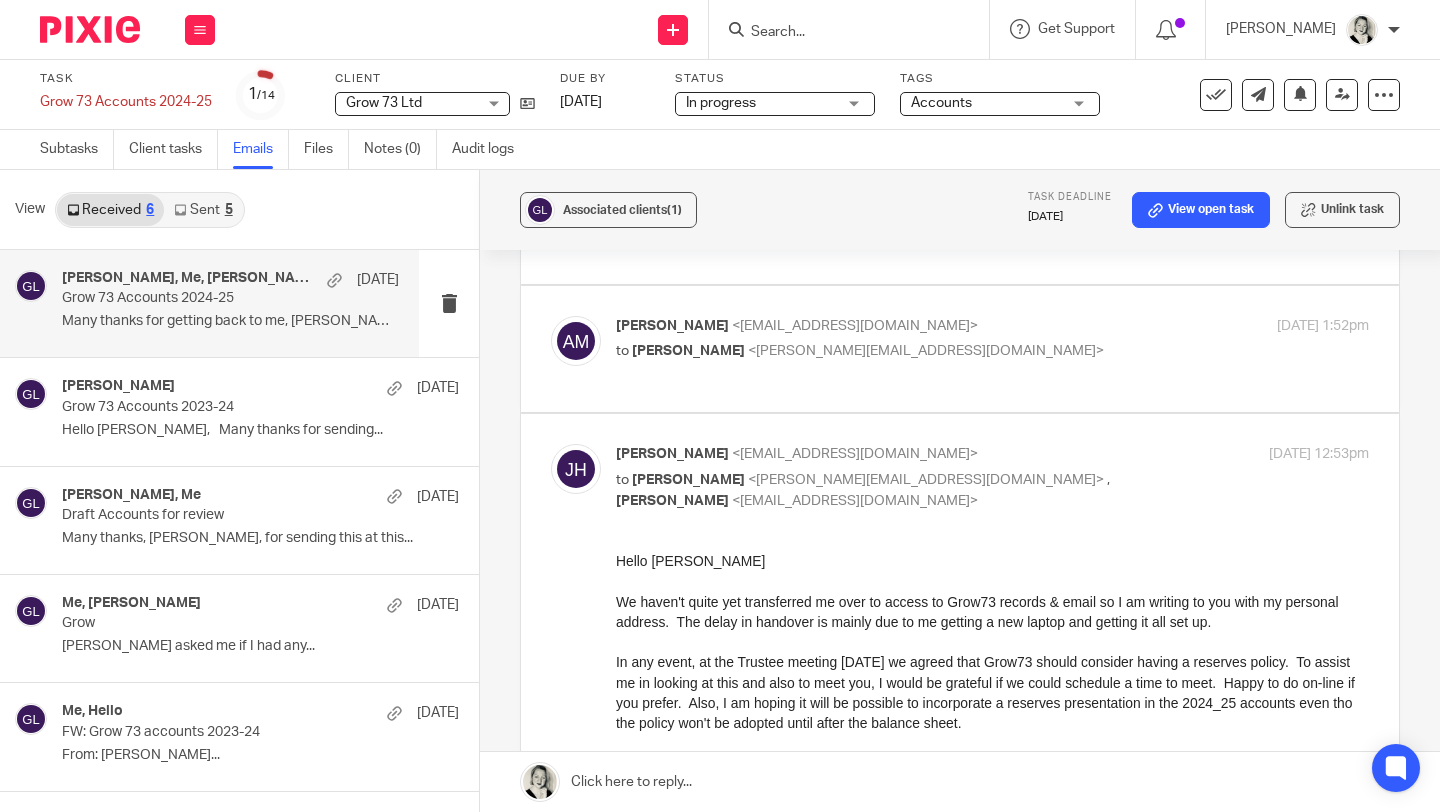 click at bounding box center [849, 29] 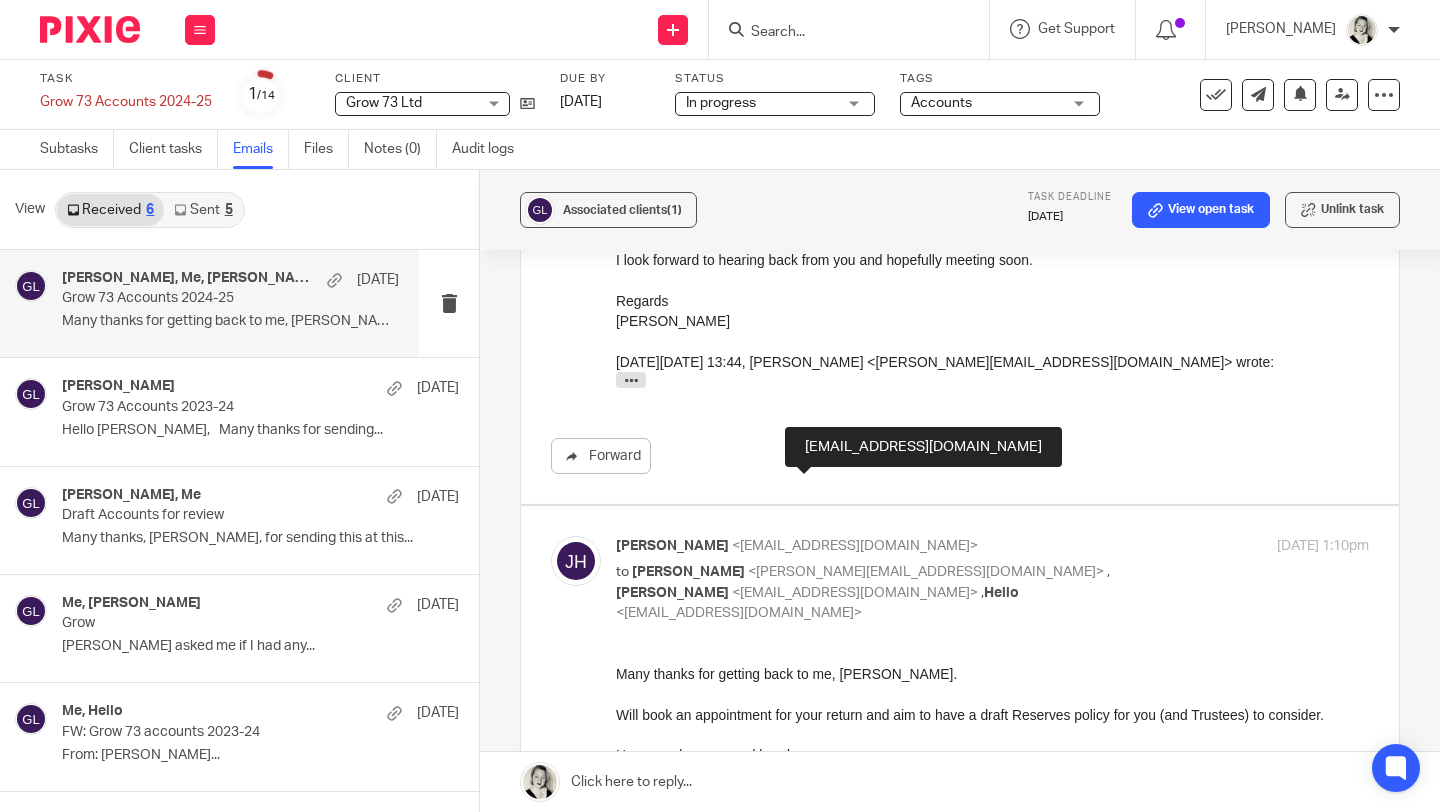 scroll, scrollTop: 1859, scrollLeft: 0, axis: vertical 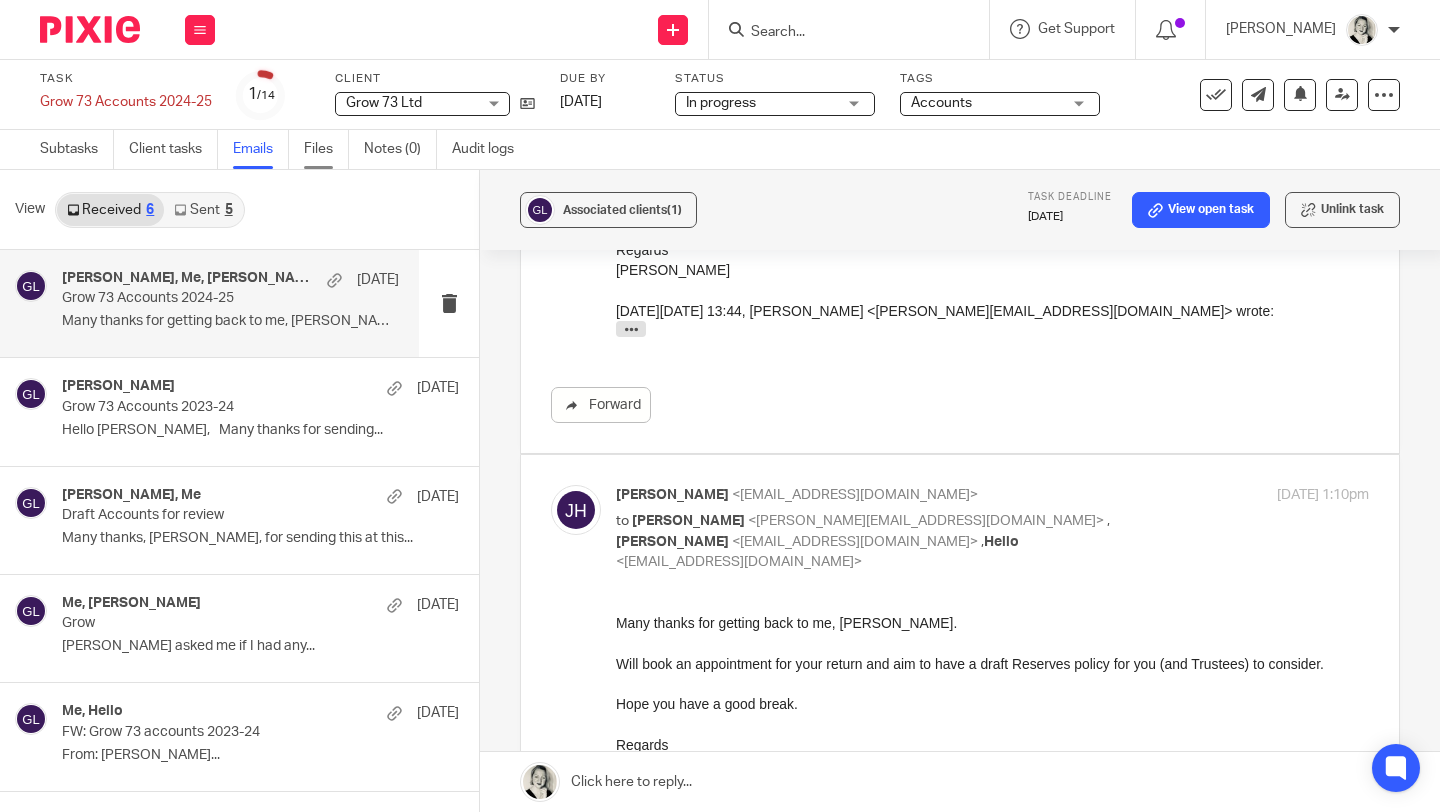 click on "Files" at bounding box center [326, 149] 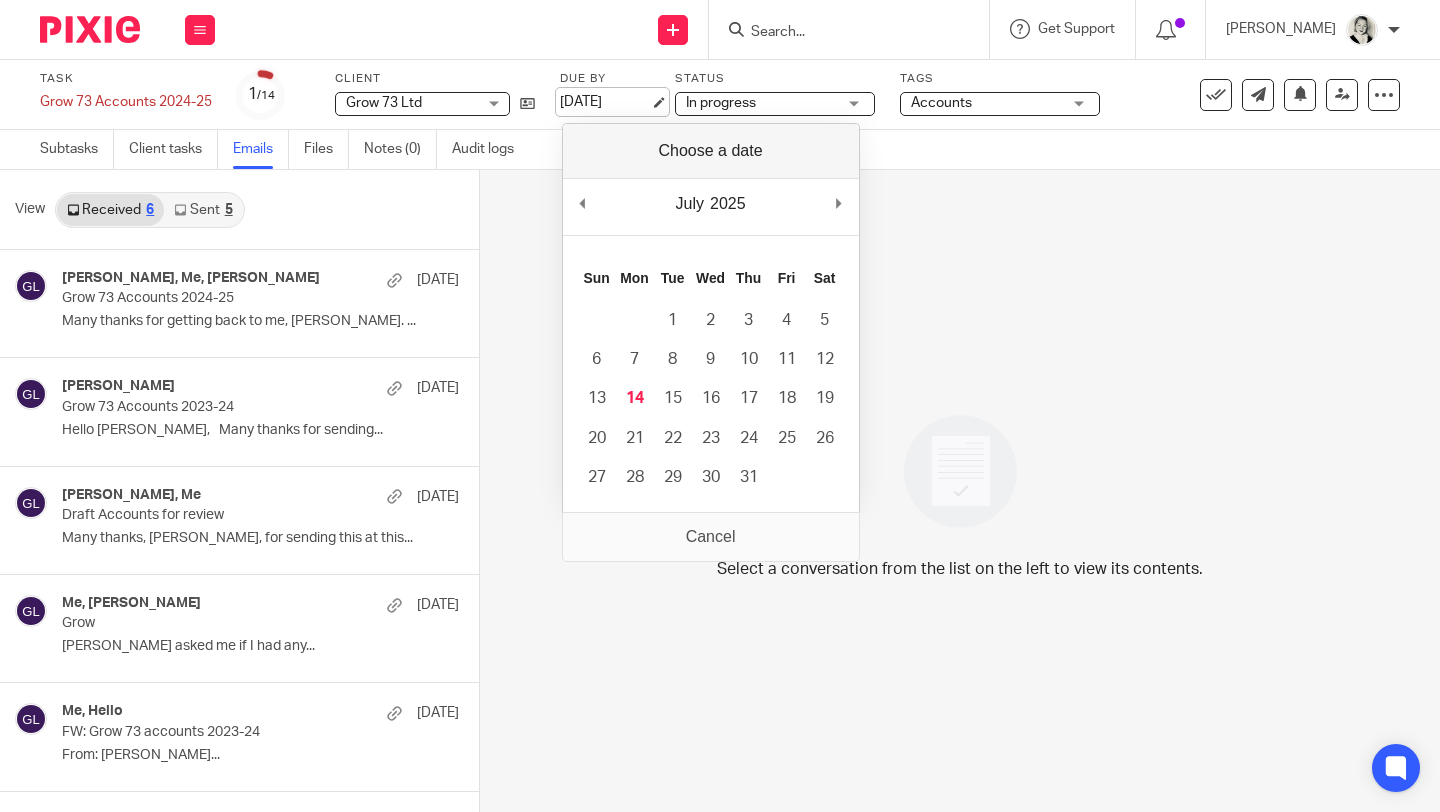 scroll, scrollTop: 0, scrollLeft: 0, axis: both 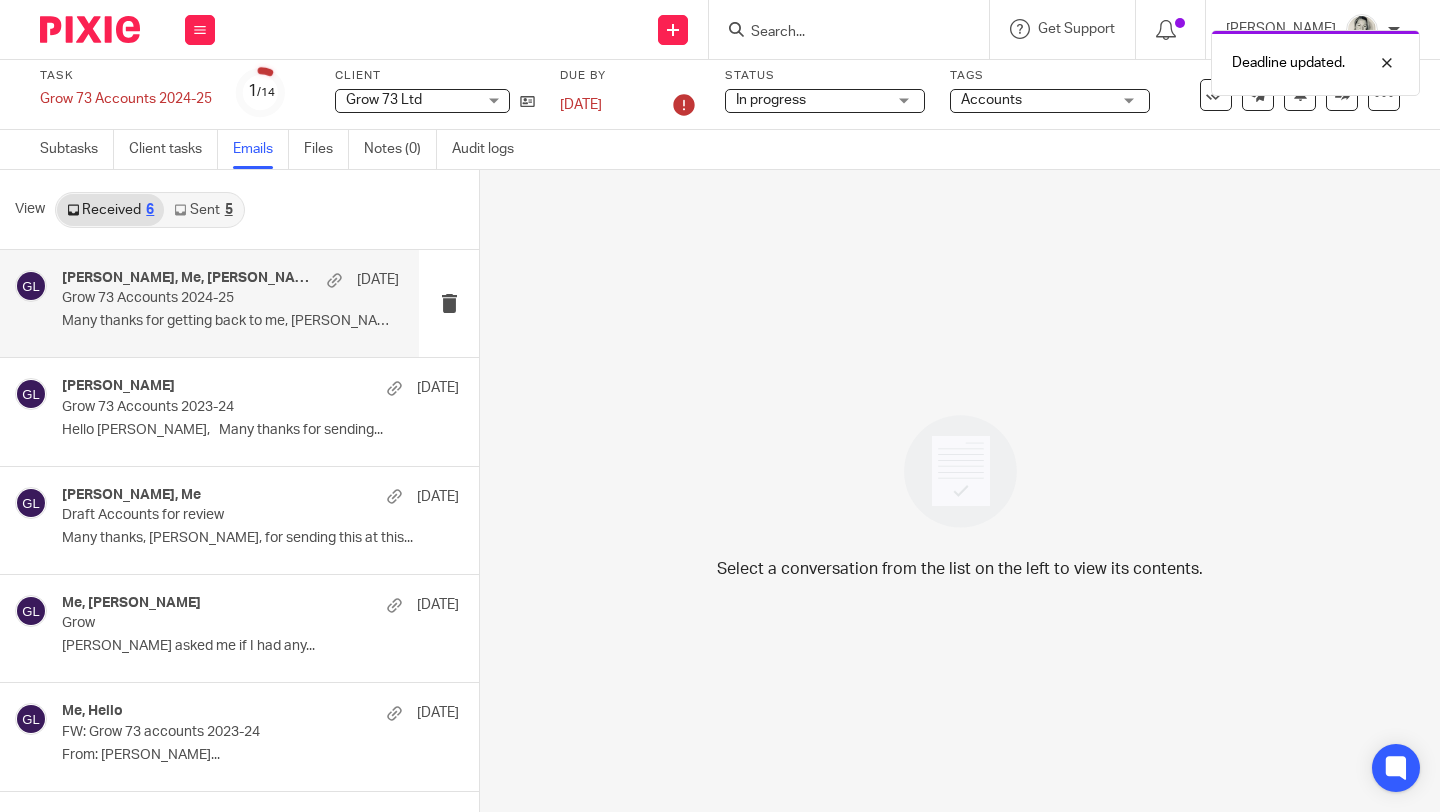 click on "Grow 73 Accounts 2024-25" at bounding box center (197, 298) 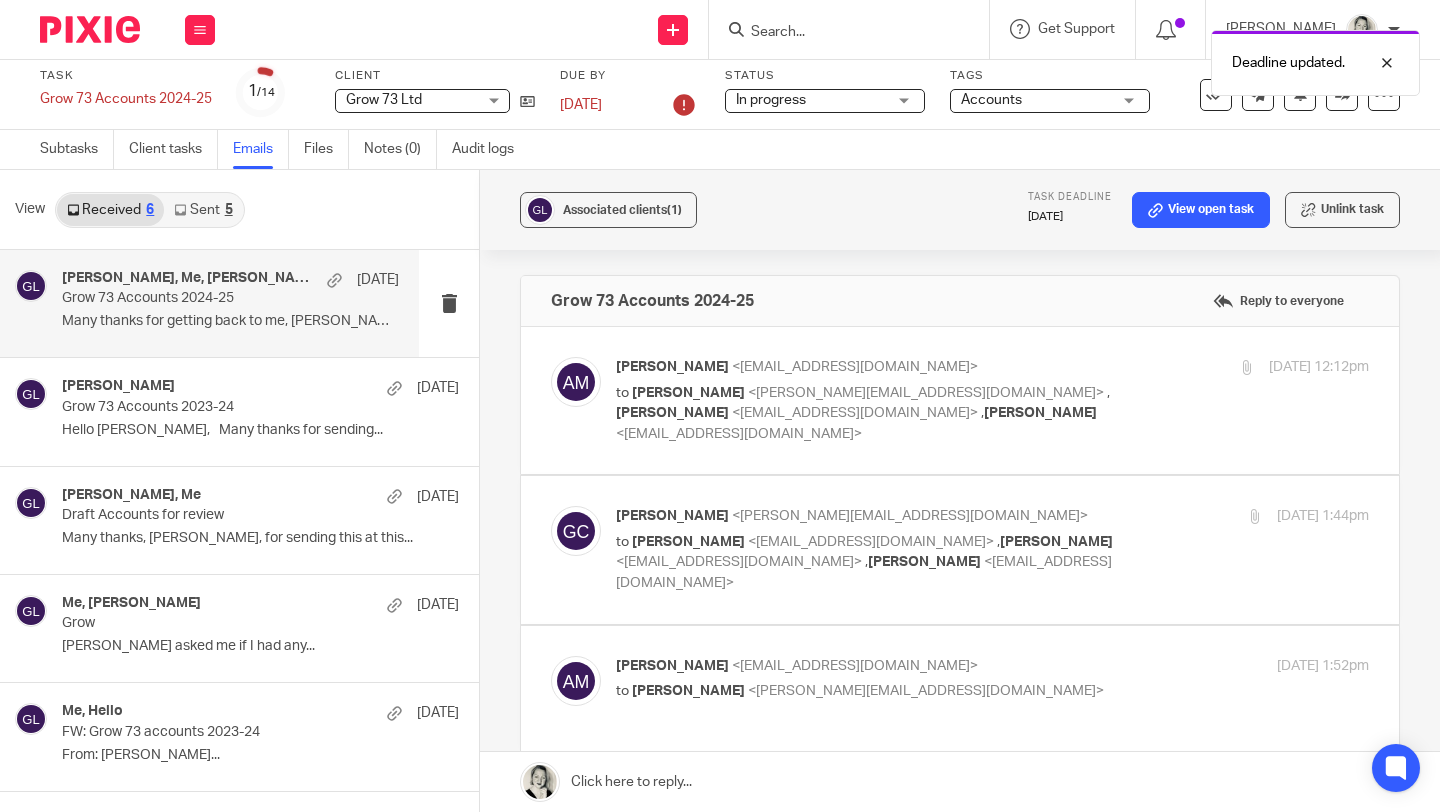 scroll, scrollTop: 0, scrollLeft: 0, axis: both 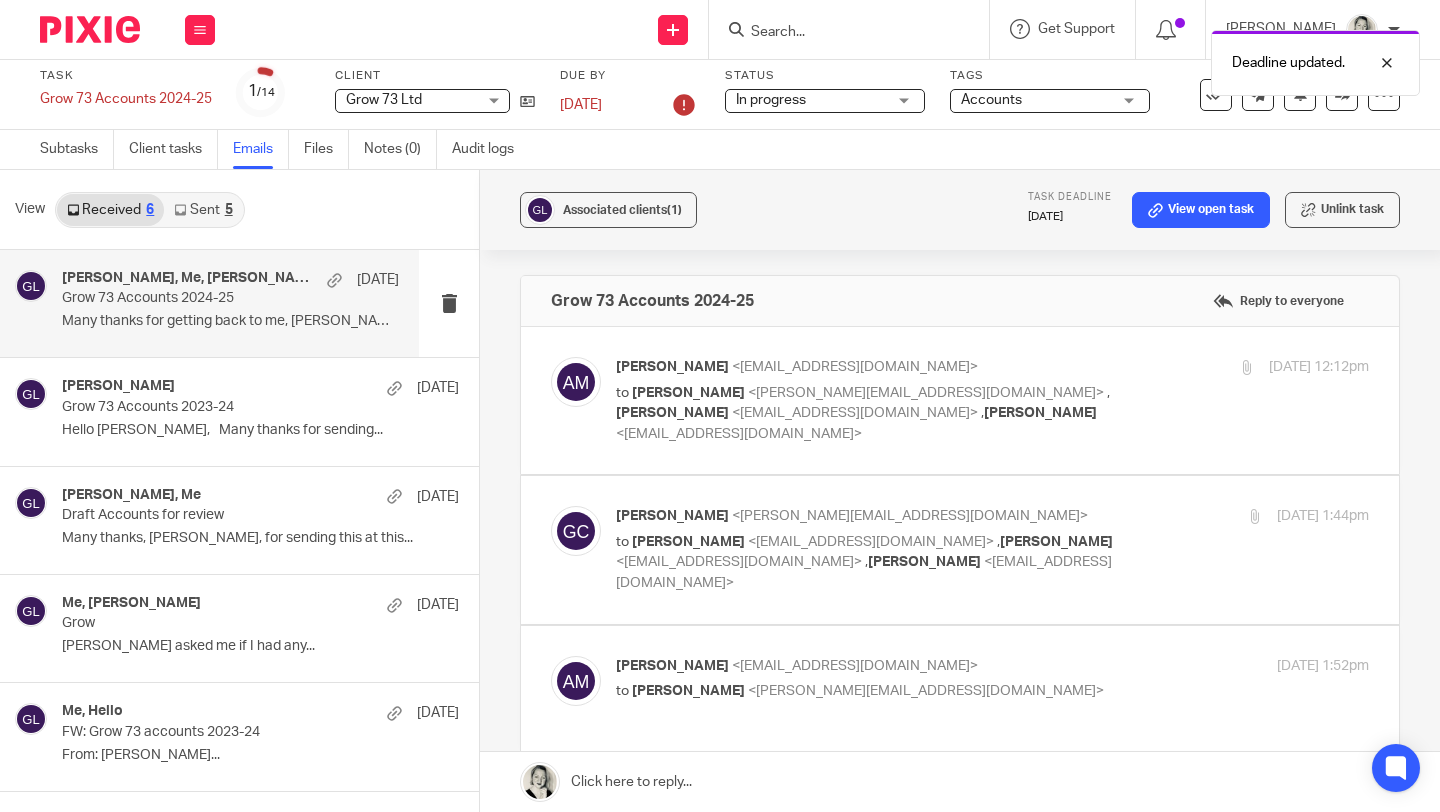 click on "[PERSON_NAME]" at bounding box center [688, 393] 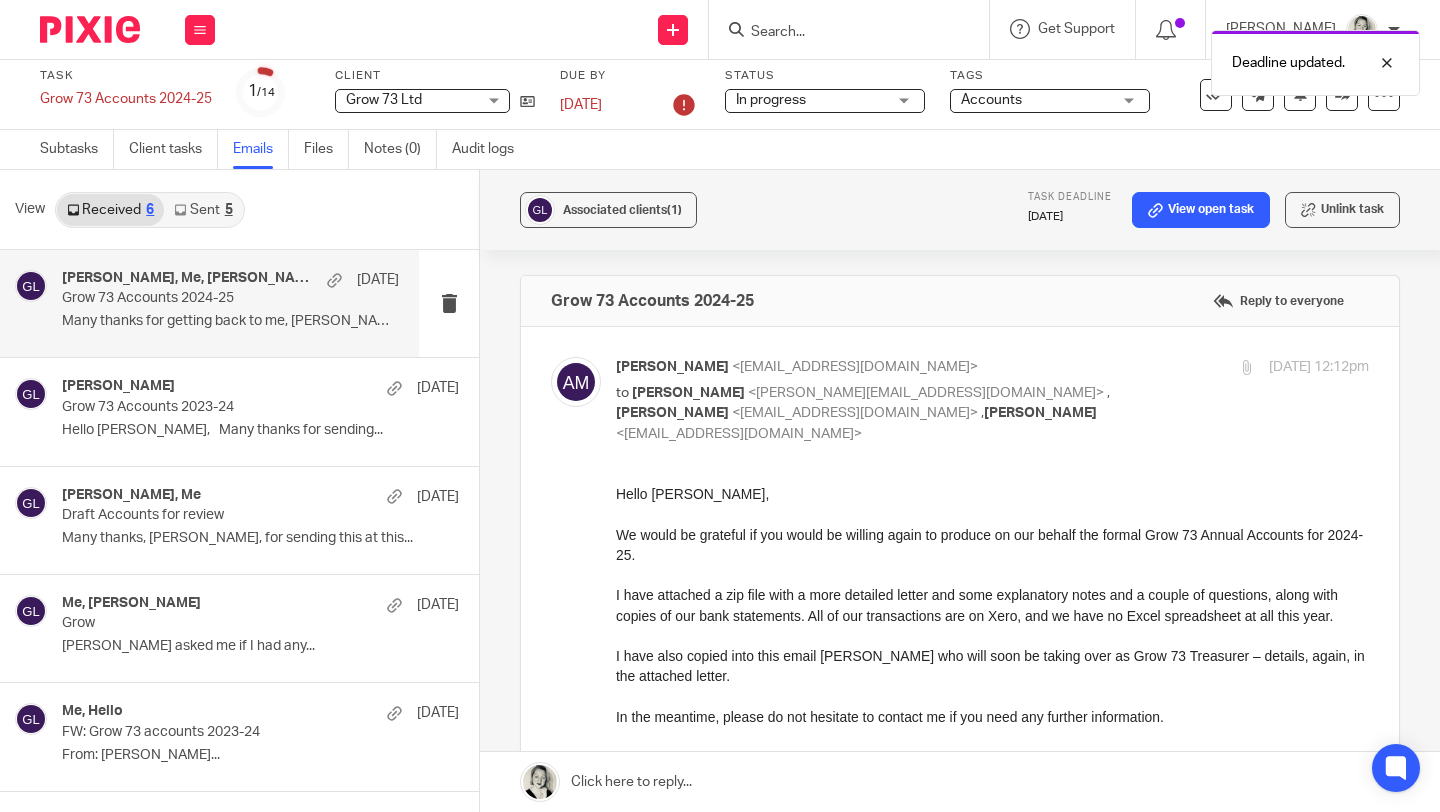 scroll, scrollTop: 0, scrollLeft: 0, axis: both 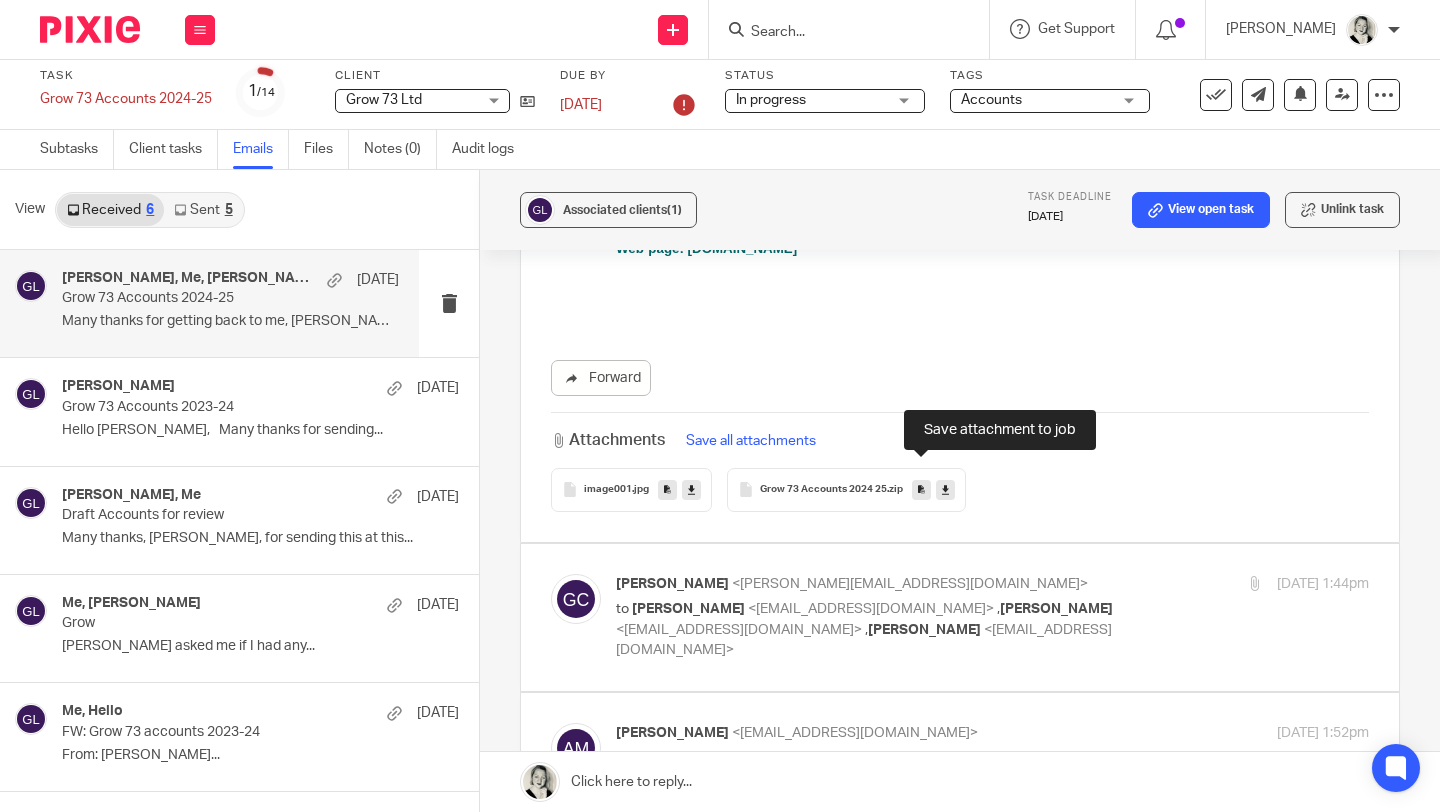 click at bounding box center [921, 489] 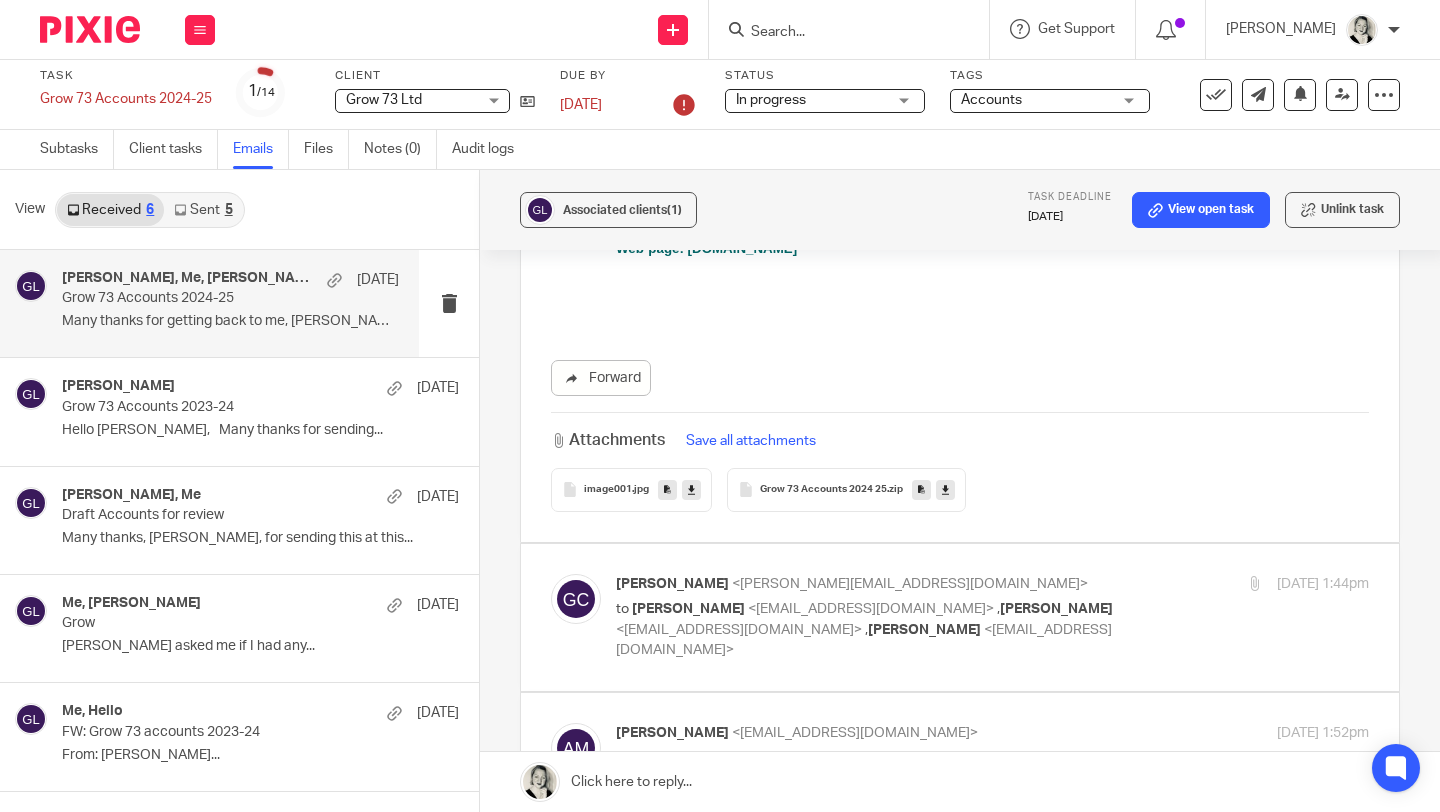 click at bounding box center [945, 490] 